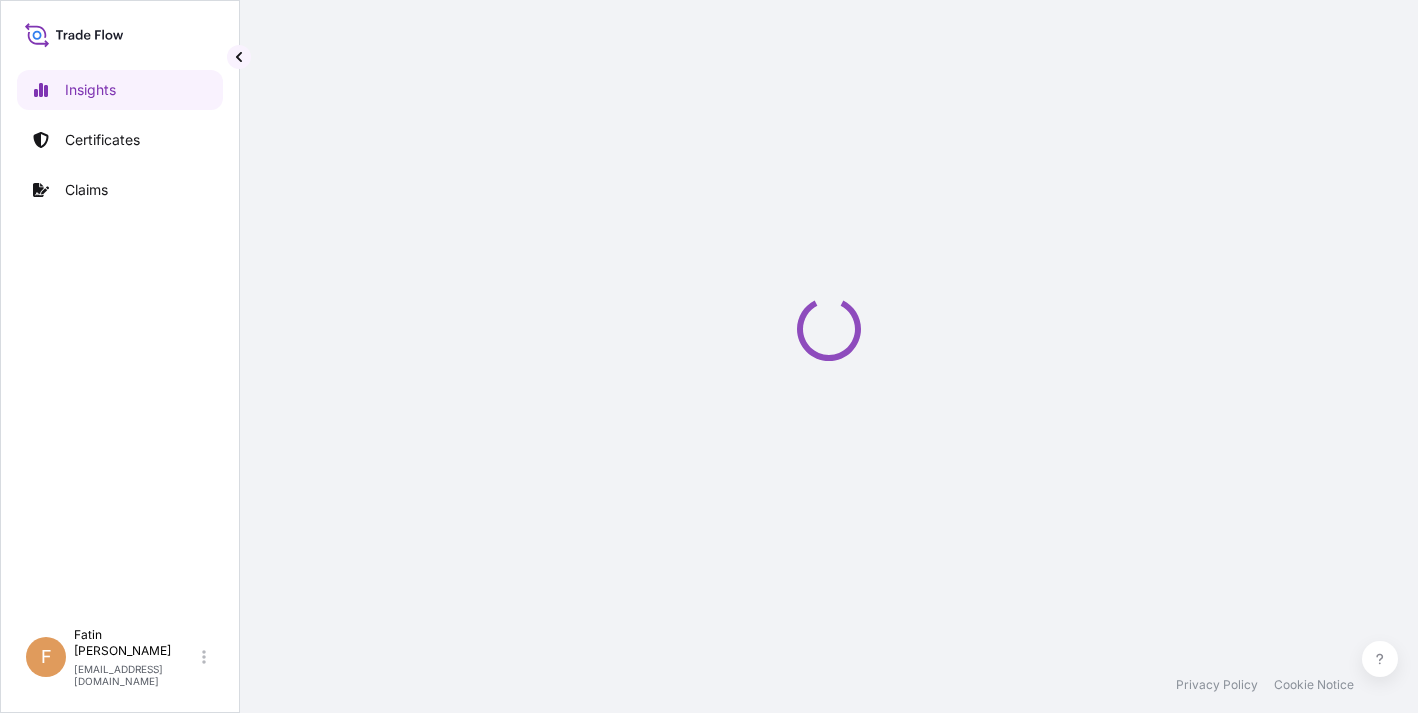 scroll, scrollTop: 0, scrollLeft: 0, axis: both 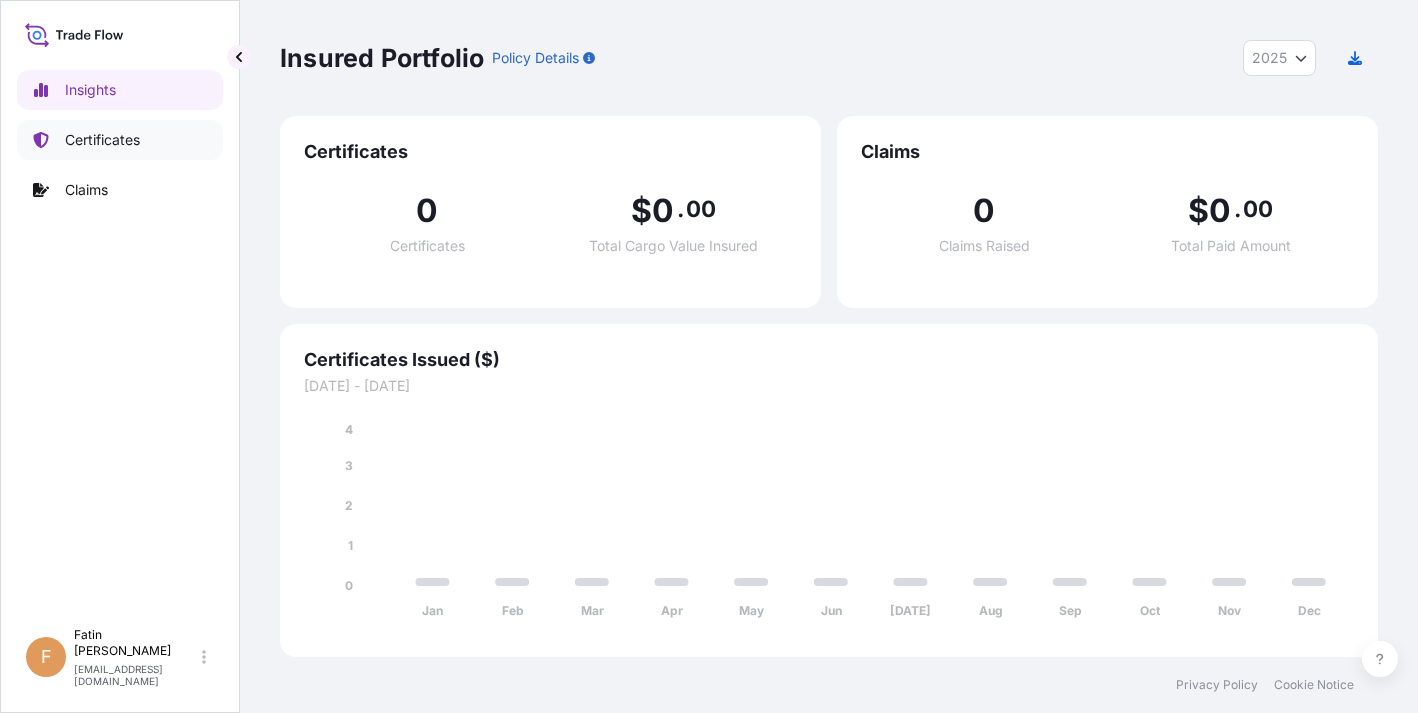 click on "Certificates" at bounding box center [120, 140] 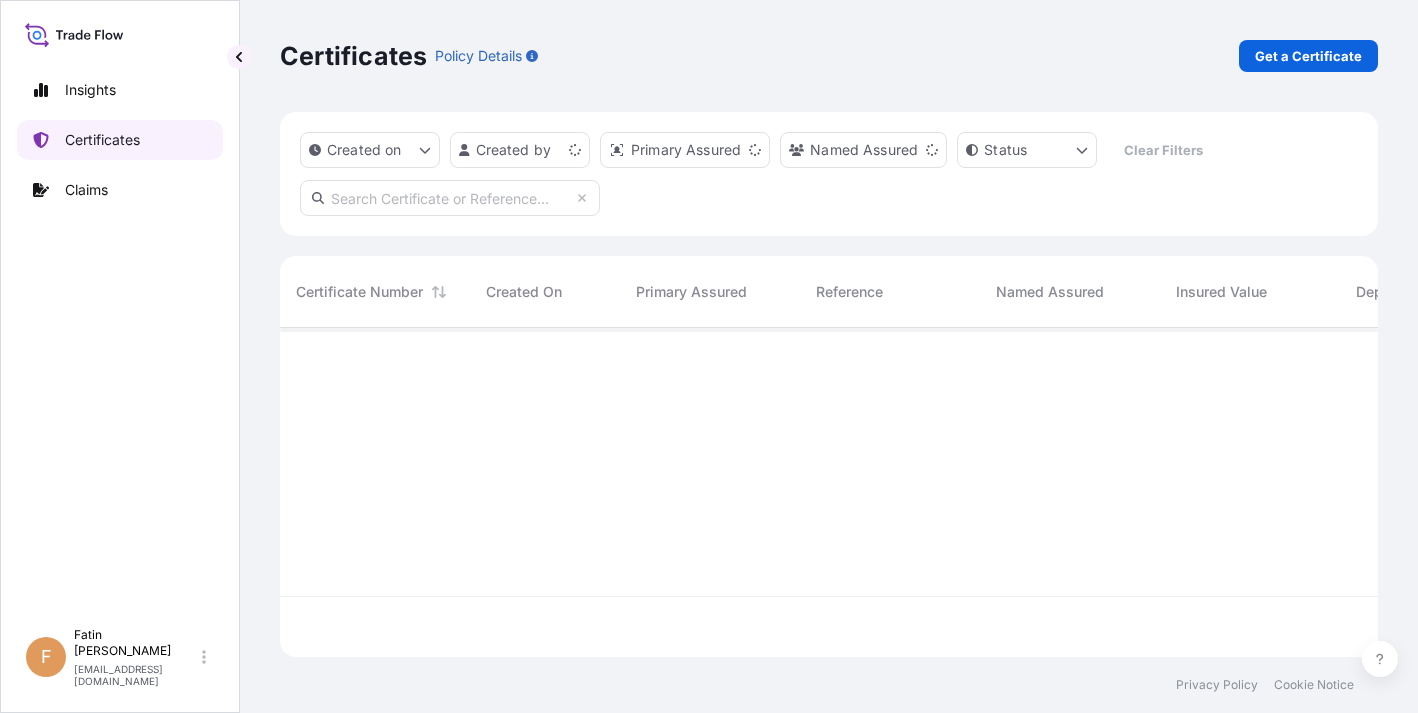 scroll, scrollTop: 16, scrollLeft: 16, axis: both 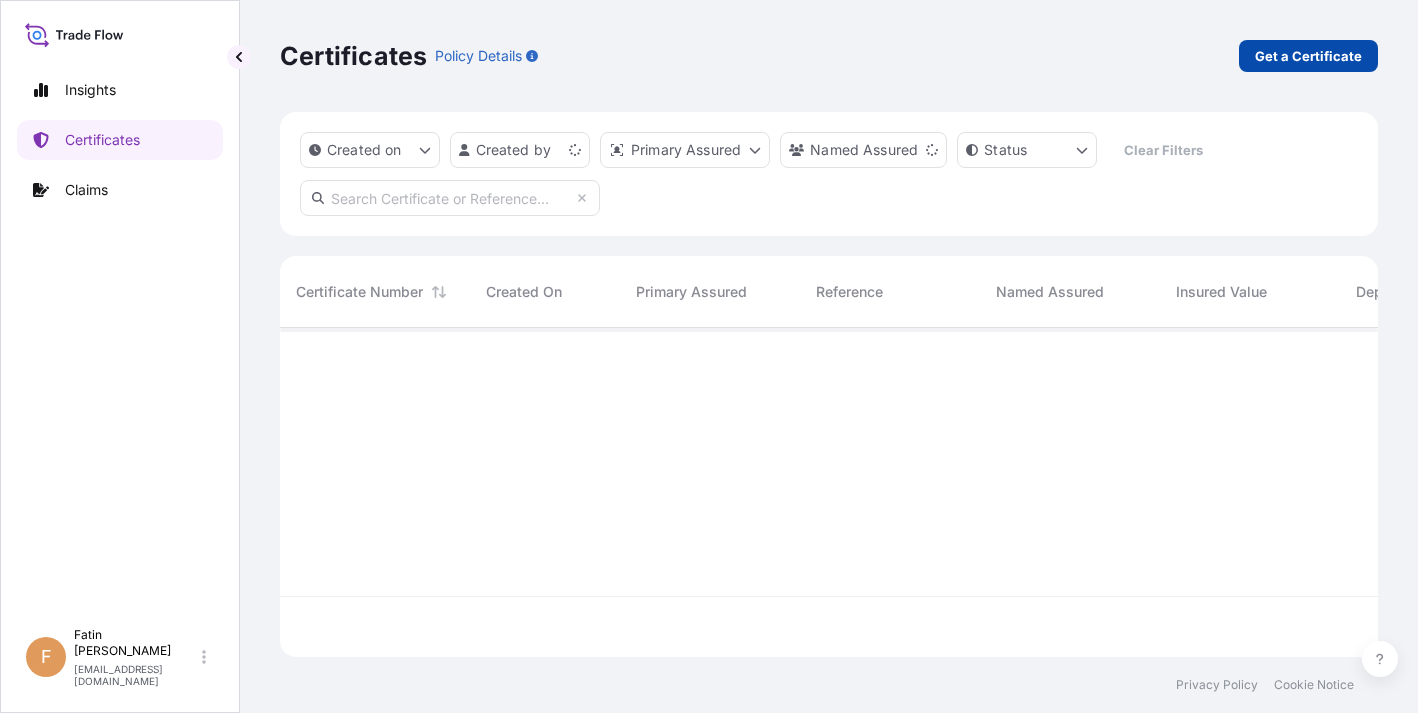 click on "Get a Certificate" at bounding box center [1308, 56] 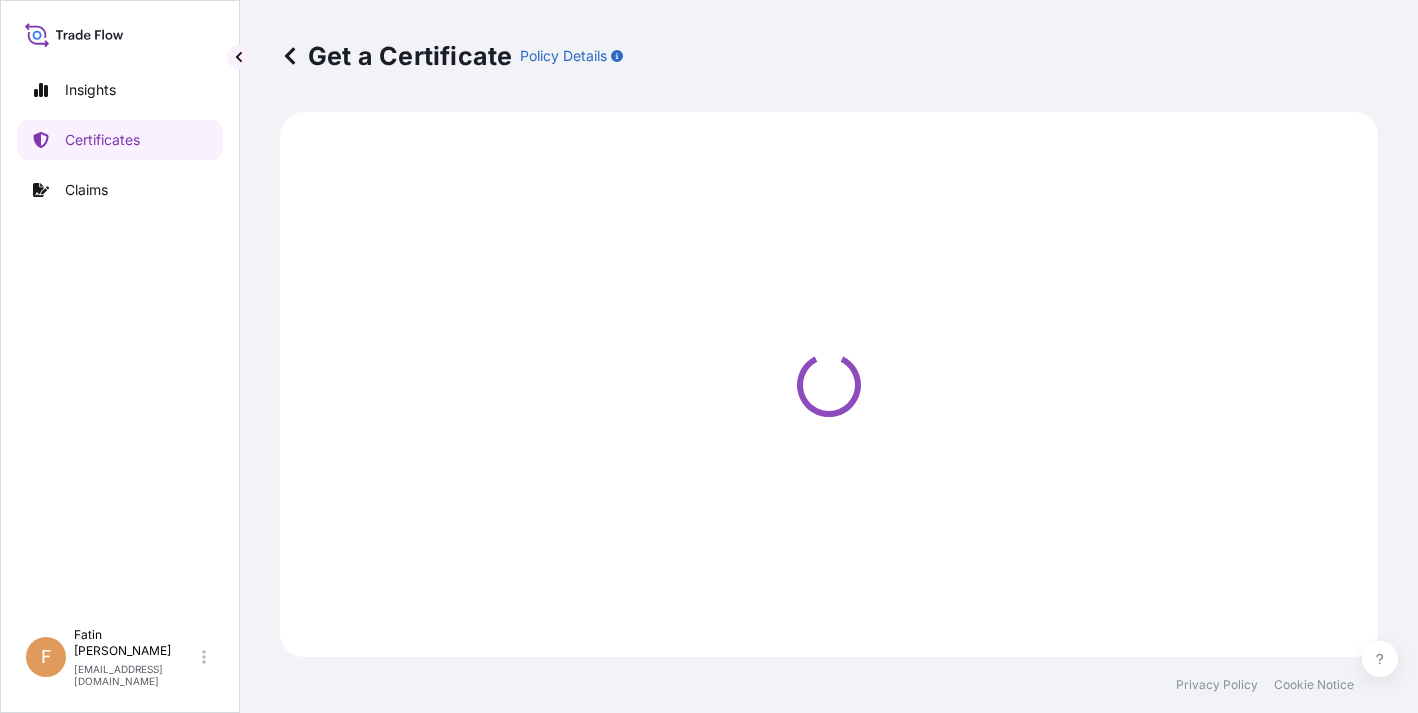 select on "Barge" 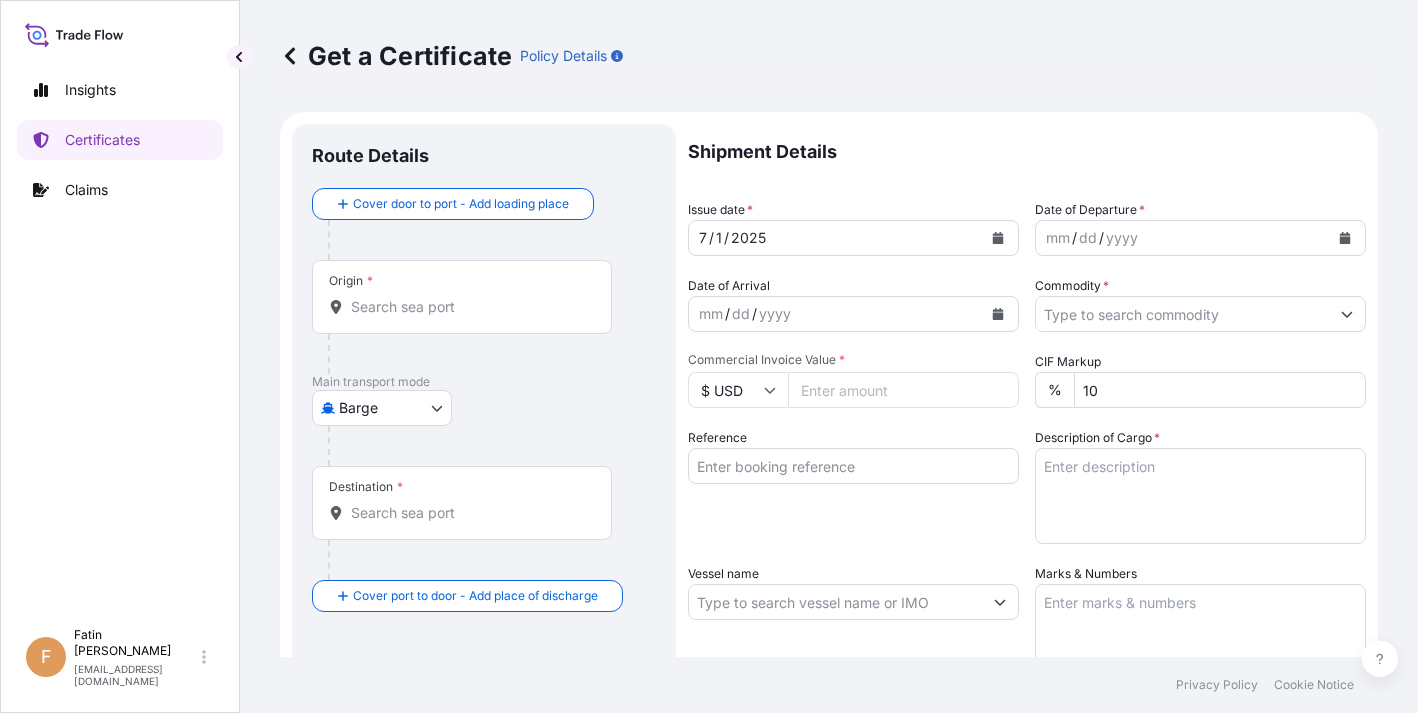 click on "Get a Certificate Policy Details" at bounding box center (829, 56) 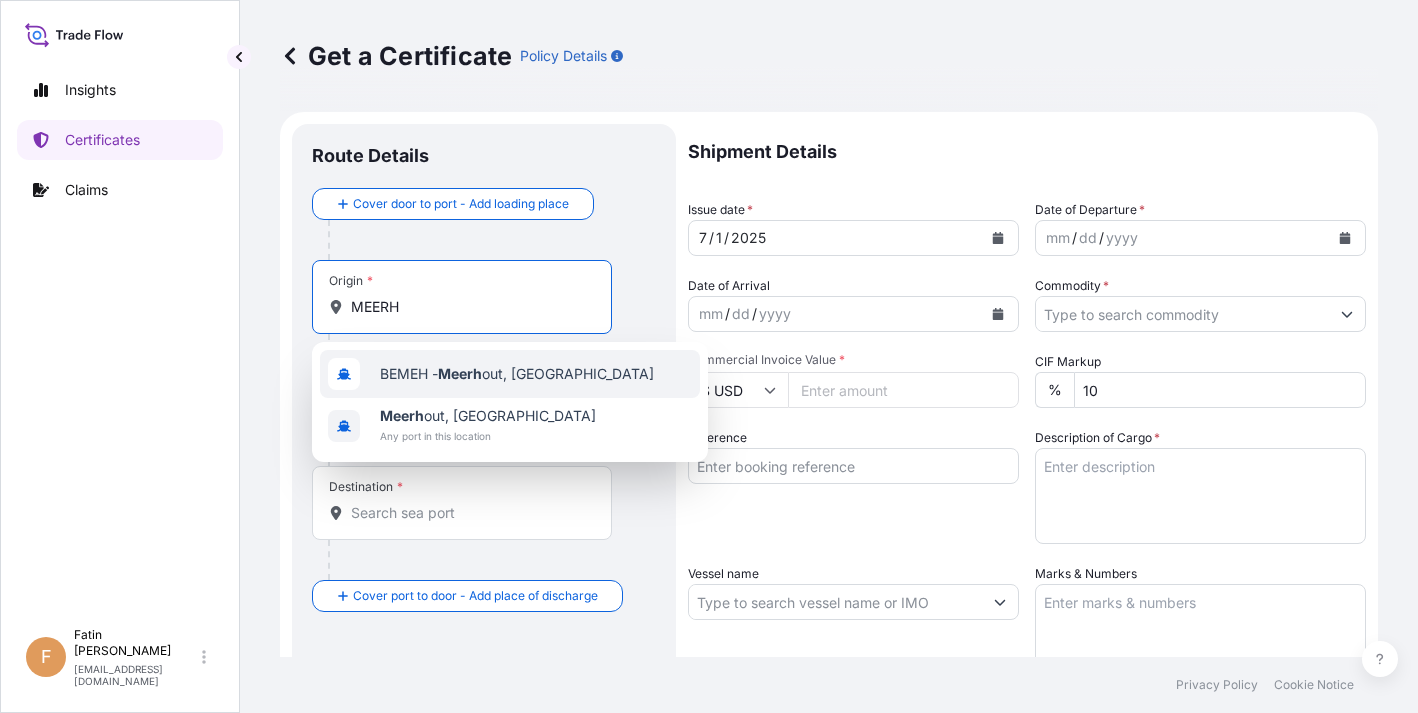 click on "BEMEH -  Meerh out, [GEOGRAPHIC_DATA]" at bounding box center [510, 374] 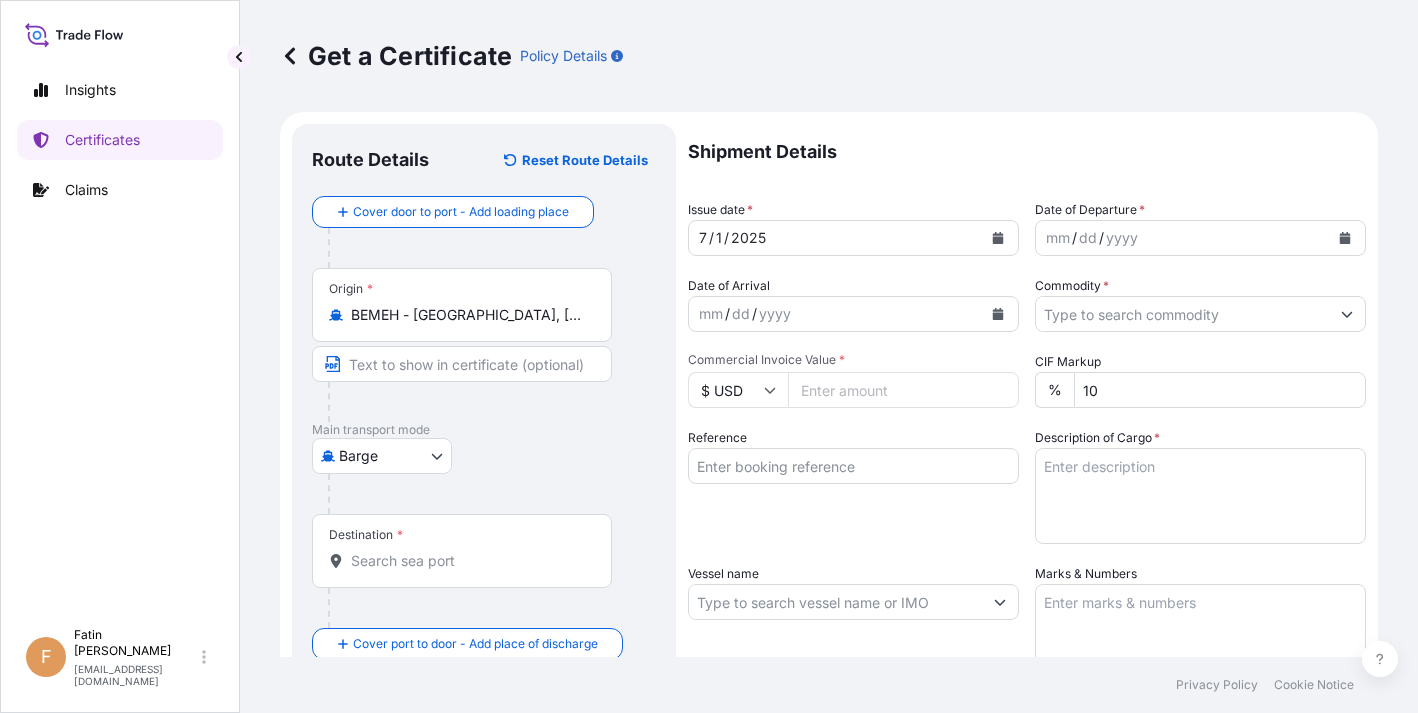 type on "[GEOGRAPHIC_DATA], [GEOGRAPHIC_DATA]" 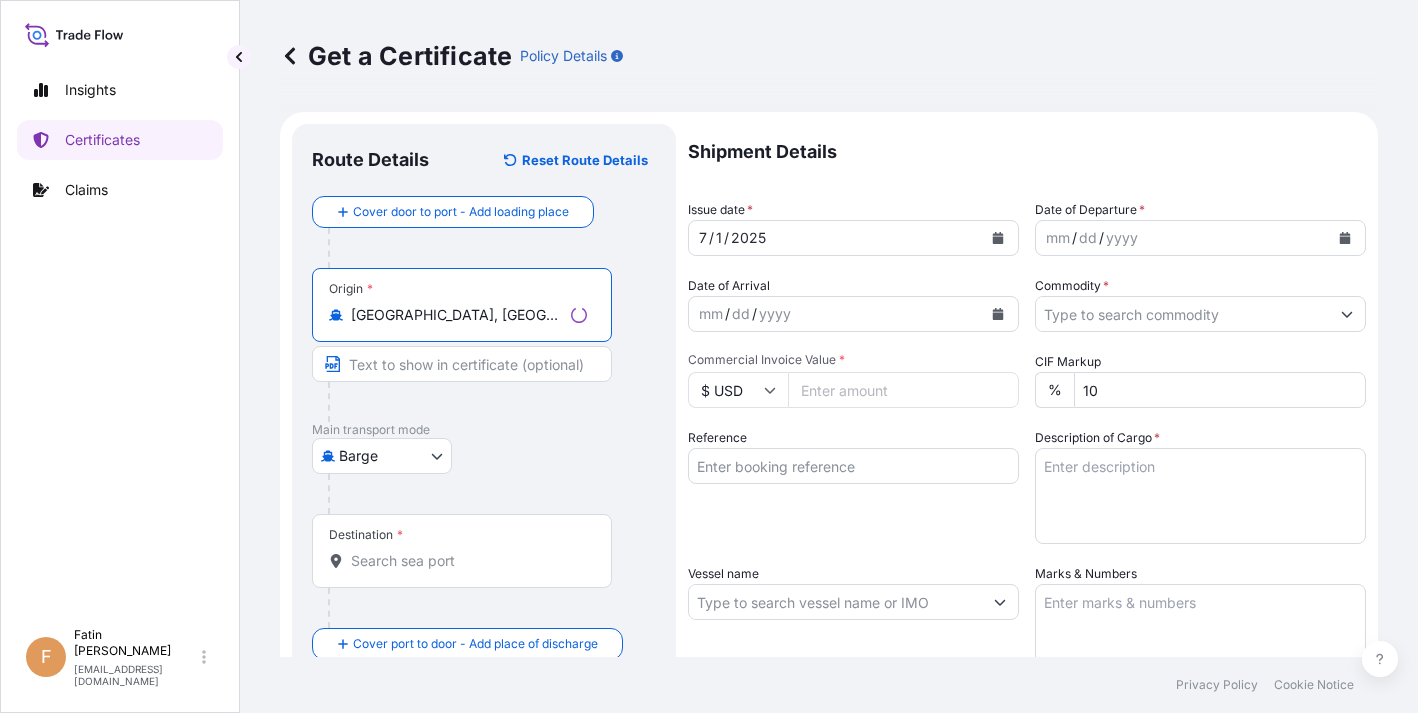click on "2 options available. 3 options available.
Insights Certificates Claims F Fatin   Japridin [EMAIL_ADDRESS][DOMAIN_NAME] Get a Certificate Policy Details Route Details Reset Route Details   Cover door to port - Add loading place Place of loading Road / [GEOGRAPHIC_DATA] / Inland Origin * [GEOGRAPHIC_DATA], [GEOGRAPHIC_DATA] Main transport mode Barge Air Barge Road Ocean Vessel Rail Barge in Tow Destination * Cover port to door - Add place of discharge Road / [GEOGRAPHIC_DATA] / Inland Place of Discharge Shipment Details Issue date * [DATE] Date of Departure * mm / dd / yyyy Date of Arrival mm / dd / yyyy Commodity * Packing Category Commercial Invoice Value    * $ USD CIF Markup % 10 Reference Description of Cargo * Vessel name Marks & Numbers Duty Cost   $ USD Letter of Credit This shipment has a letter of credit Letter of credit * Letter of credit may not exceed 12000 characters Assured Details Primary Assured * Select a primary assured BDP International - c/o The Lubrizol Corporation Named Assured Named Assured Address
0" at bounding box center [709, 356] 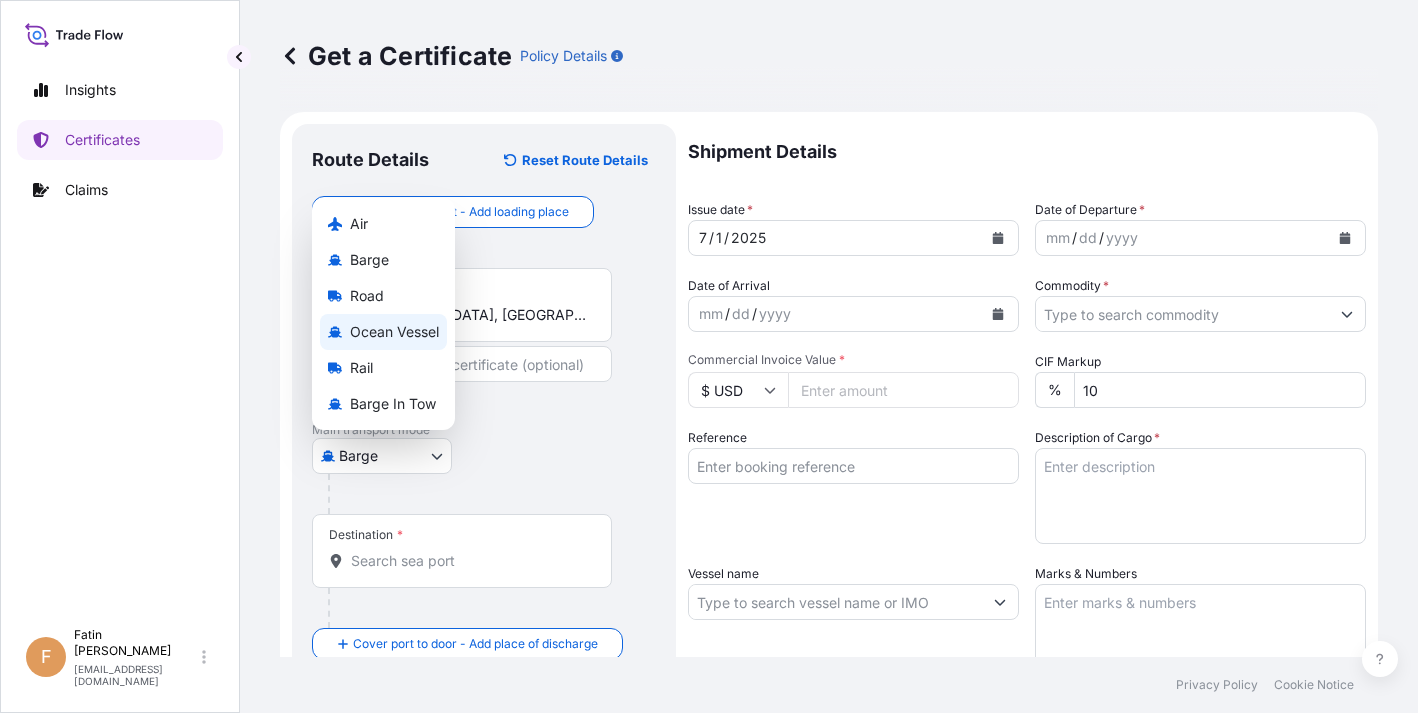 click on "Ocean Vessel" at bounding box center [394, 332] 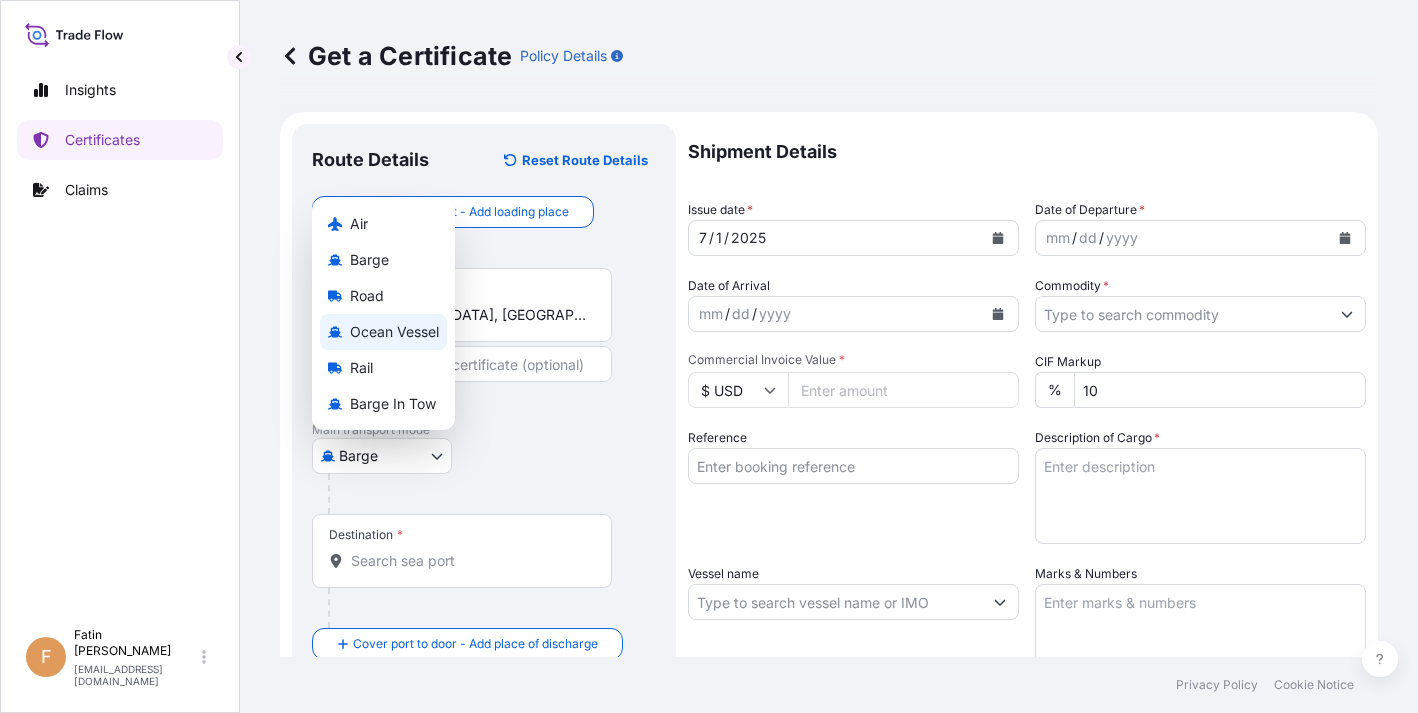 type 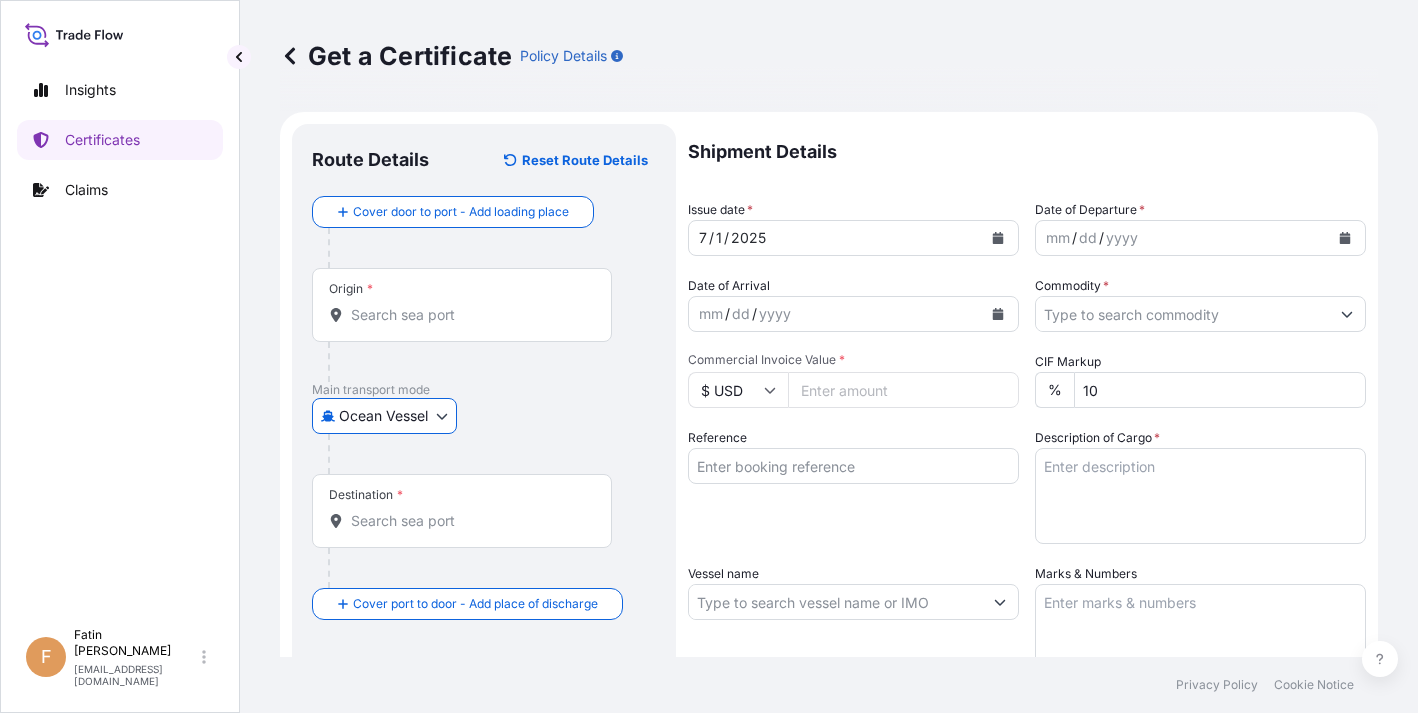 click on "Origin *" at bounding box center (469, 315) 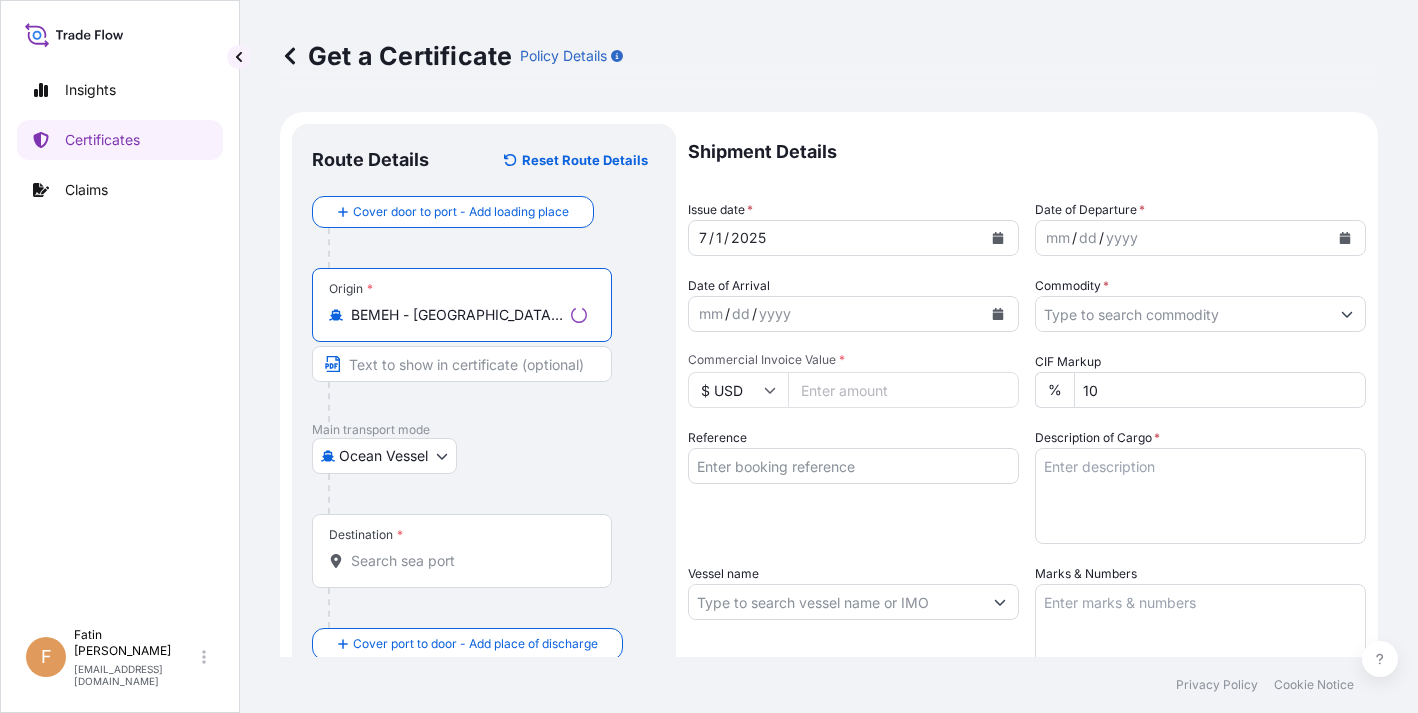 type on "BEMEH - [GEOGRAPHIC_DATA], [GEOGRAPHIC_DATA]" 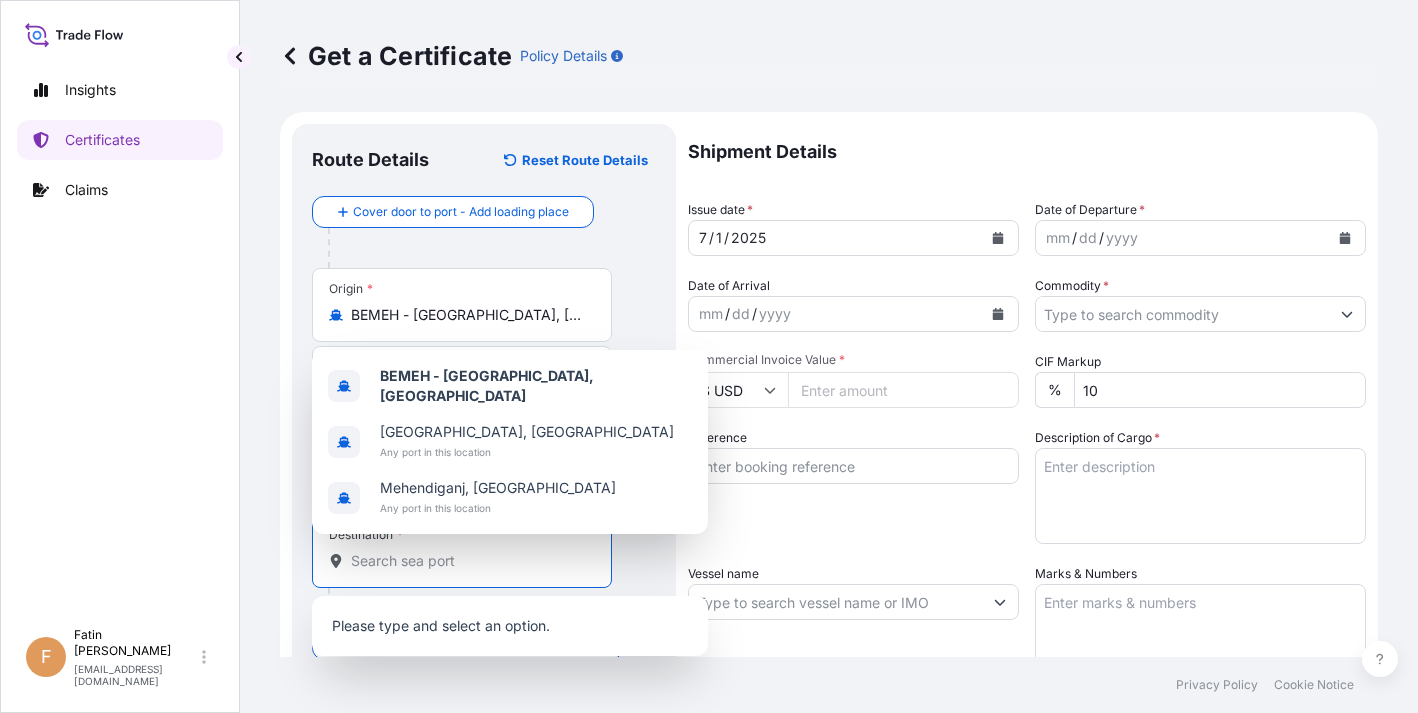 click on "Destination *" at bounding box center (469, 561) 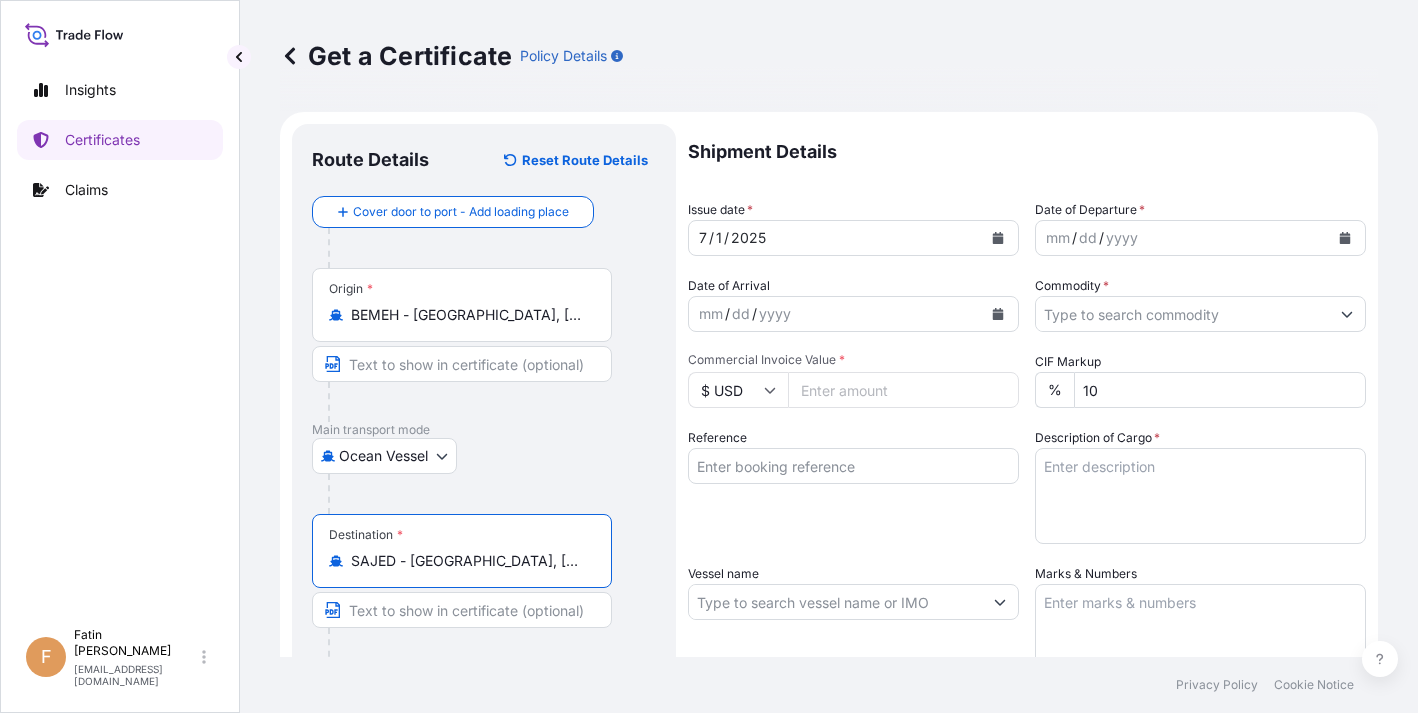 type on "SAJED - [GEOGRAPHIC_DATA], [GEOGRAPHIC_DATA]" 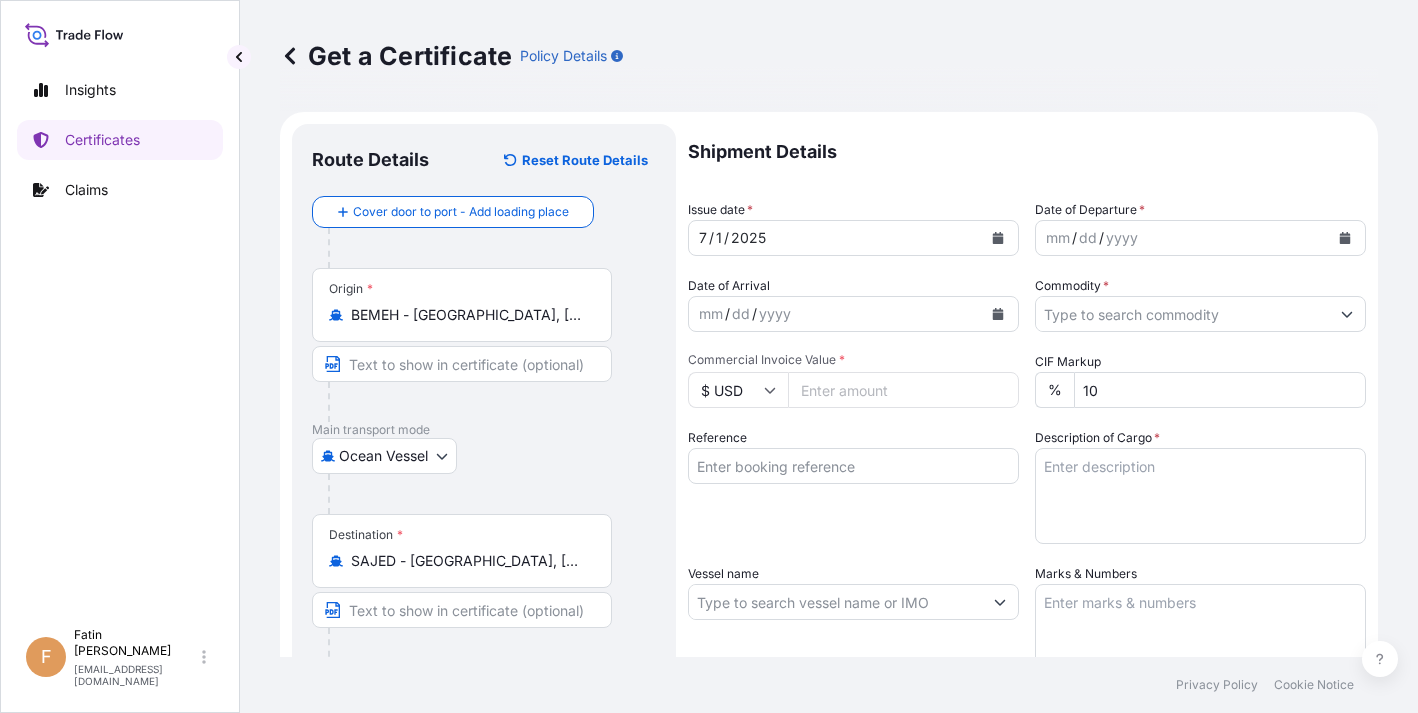 click on "Shipment Details Issue date * [DATE] Date of Departure * mm / dd / yyyy Date of Arrival mm / dd / yyyy Commodity * Packing Category Commercial Invoice Value    * $ USD CIF Markup % 10 Reference Description of Cargo * Vessel name Marks & Numbers Duty Cost   $ USD Letter of Credit This shipment has a letter of credit Letter of credit * Letter of credit may not exceed 12000 characters Assured Details Primary Assured * Select a primary assured BDP International - c/o The Lubrizol Corporation Named Assured Named Assured Address" at bounding box center [1027, 600] 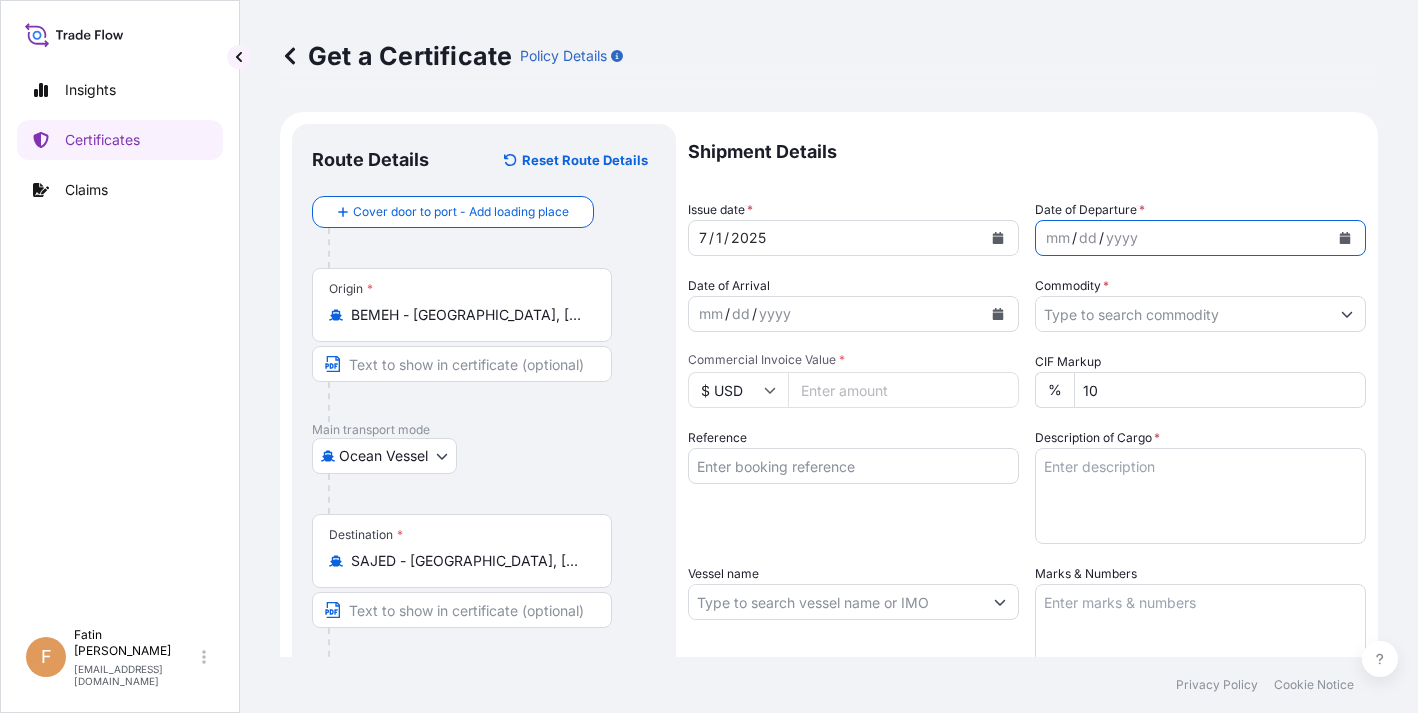 click at bounding box center [1345, 238] 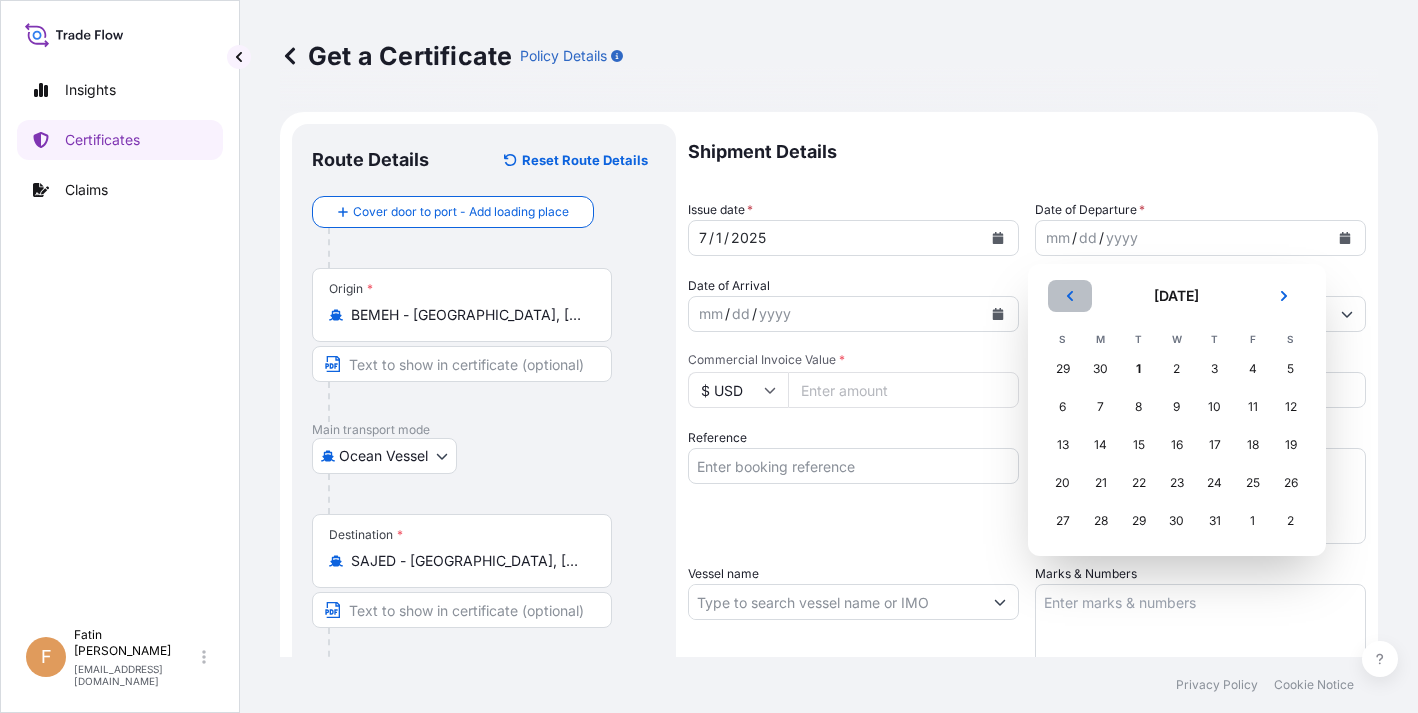 click 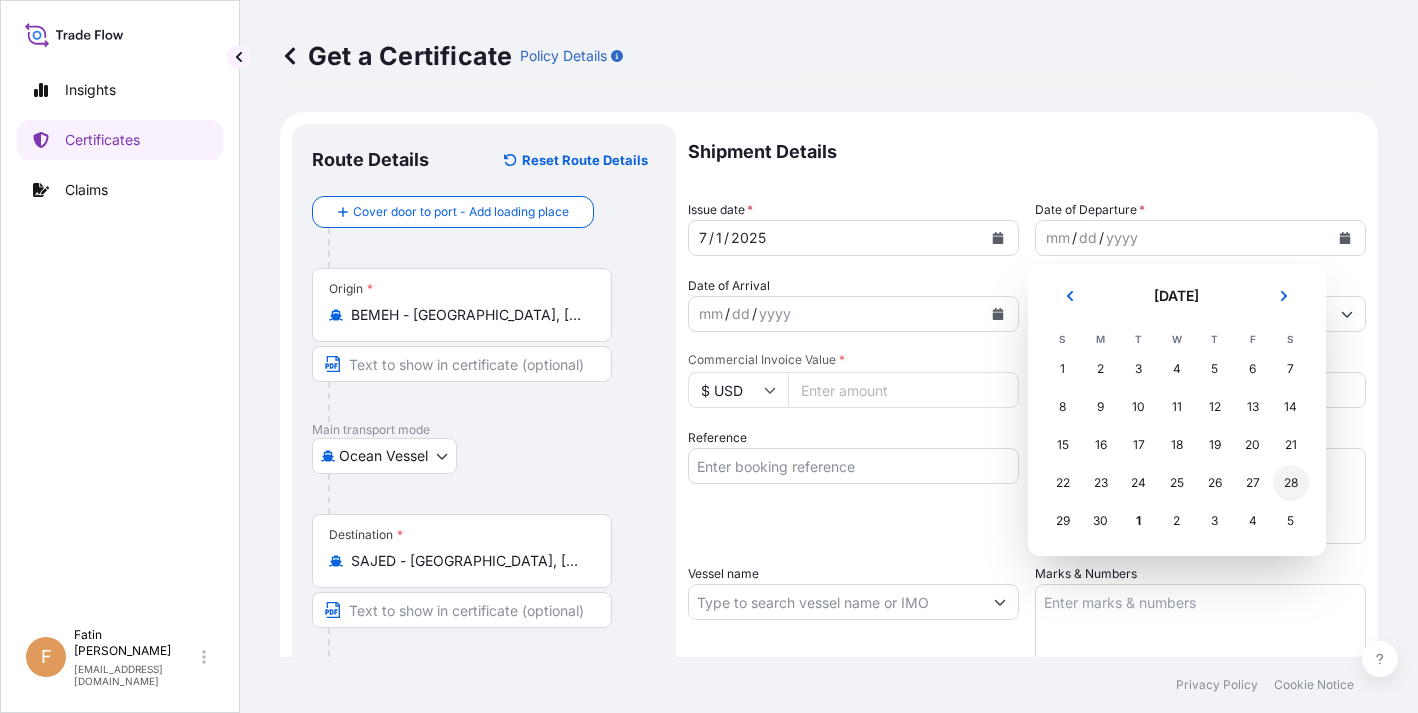 click on "28" at bounding box center [1291, 483] 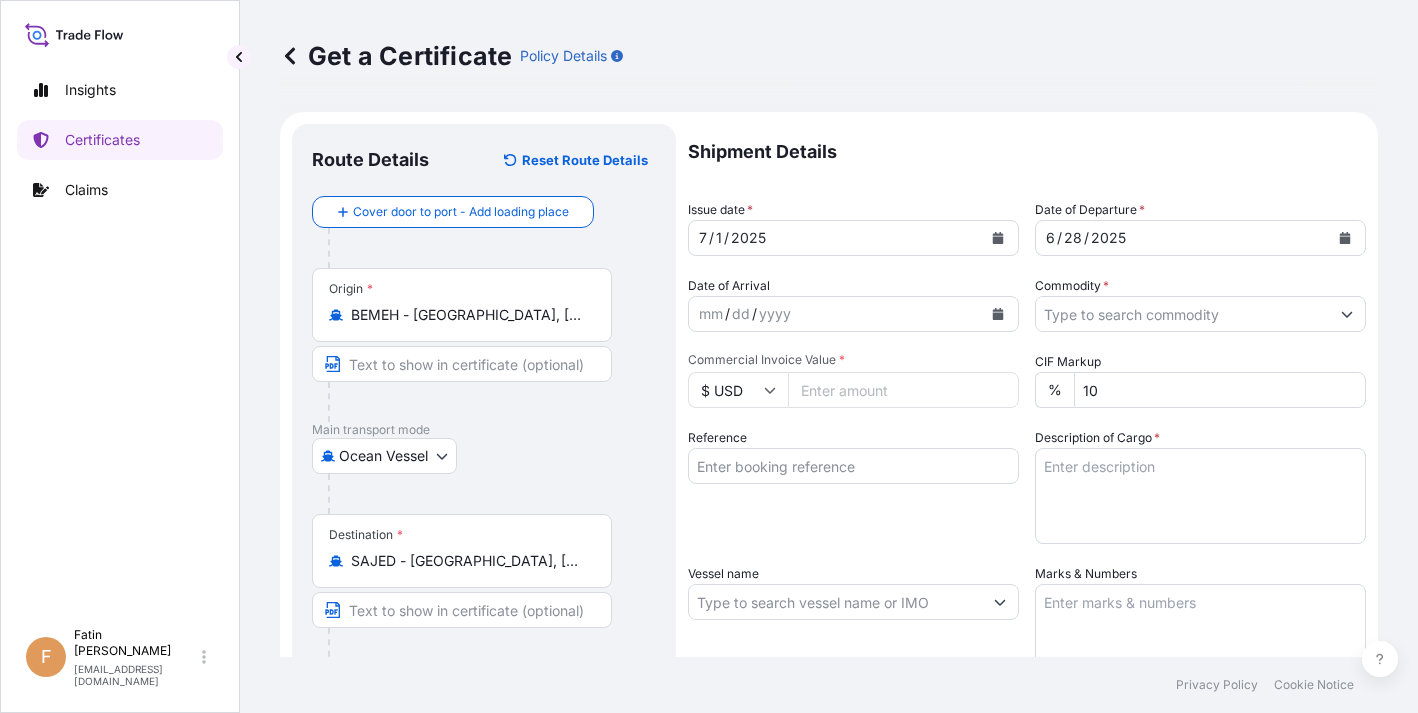 click on "Get a Certificate Policy Details" at bounding box center [829, 56] 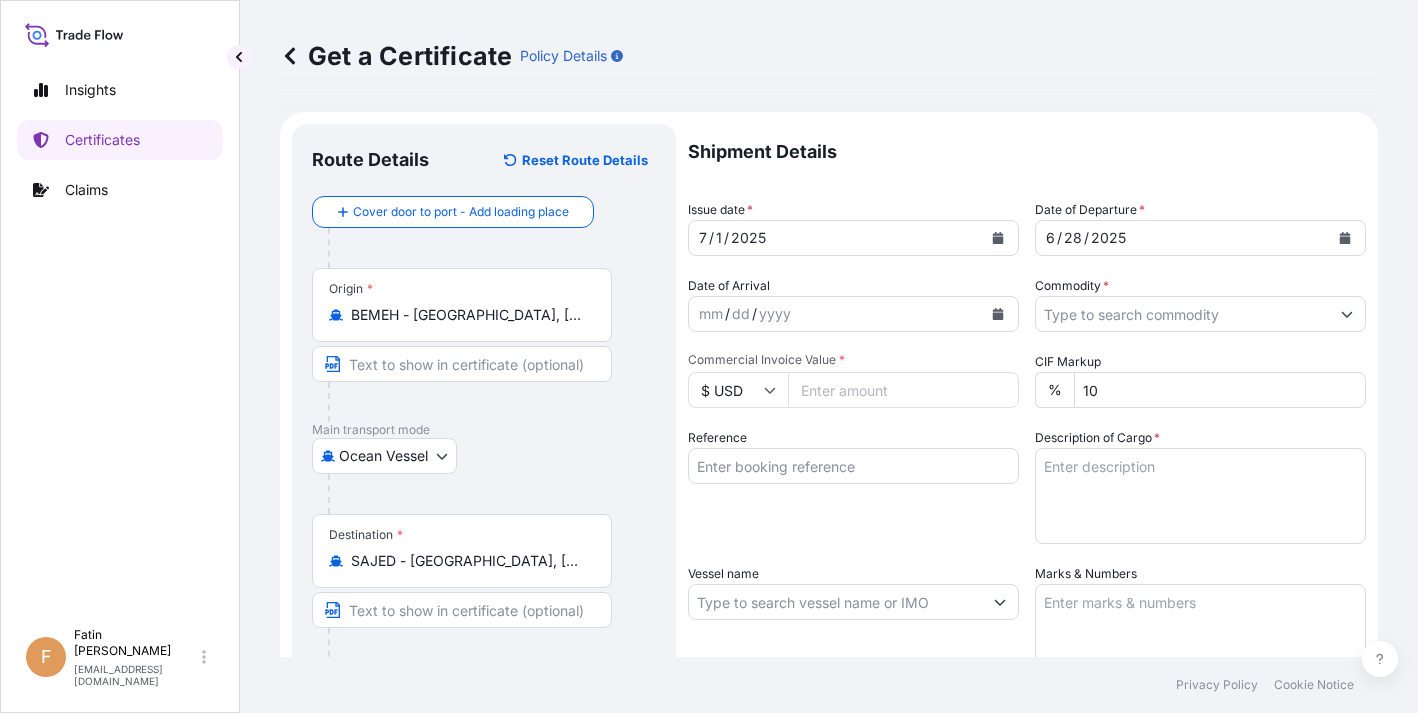 click at bounding box center (998, 314) 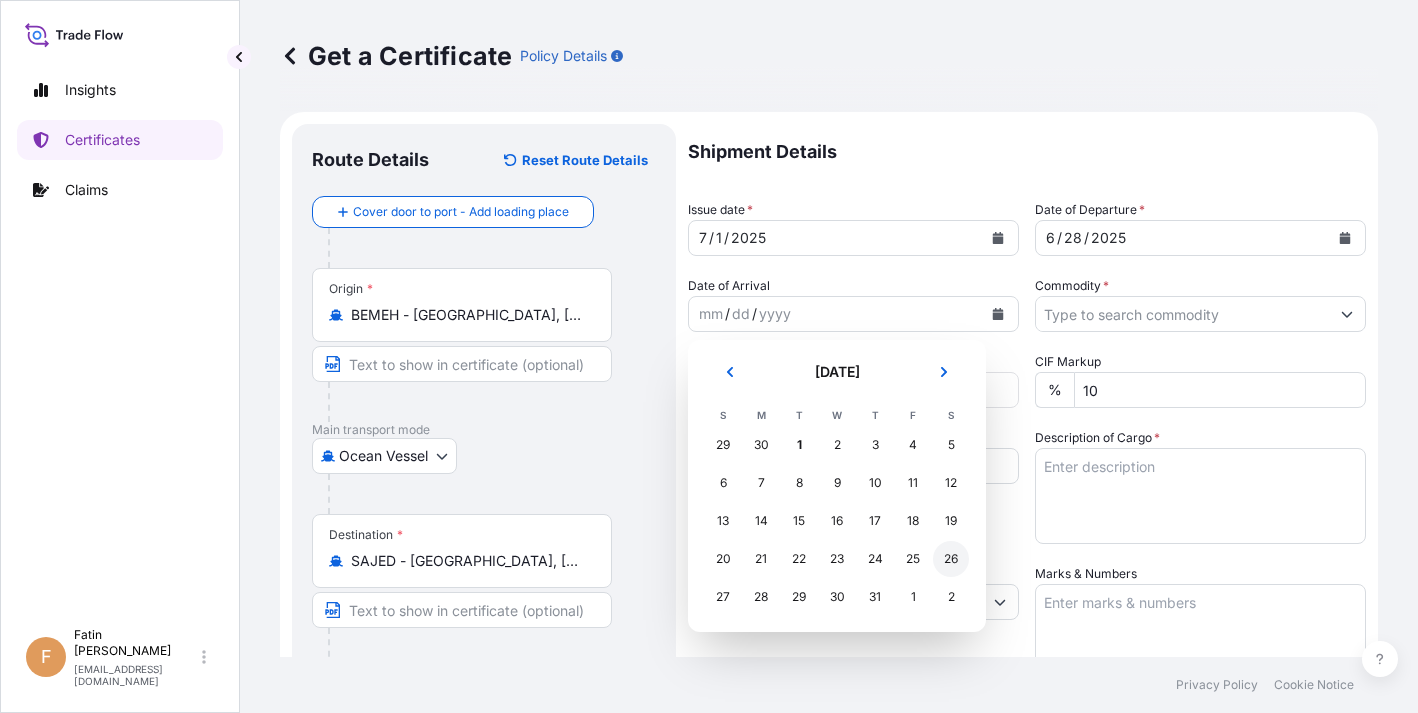 click on "26" at bounding box center [951, 559] 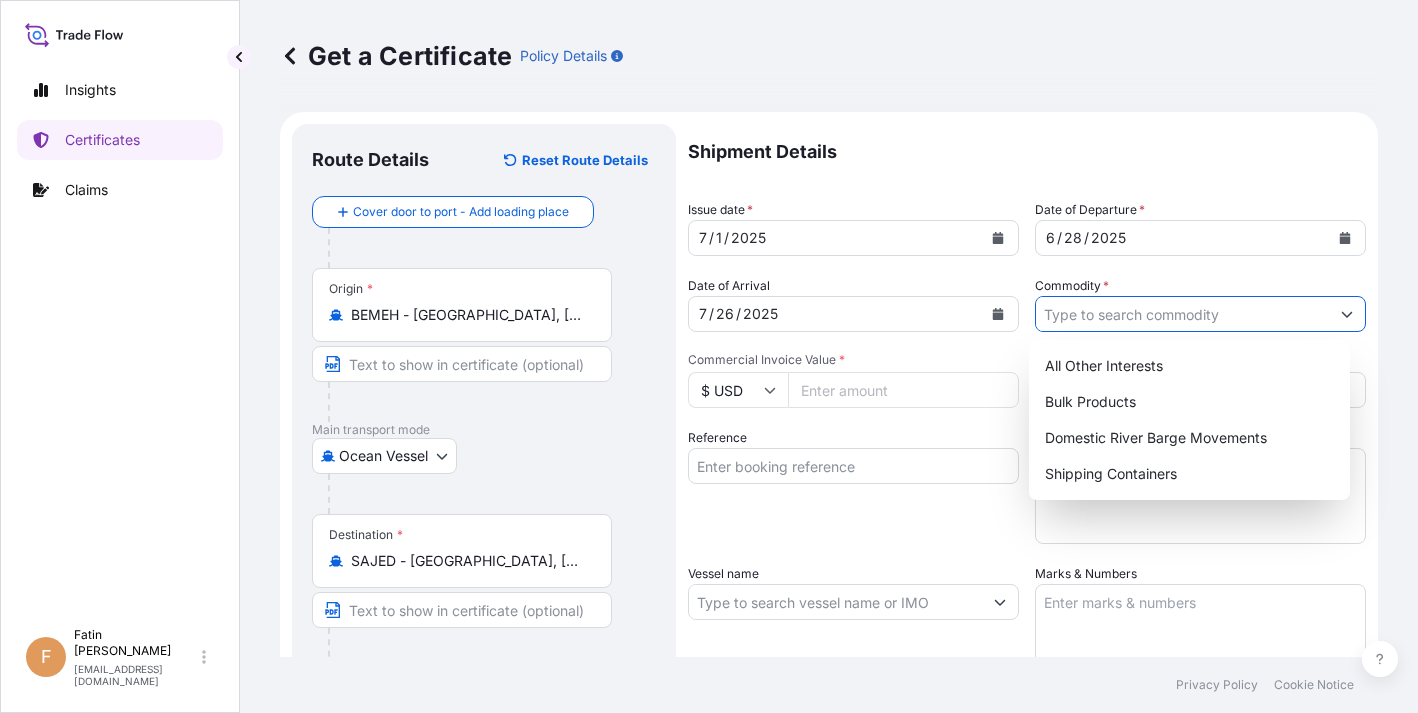 click on "Commodity *" at bounding box center (1182, 314) 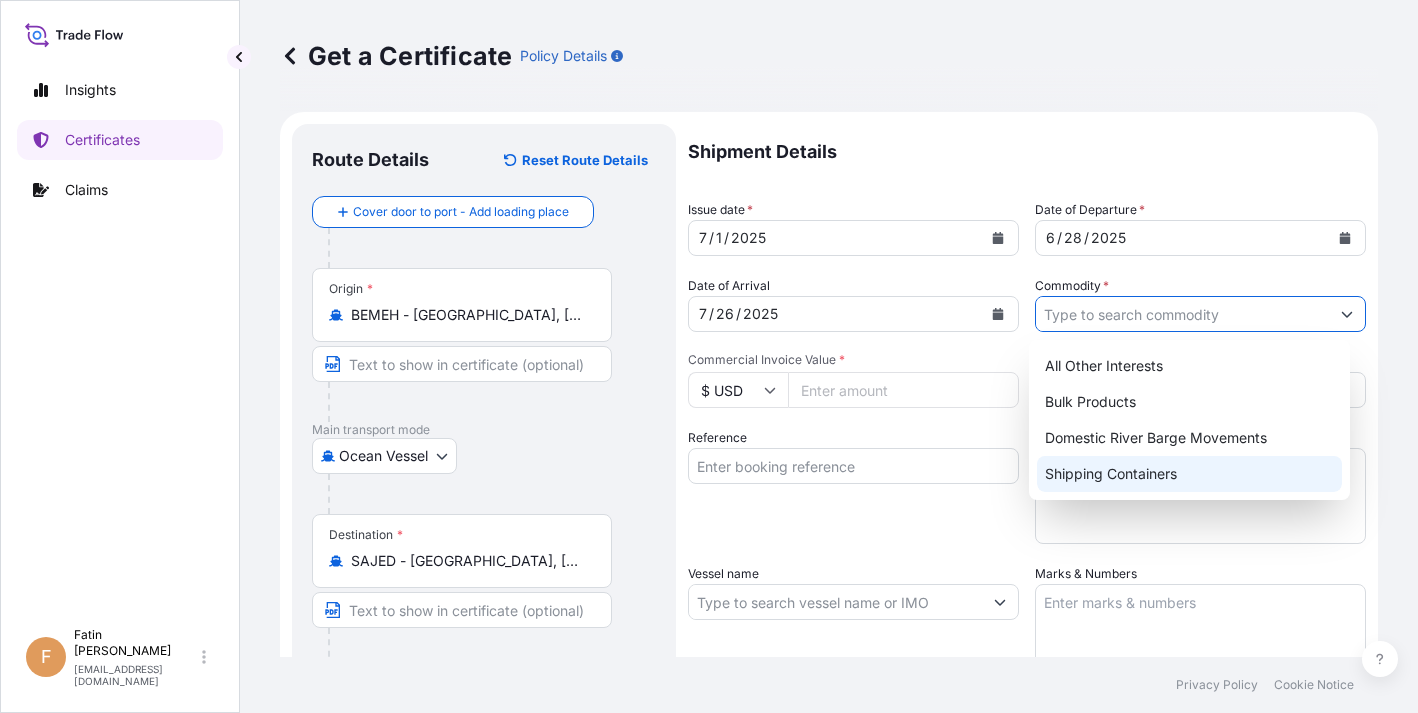 click on "Shipping Containers" at bounding box center [1190, 474] 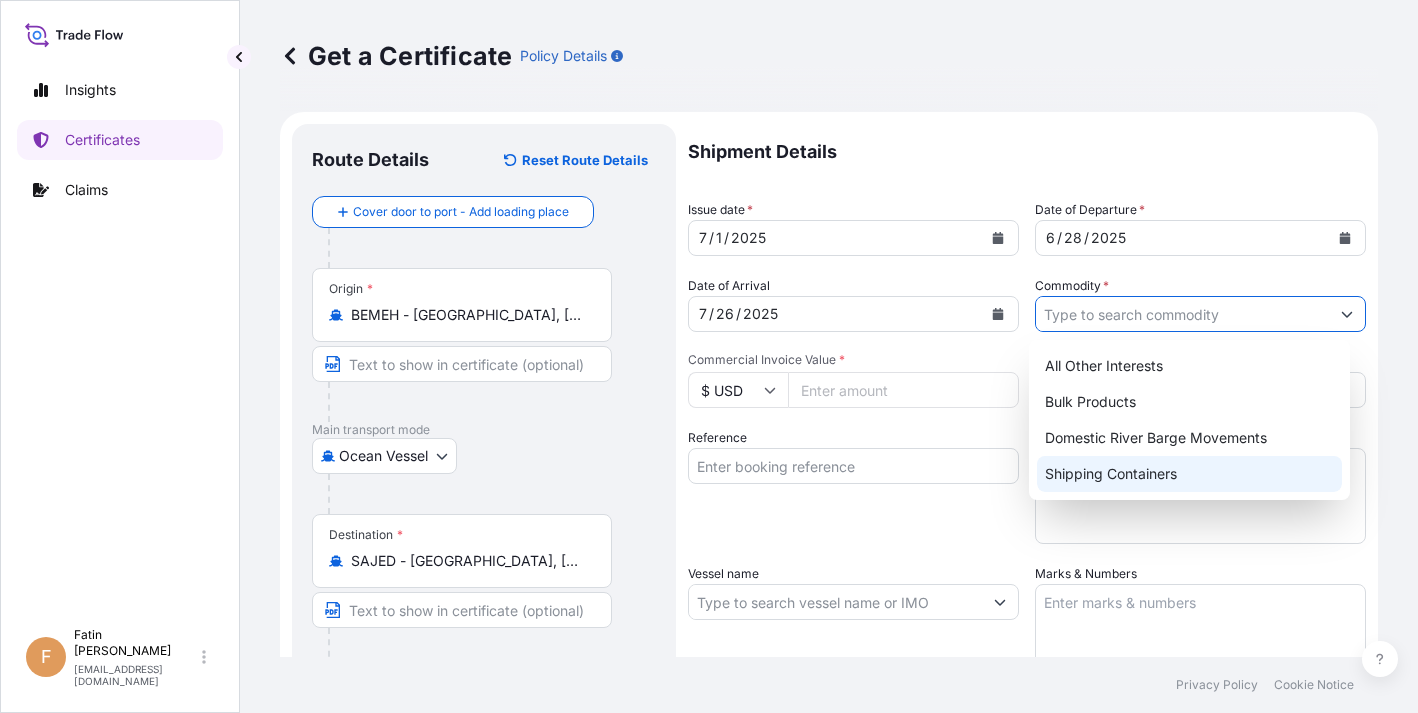 type on "Shipping Containers" 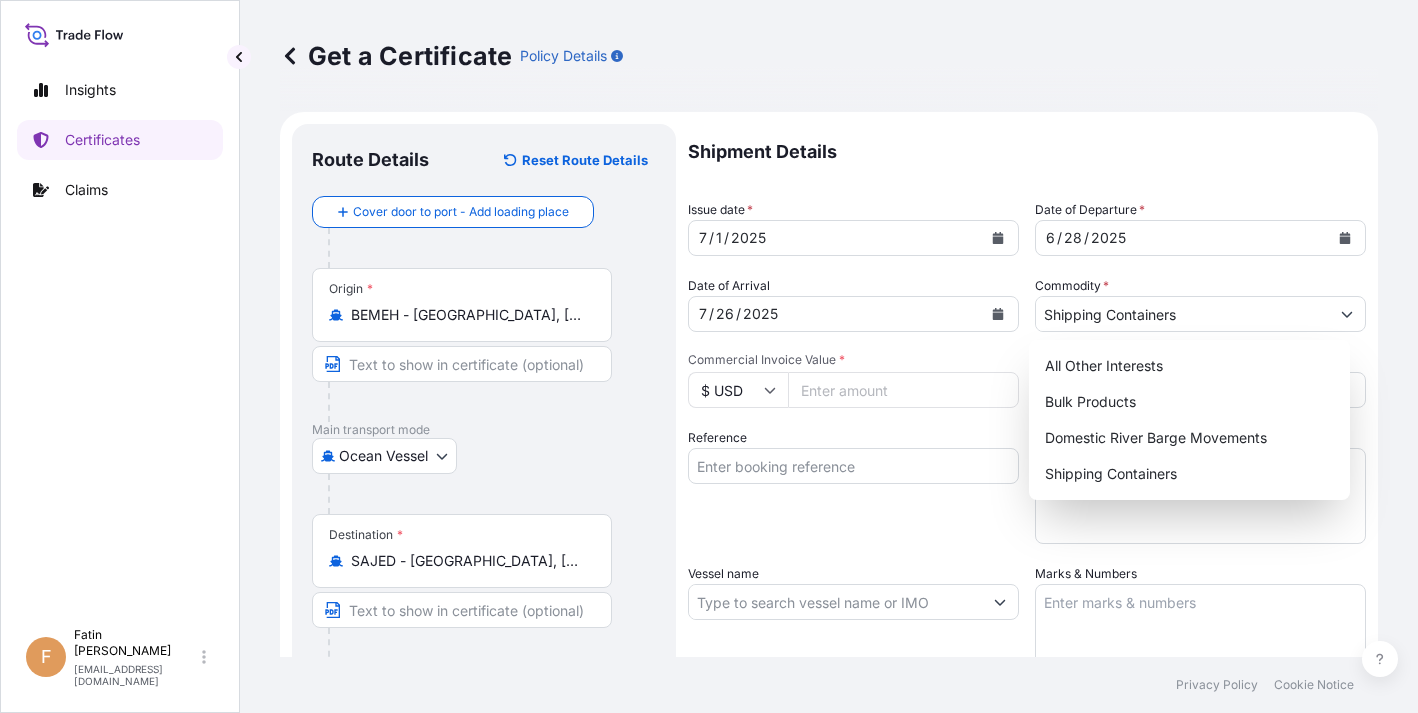 click on "Insights Certificates Claims" at bounding box center [120, 335] 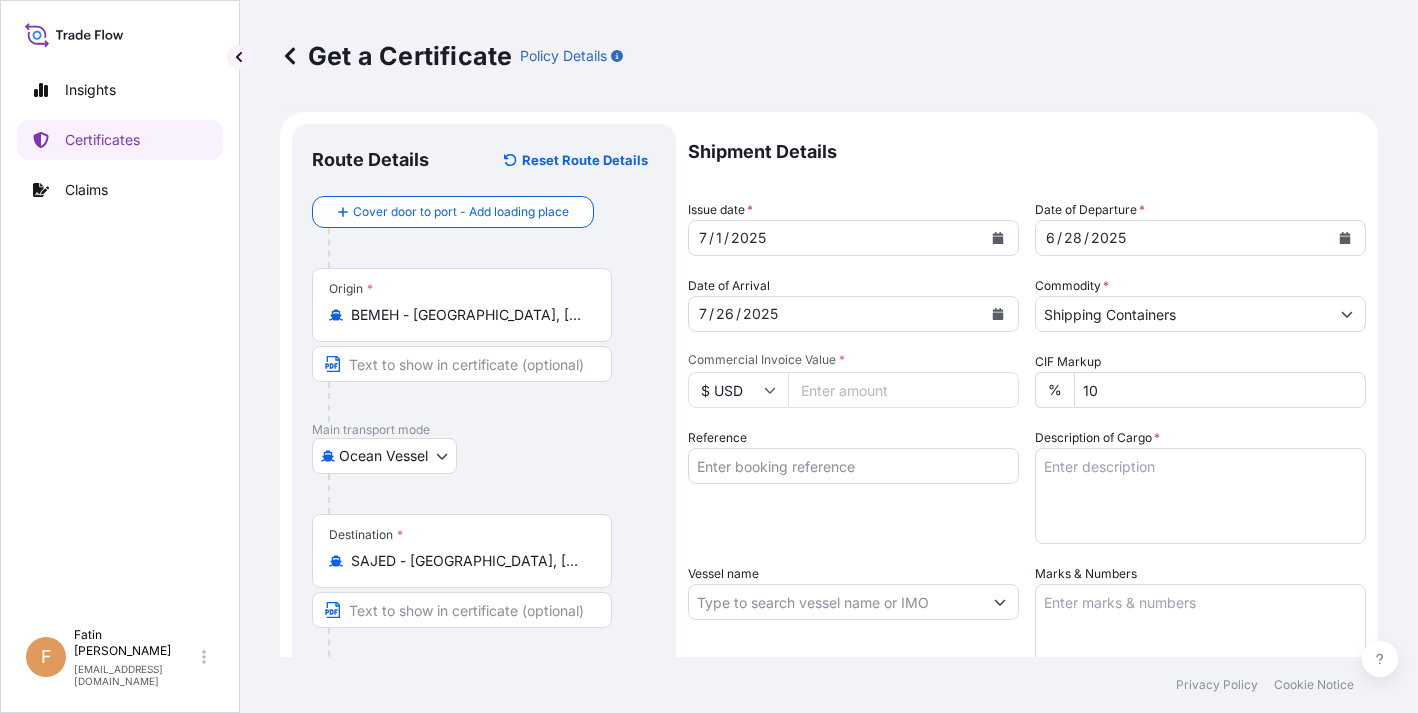 click on "Commercial Invoice Value    *" at bounding box center (903, 390) 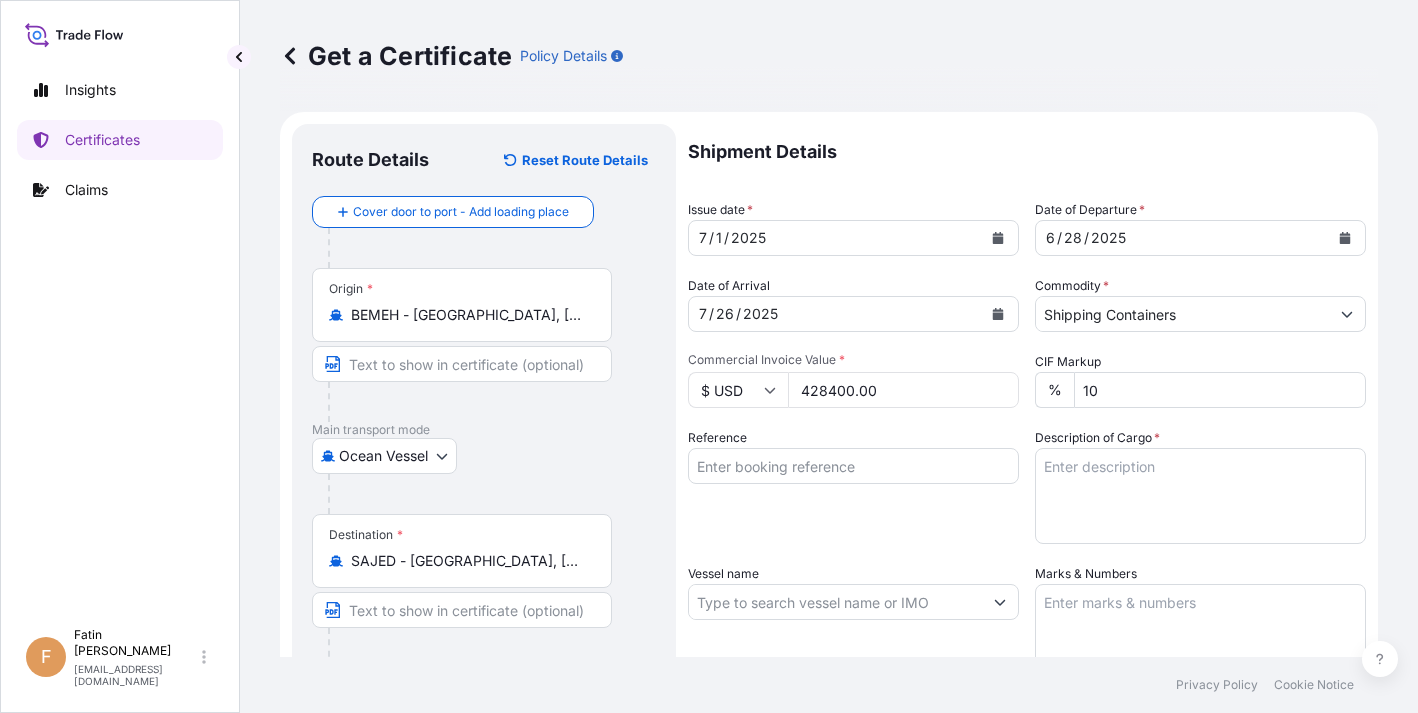 type on "428400.00" 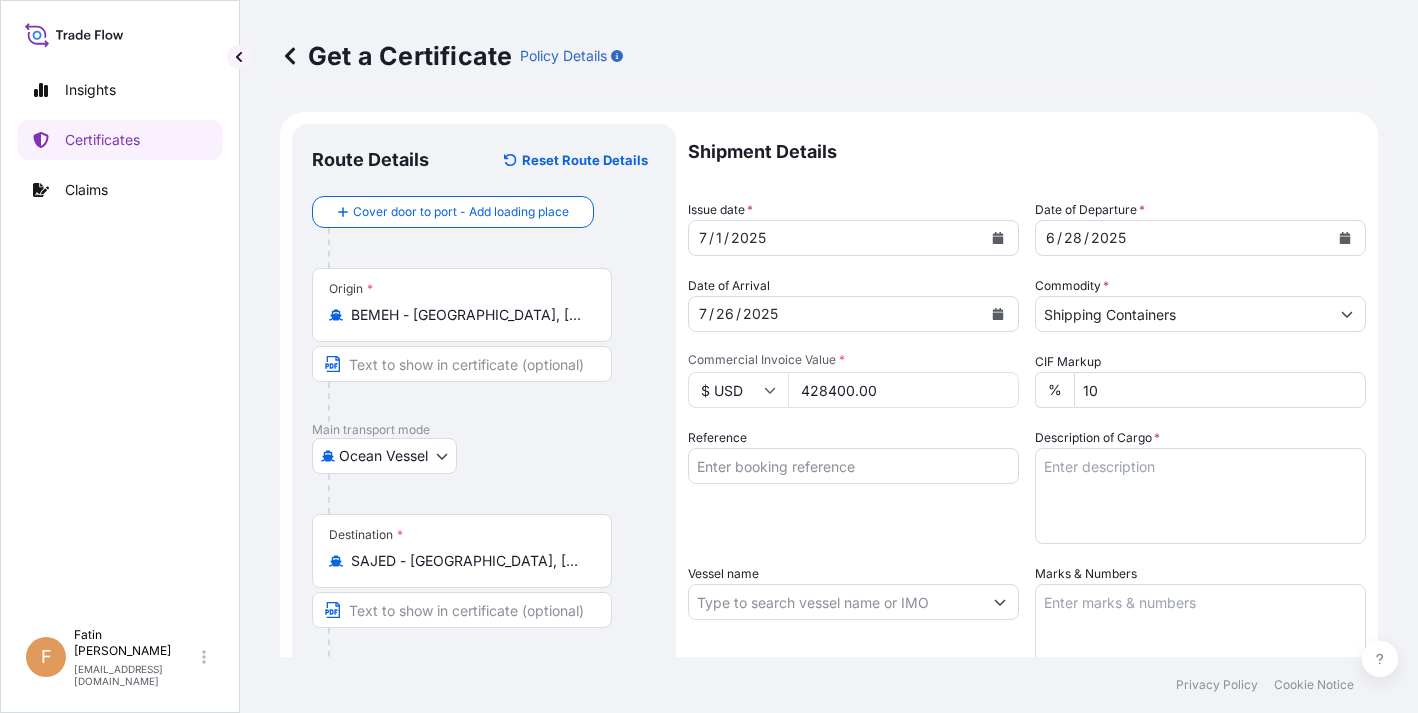 click on "Reference" at bounding box center [853, 486] 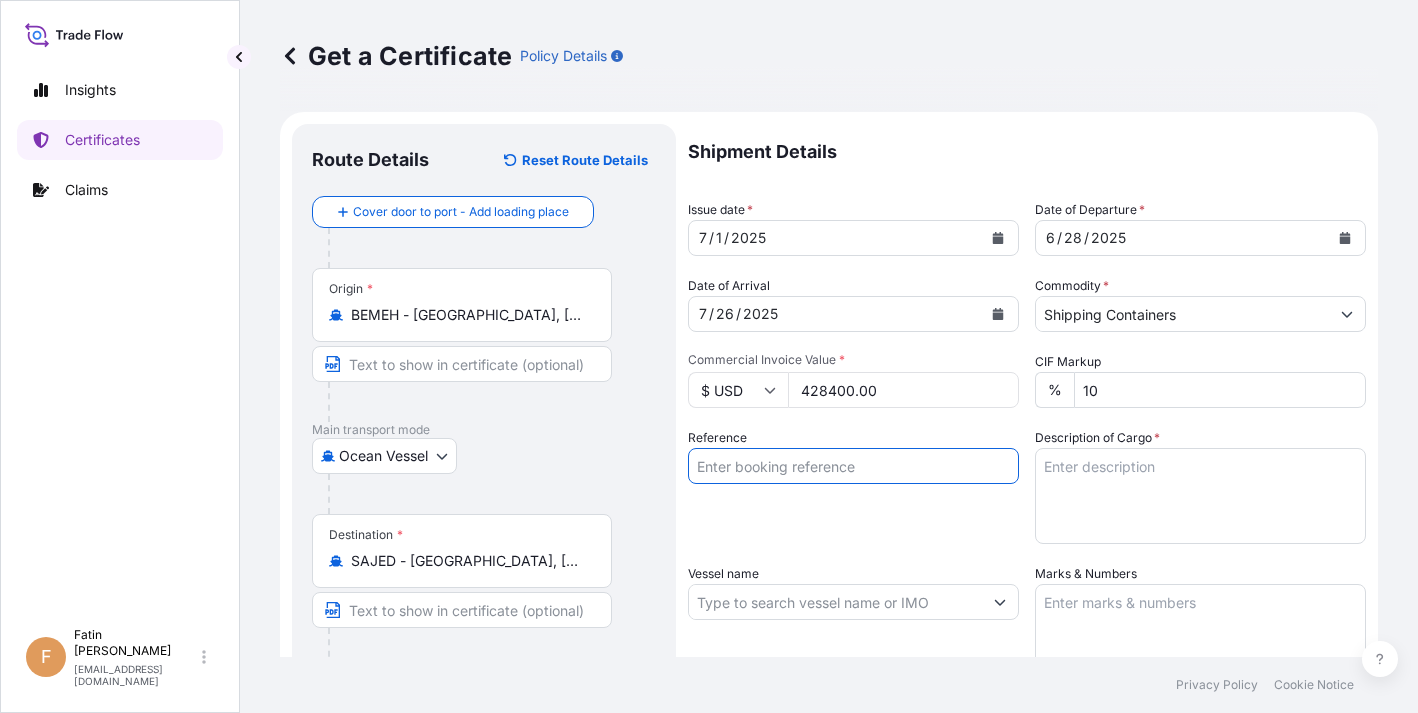 click on "Reference" at bounding box center (853, 466) 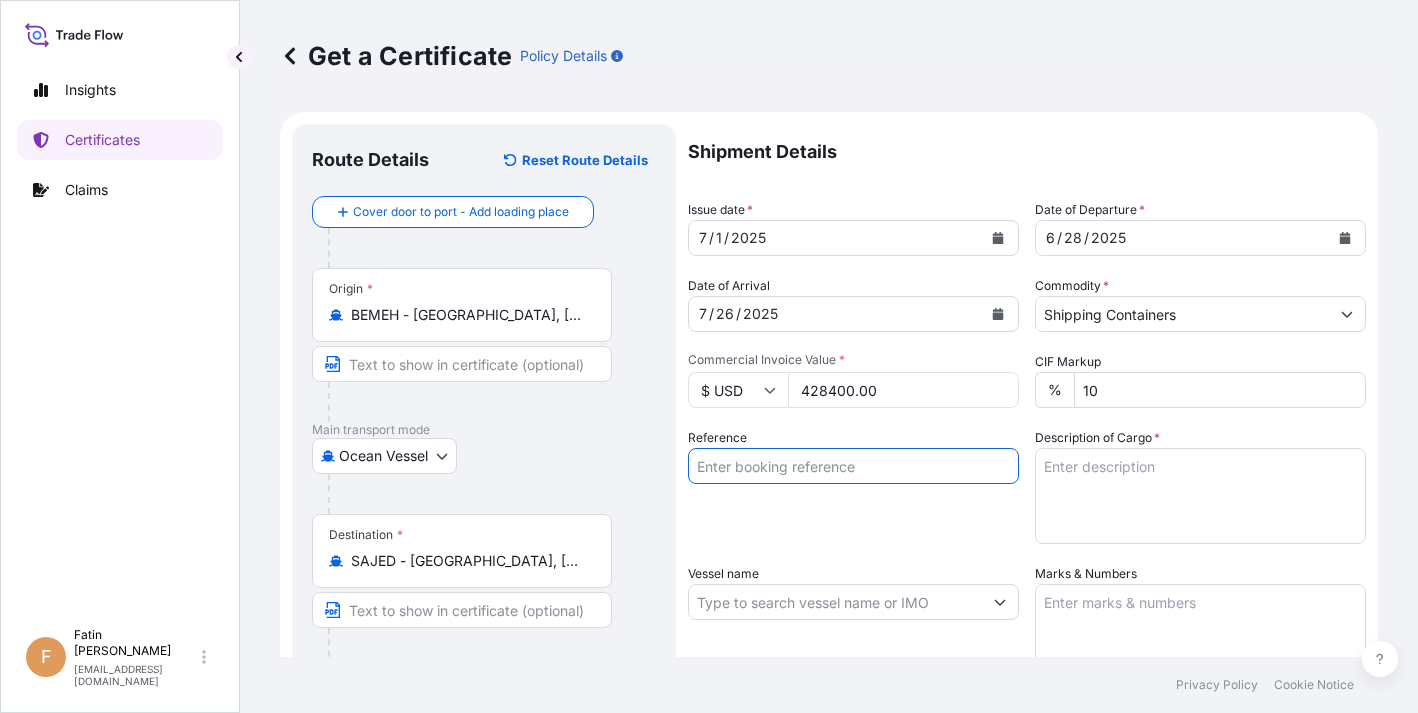 paste on "B000229916" 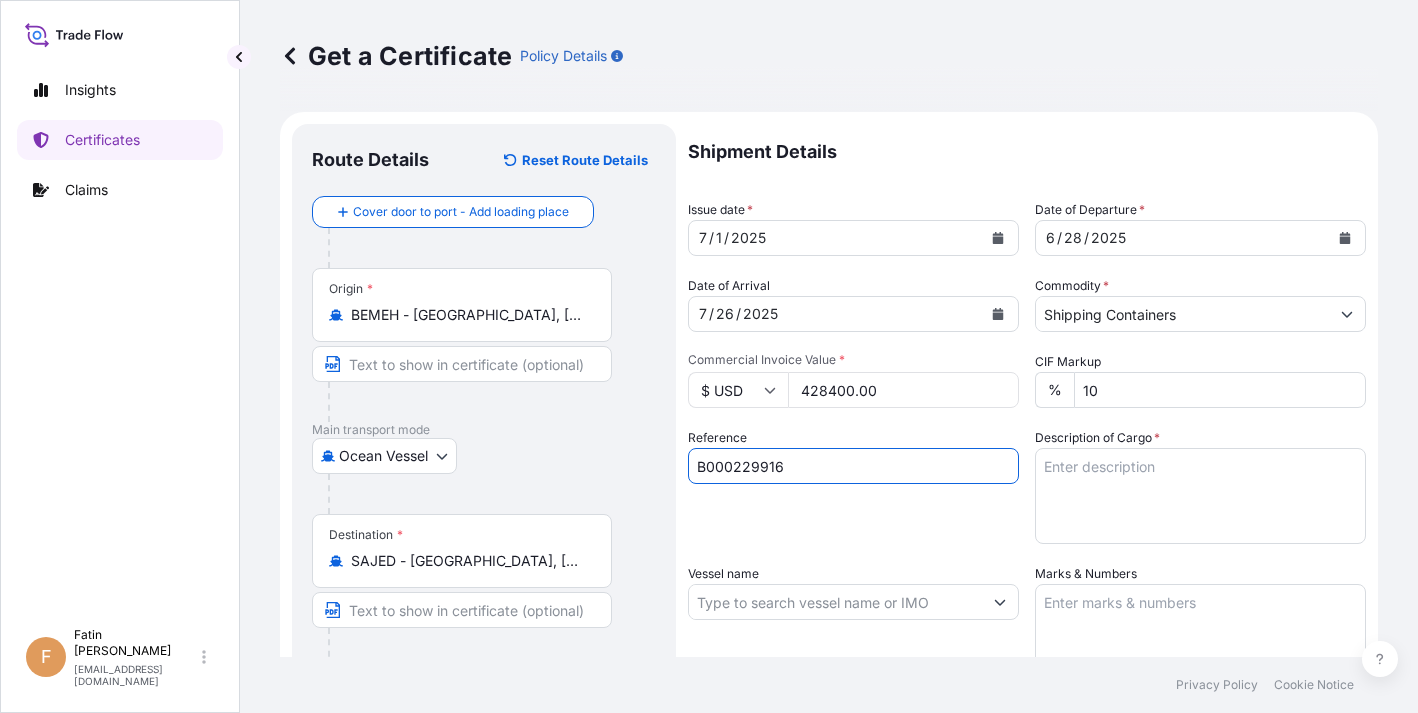 type on "B000229916" 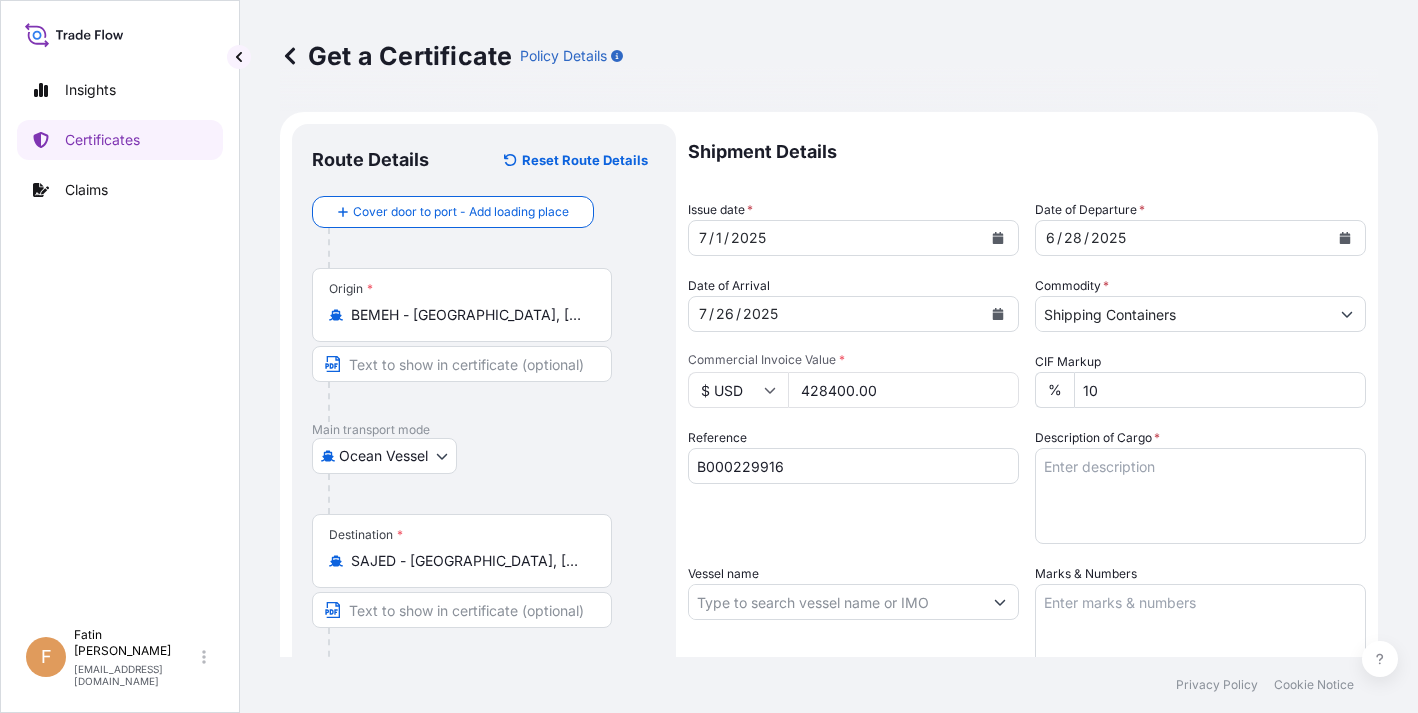 click on "Insights Certificates Claims" at bounding box center [120, 335] 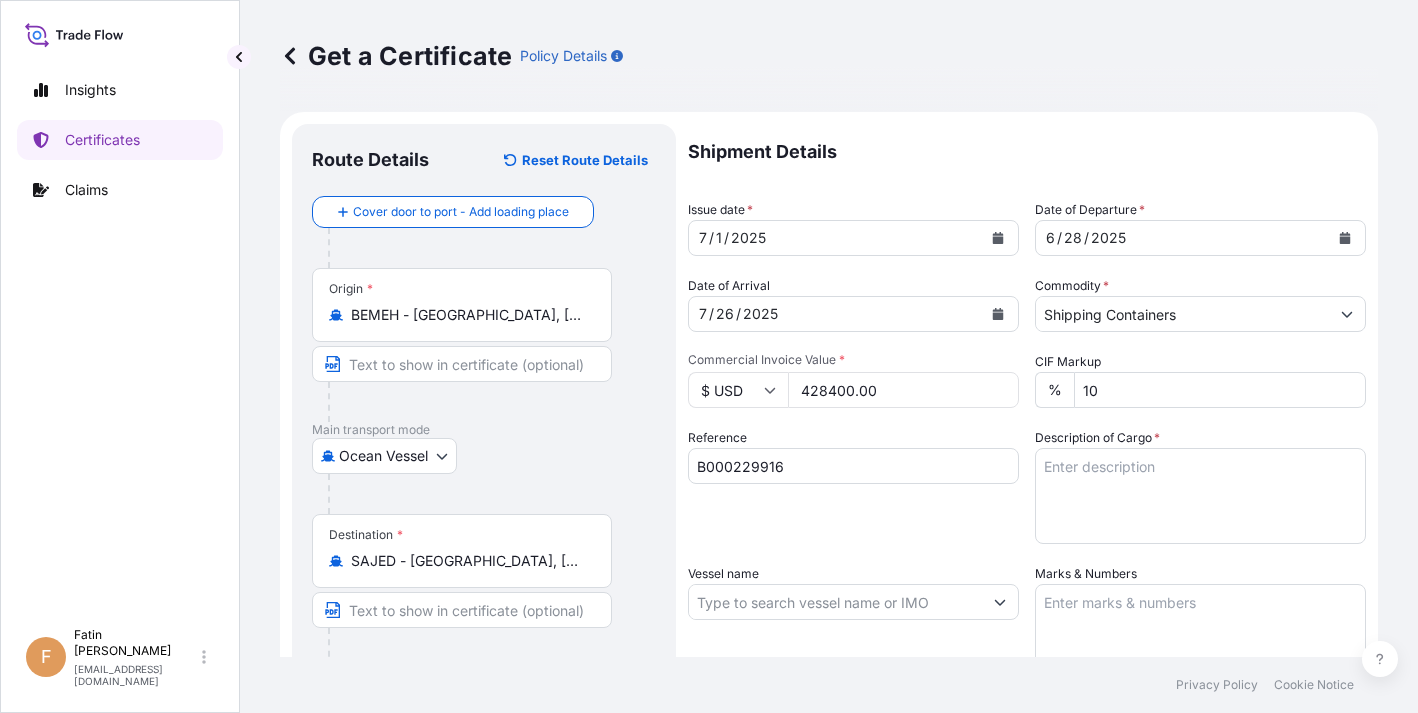 click on "Insights Certificates Claims" at bounding box center [120, 335] 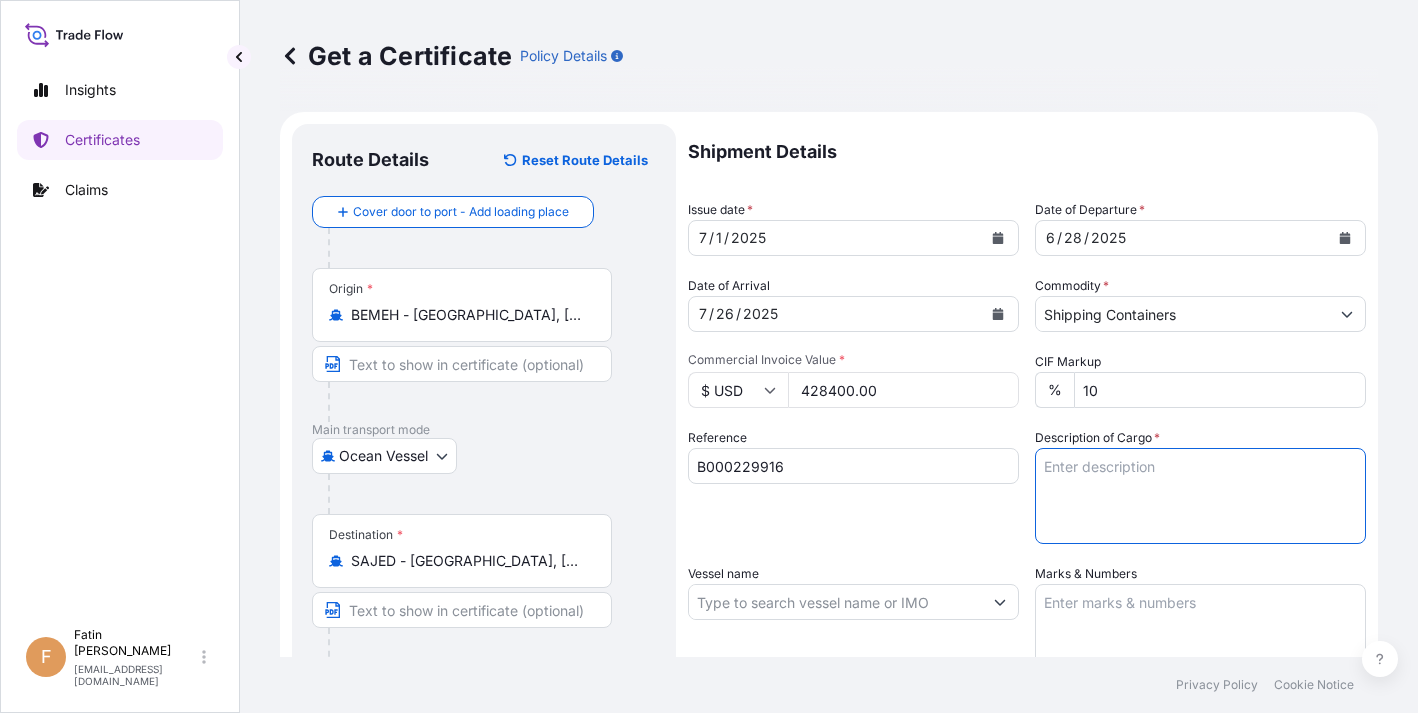 paste on "340 BOX LOADED ONTO
340 PALLETS LOADED INTO
10 40' HIGH CUBE CONTAINER
CHLORINATED POLYVINYL CHLORED COMPOUND
FOR THE PRODUCTION OF PIPES AND FITTINGS
GW 251,260.00 KGS
NW 238,000.00 KGS" 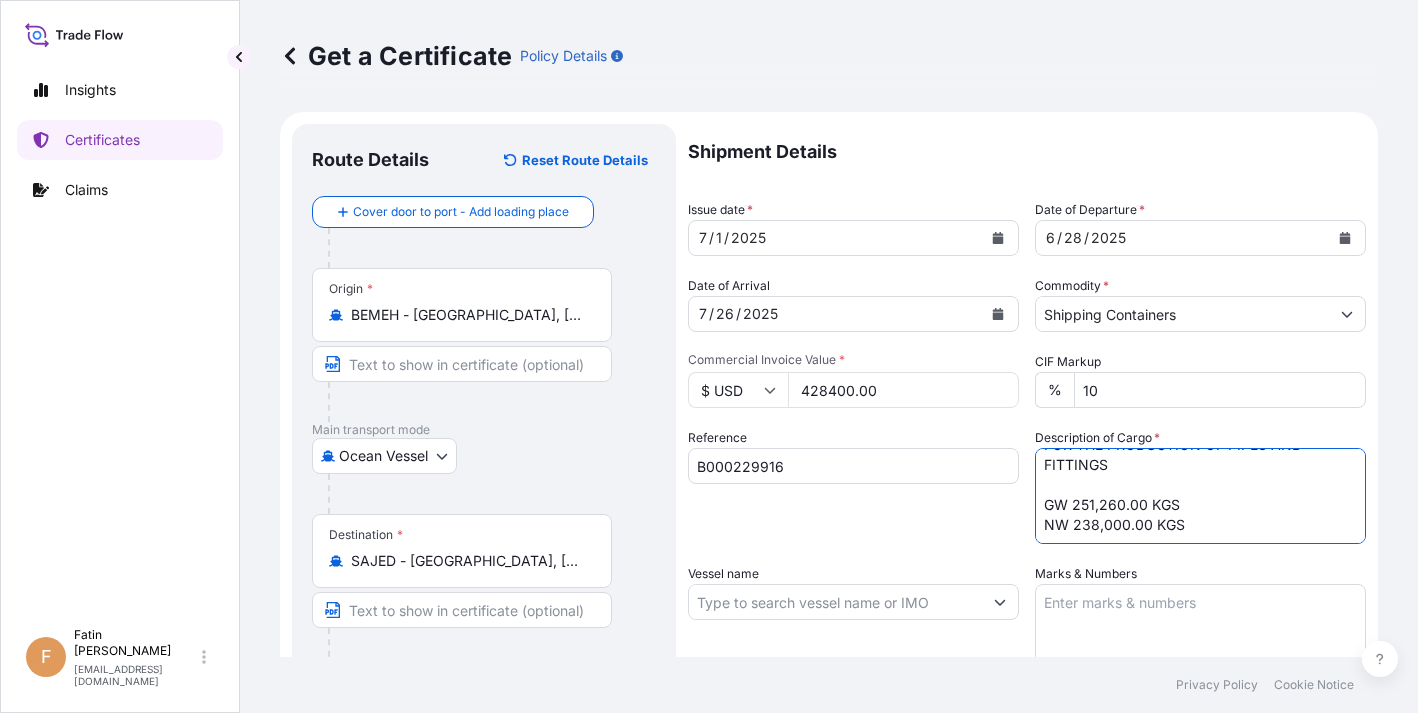 scroll, scrollTop: 142, scrollLeft: 0, axis: vertical 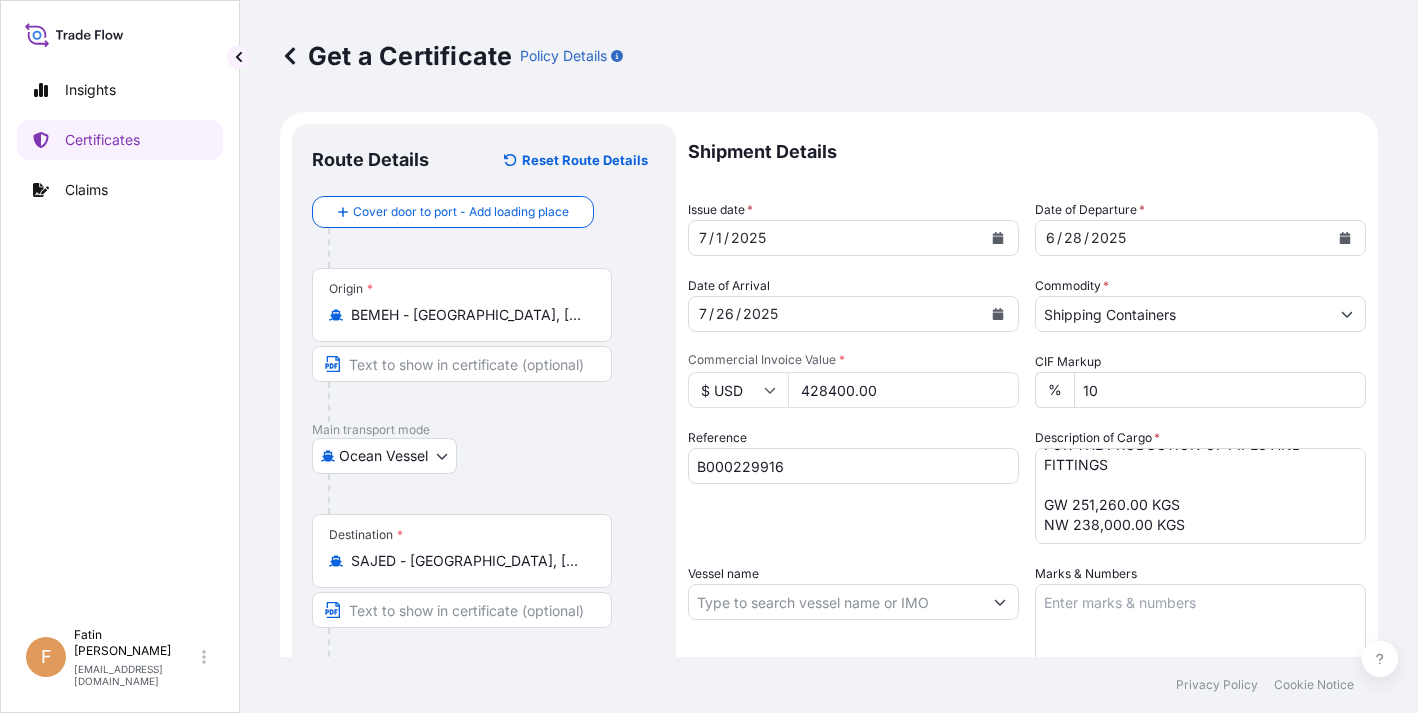 click on "Insights Certificates Claims" at bounding box center (120, 335) 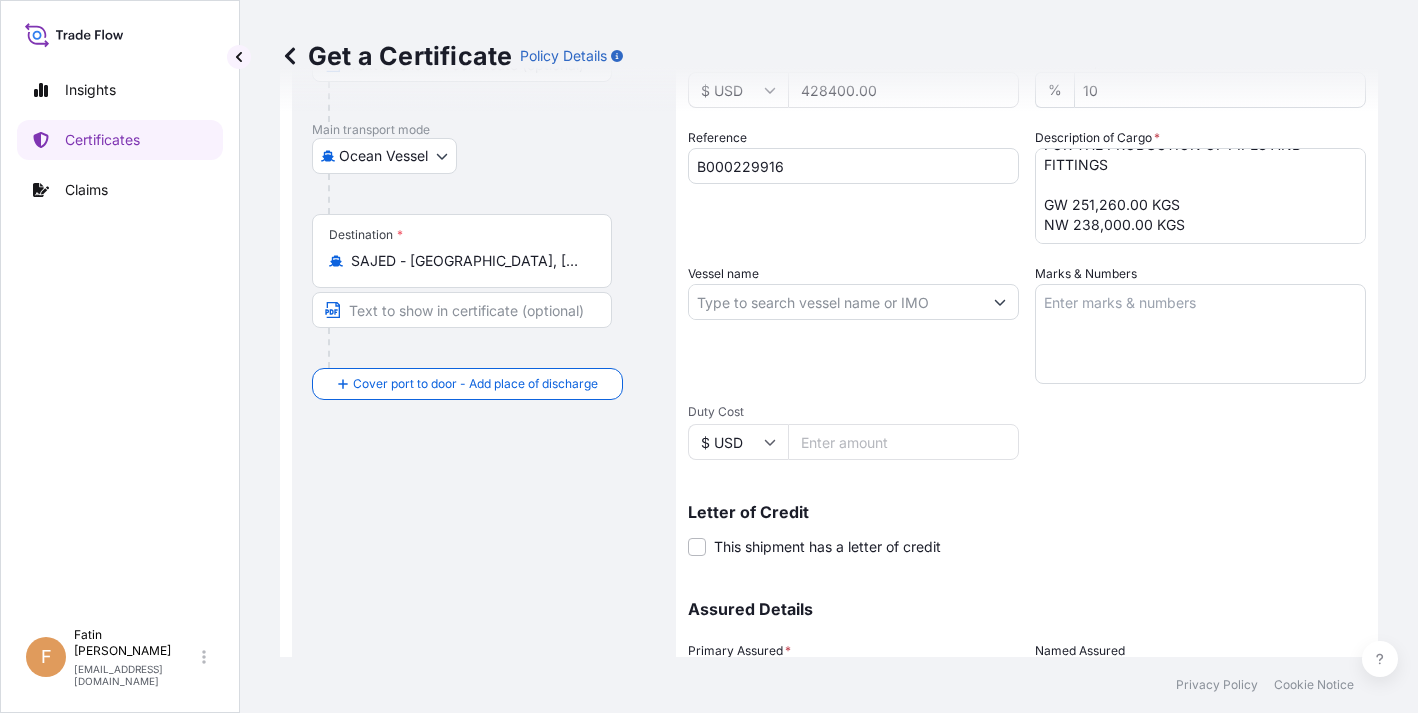 scroll, scrollTop: 488, scrollLeft: 0, axis: vertical 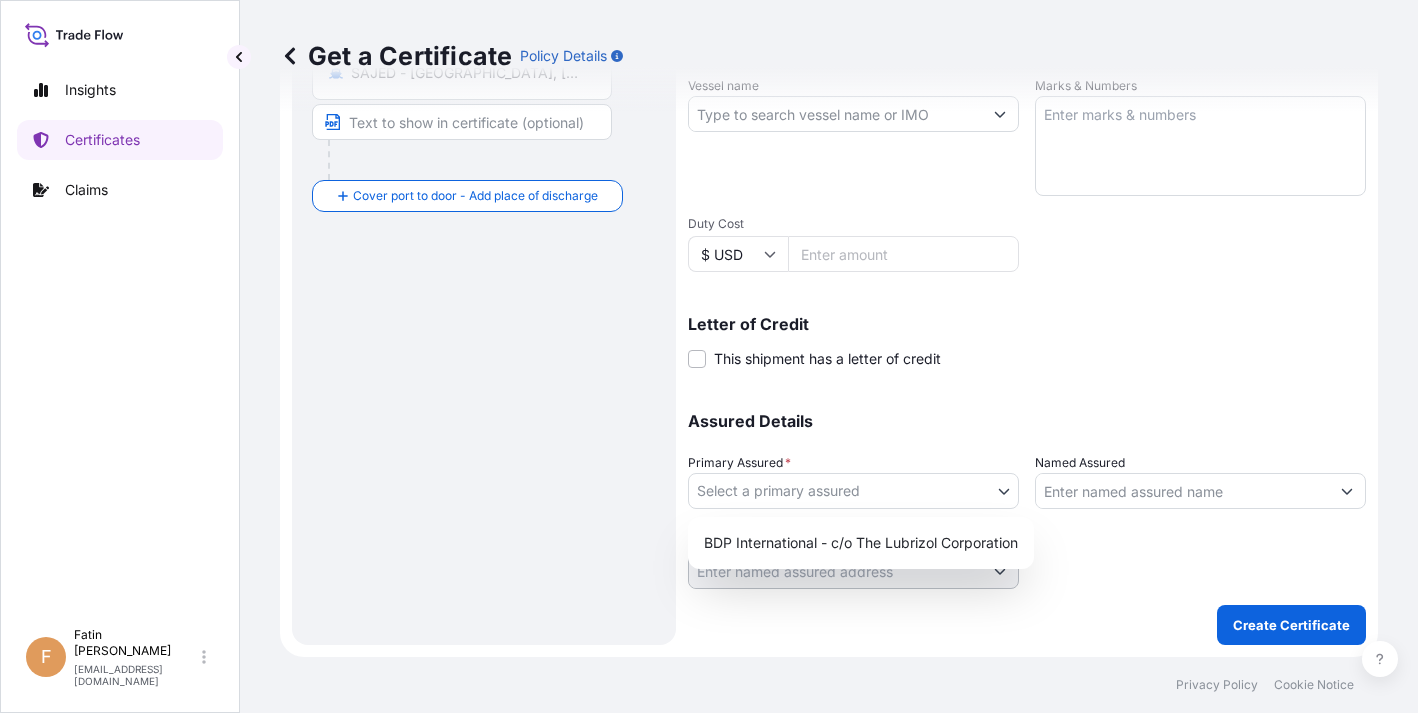 click on "Insights Certificates Claims F Fatin   Japridin [EMAIL_ADDRESS][DOMAIN_NAME] Get a Certificate Policy Details Route Details Reset Route Details   Cover door to port - Add loading place Place of loading Road / [GEOGRAPHIC_DATA] / Inland Origin * [GEOGRAPHIC_DATA] - [GEOGRAPHIC_DATA], [GEOGRAPHIC_DATA] Main transport mode Ocean [GEOGRAPHIC_DATA] Ocean Vessel Rail Barge in Tow Destination * SAJED - [GEOGRAPHIC_DATA], [GEOGRAPHIC_DATA] Cover port to door - Add place of discharge Road / Inland Road / Inland Place of Discharge Shipment Details Issue date * [DATE] Date of Departure * [DATE] Date of Arrival [DATE] Commodity * Shipping Containers Packing Category Commercial Invoice Value    * $ USD 428400.00 CIF Markup % 10 Reference B000229916 Description of Cargo * 340 BOX LOADED ONTO
340 PALLETS LOADED INTO
10 40' HIGH CUBE CONTAINER
CHLORINATED POLYVINYL CHLORED COMPOUND
FOR THE PRODUCTION OF PIPES AND FITTINGS
GW 251,260.00 KGS
NW 238,000.00 KGS Vessel name Marks & Numbers Duty Cost   $ USD Letter of Credit Letter of credit * *
0" at bounding box center [709, 356] 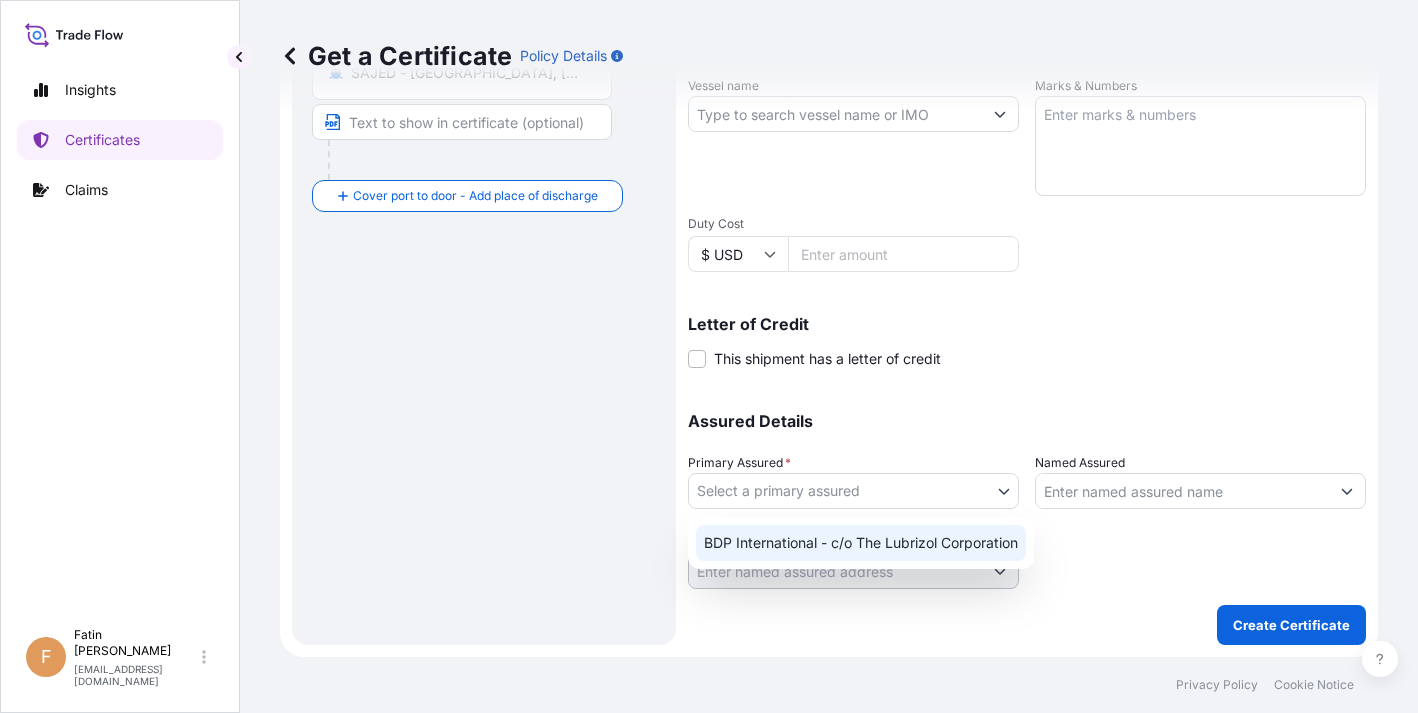 click on "BDP International - c/o The Lubrizol Corporation" at bounding box center [861, 543] 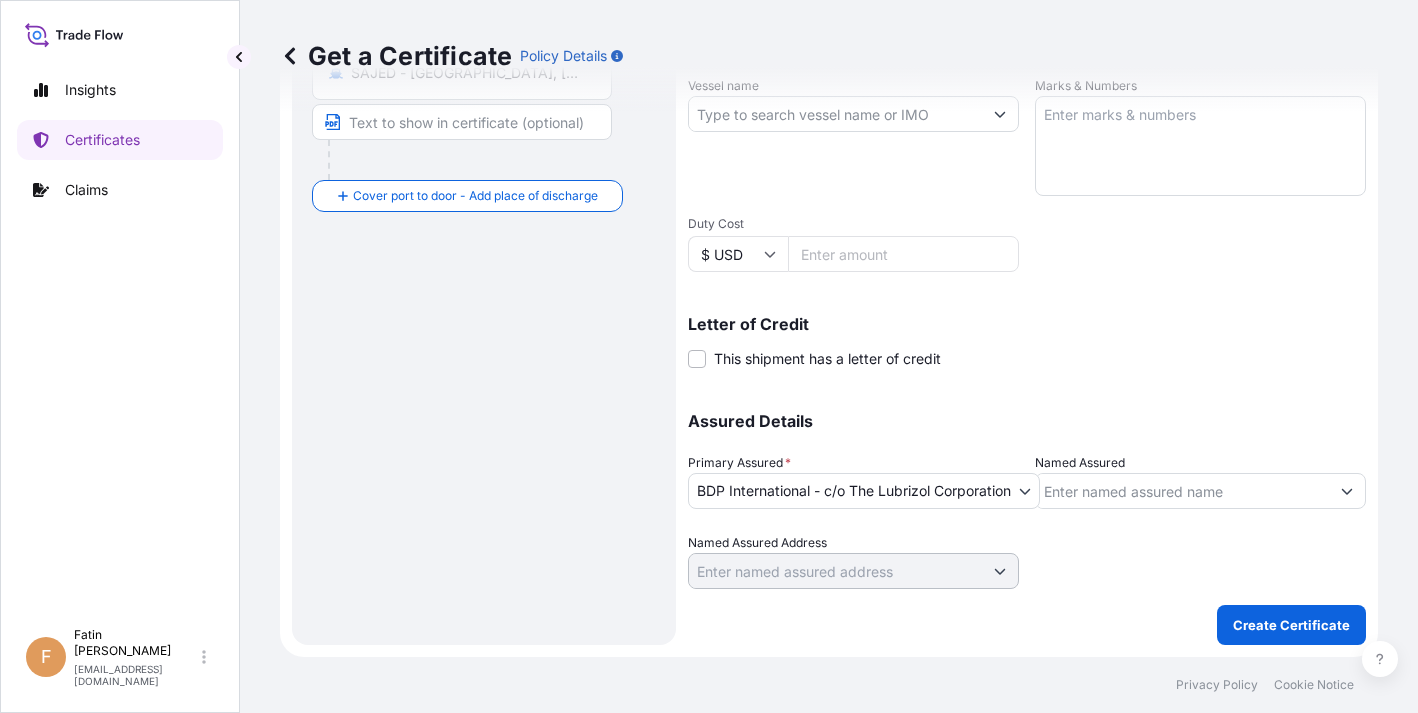 click on "Route Details Reset Route Details   Cover door to port - Add loading place Place of loading Road / [GEOGRAPHIC_DATA] / Inland Origin * [GEOGRAPHIC_DATA] - [GEOGRAPHIC_DATA], [GEOGRAPHIC_DATA] Main transport mode Ocean [GEOGRAPHIC_DATA] Ocean Vessel Rail Barge in Tow Destination * SAJED - [GEOGRAPHIC_DATA], [GEOGRAPHIC_DATA] Cover port to door - Add place of discharge Road / [GEOGRAPHIC_DATA] / Inland Place of Discharge" at bounding box center [484, 140] 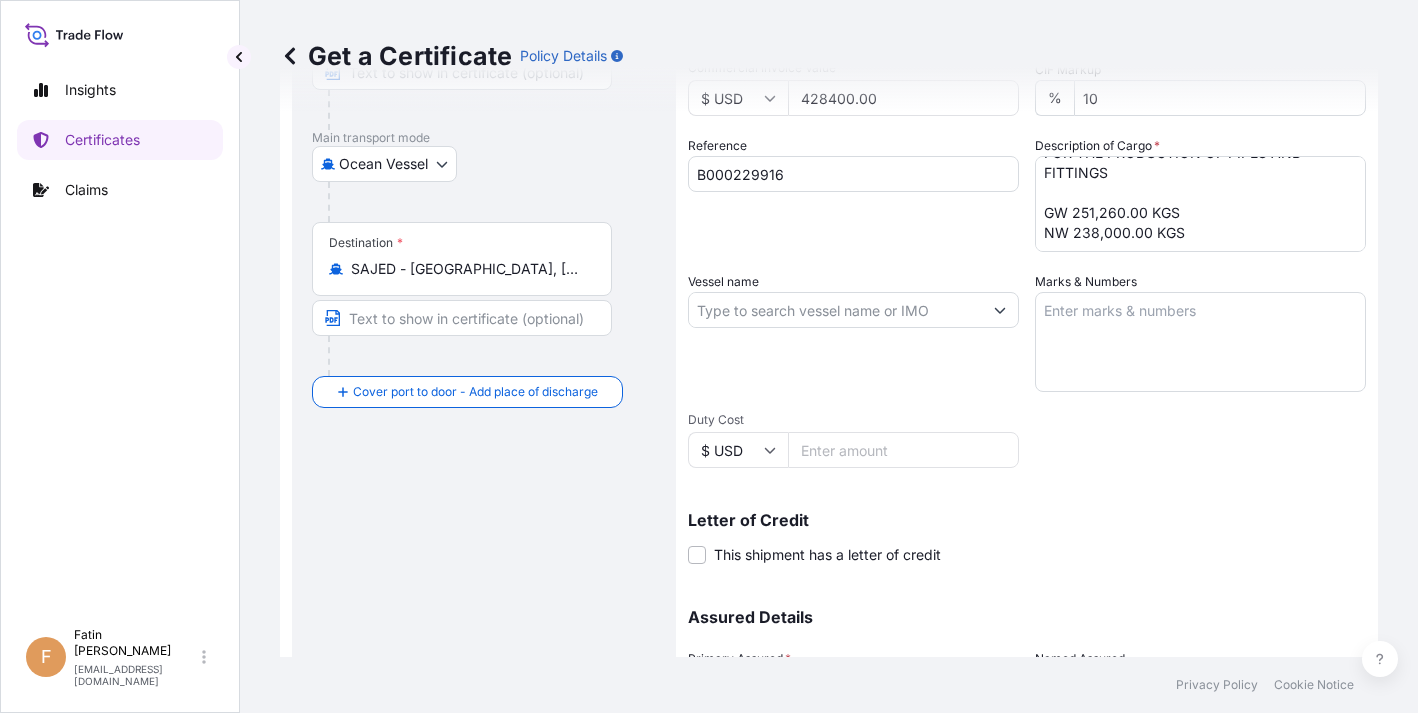 scroll, scrollTop: 288, scrollLeft: 0, axis: vertical 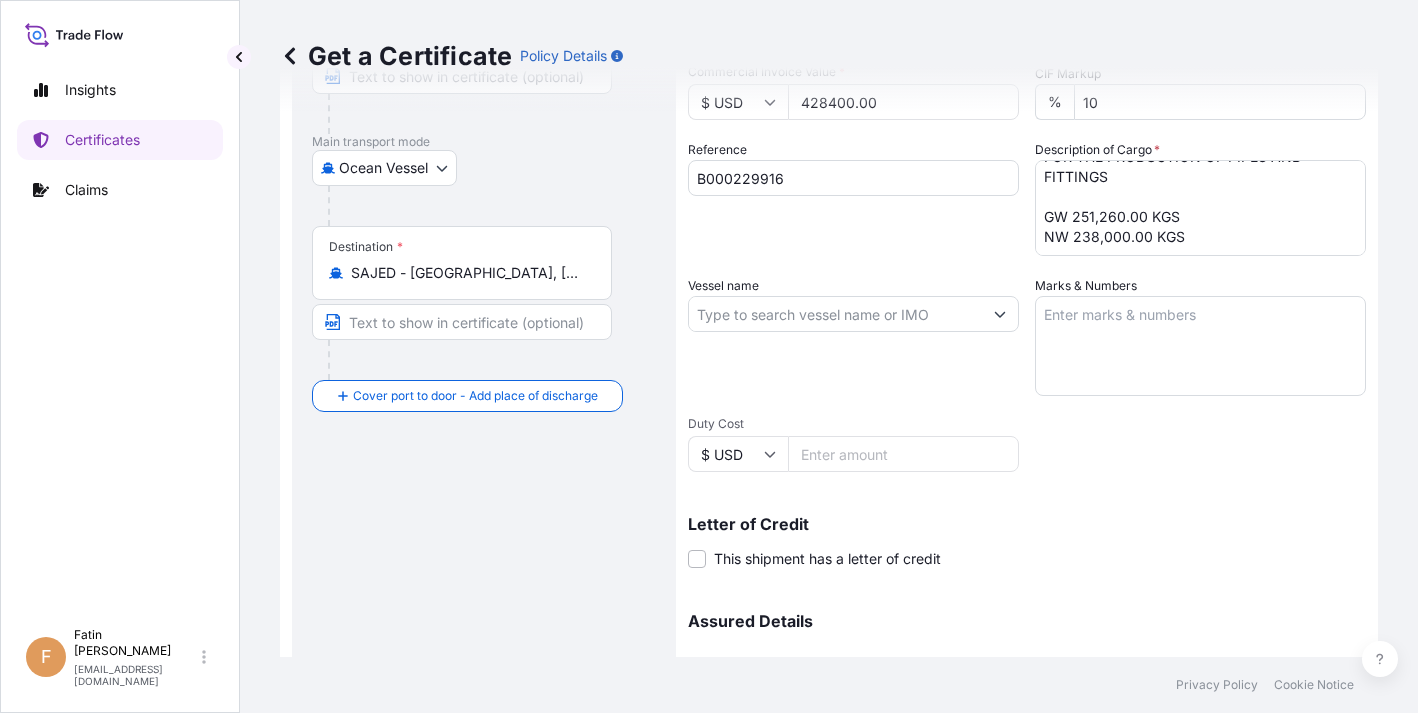 click on "Vessel name" at bounding box center [835, 314] 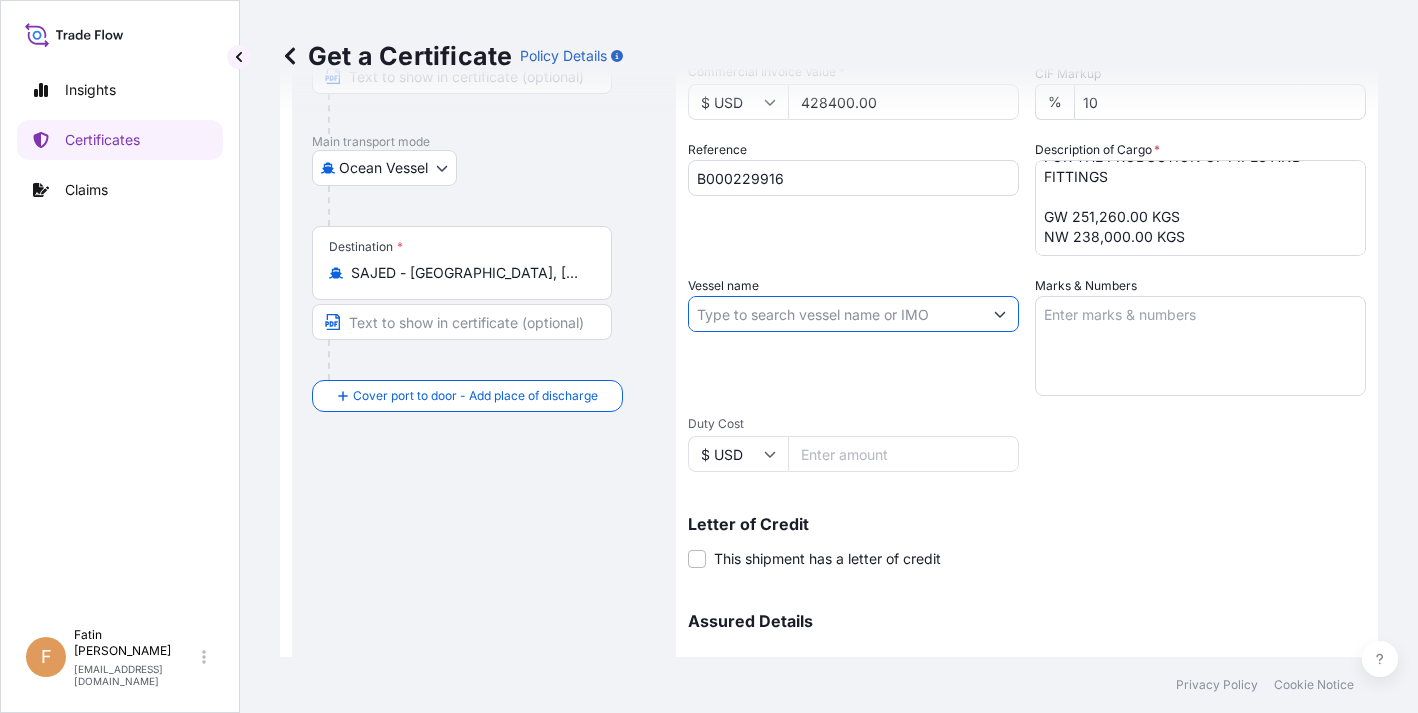 paste on "MSC [PERSON_NAME]" 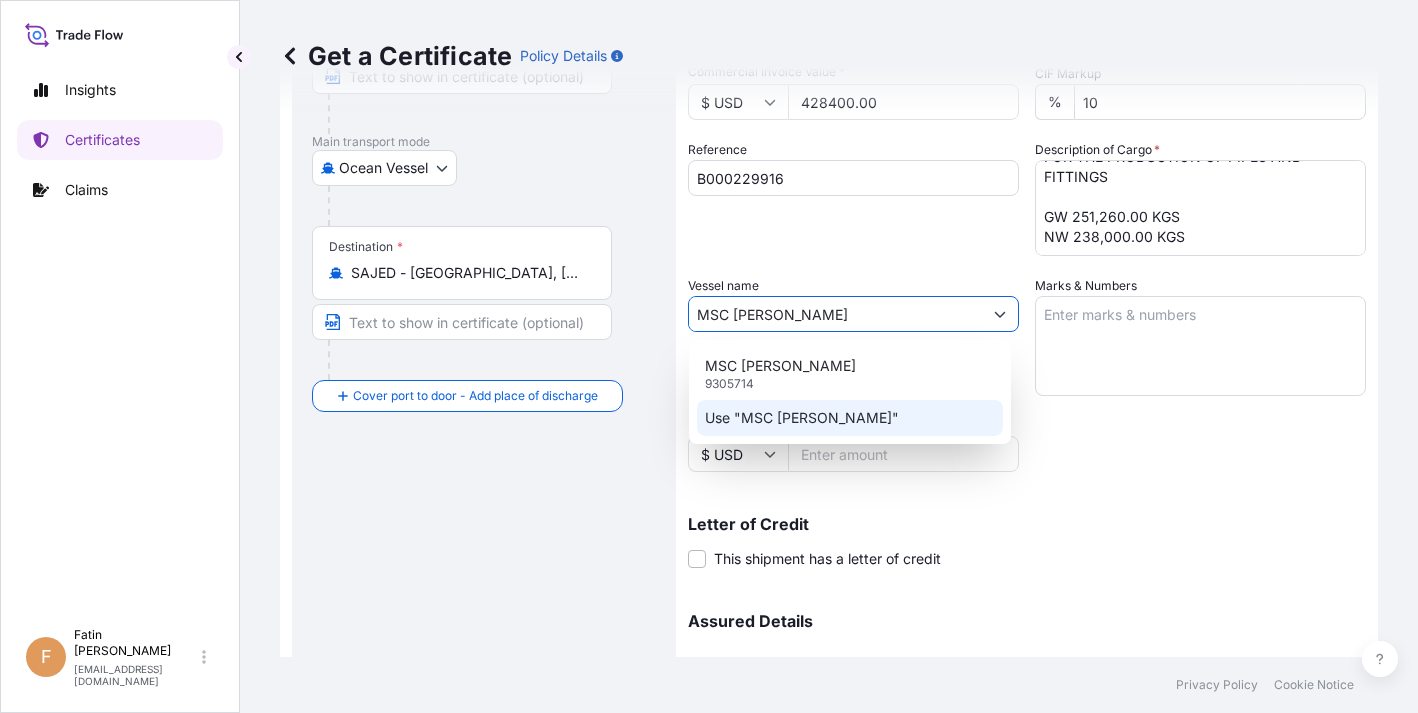 click on "Use "MSC [PERSON_NAME]"" 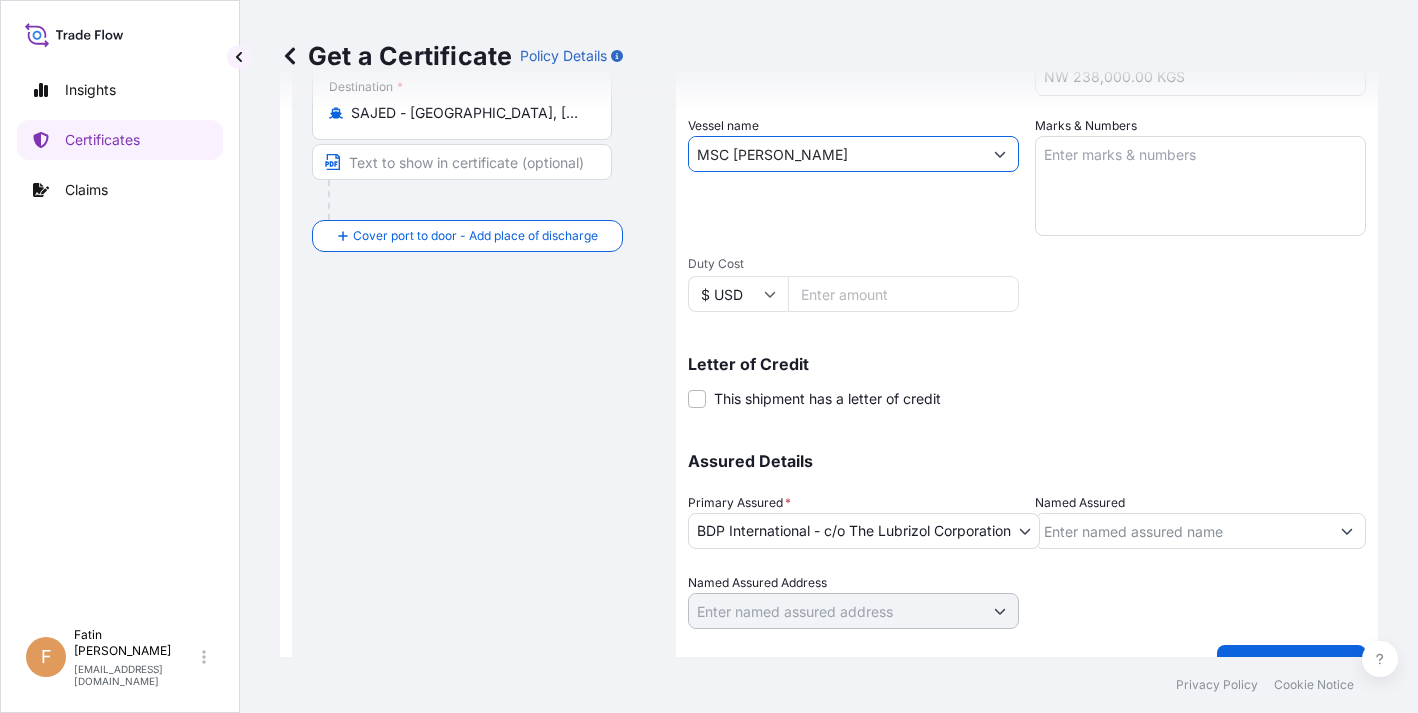 scroll, scrollTop: 488, scrollLeft: 0, axis: vertical 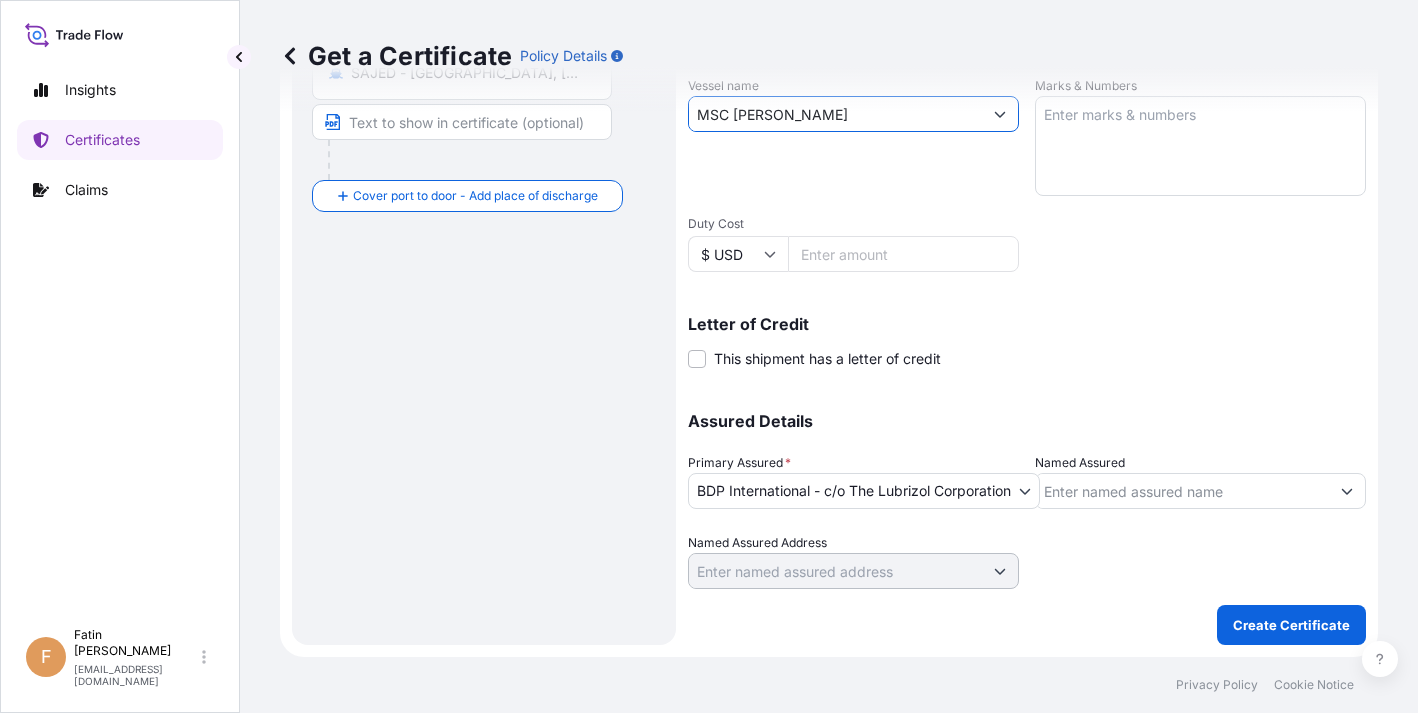 type on "MSC [PERSON_NAME]" 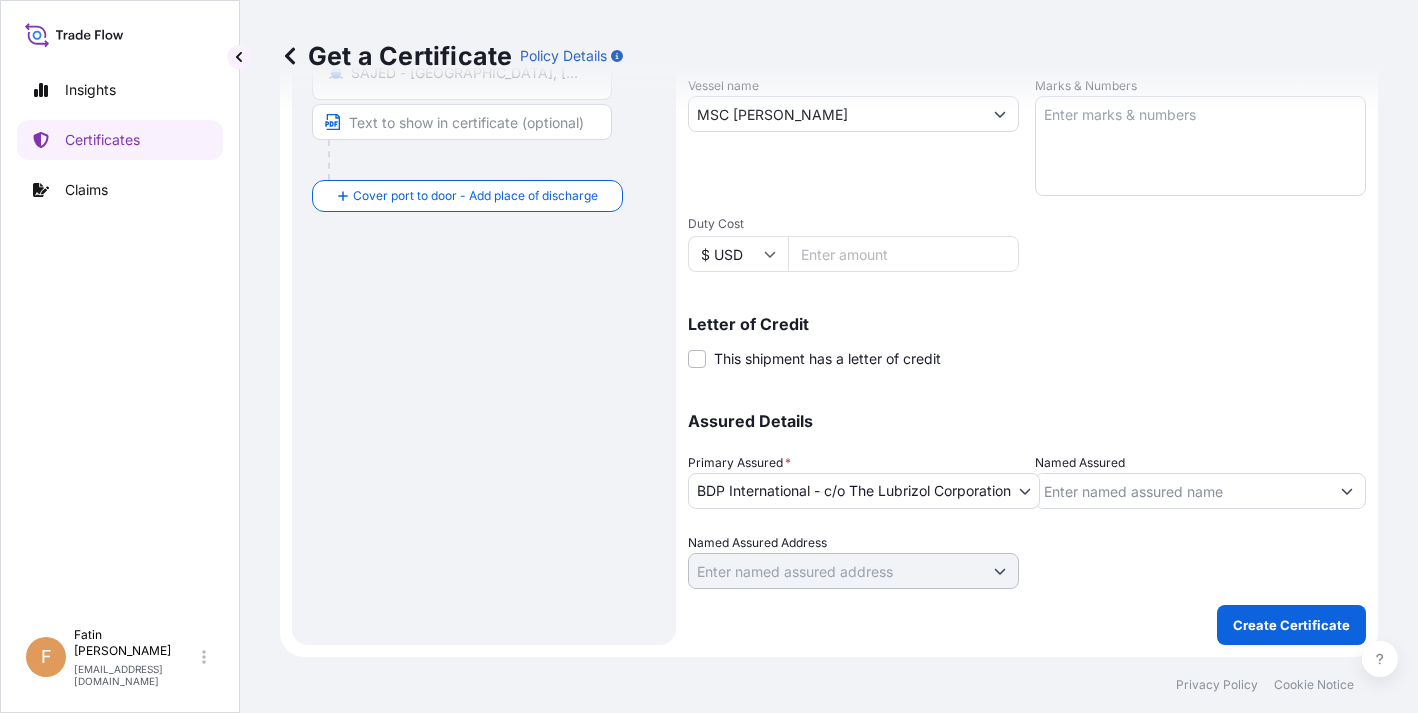 click on "Route Details Reset Route Details   Cover door to port - Add loading place Place of loading Road / [GEOGRAPHIC_DATA] / Inland Origin * [GEOGRAPHIC_DATA] - [GEOGRAPHIC_DATA], [GEOGRAPHIC_DATA] Main transport mode Ocean [GEOGRAPHIC_DATA] Ocean Vessel Rail Barge in Tow Destination * SAJED - [GEOGRAPHIC_DATA], [GEOGRAPHIC_DATA] Cover port to door - Add place of discharge Road / [GEOGRAPHIC_DATA] / Inland Place of Discharge" at bounding box center (484, 140) 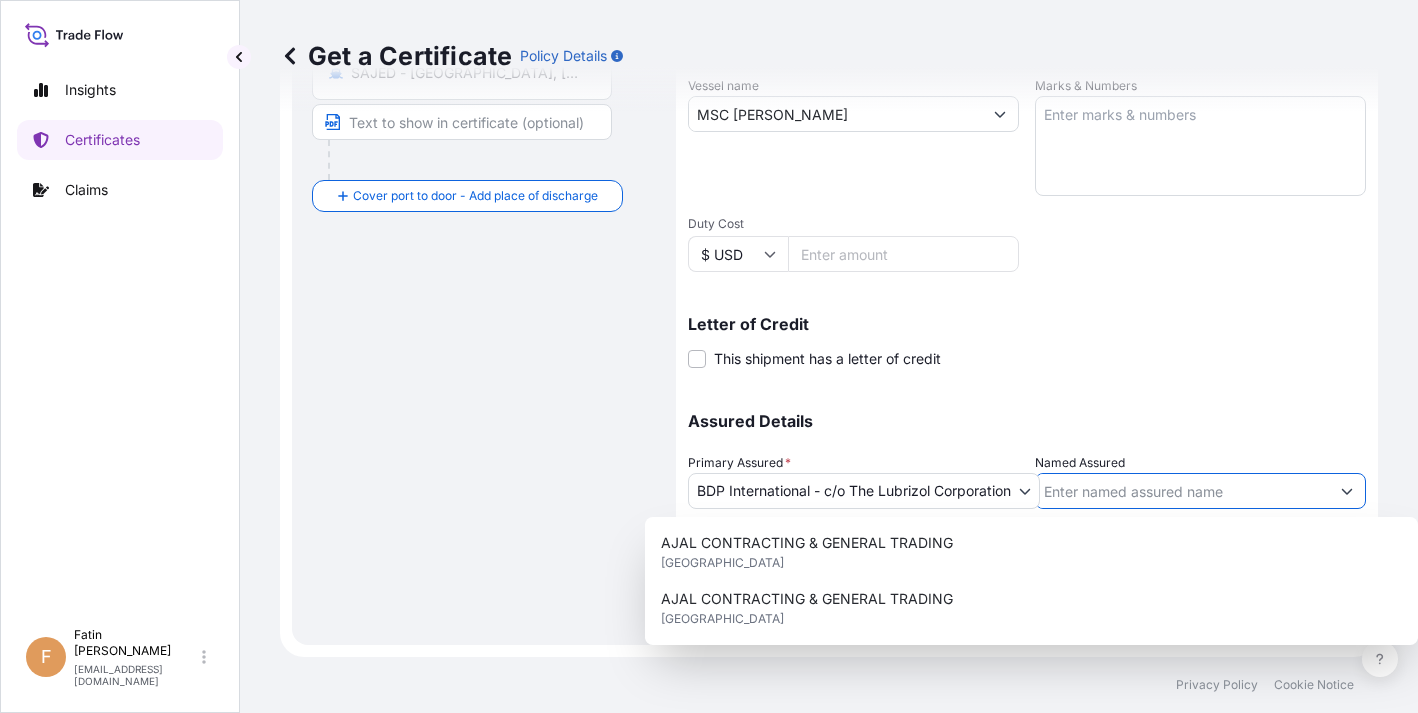 click on "Named Assured" at bounding box center (1182, 491) 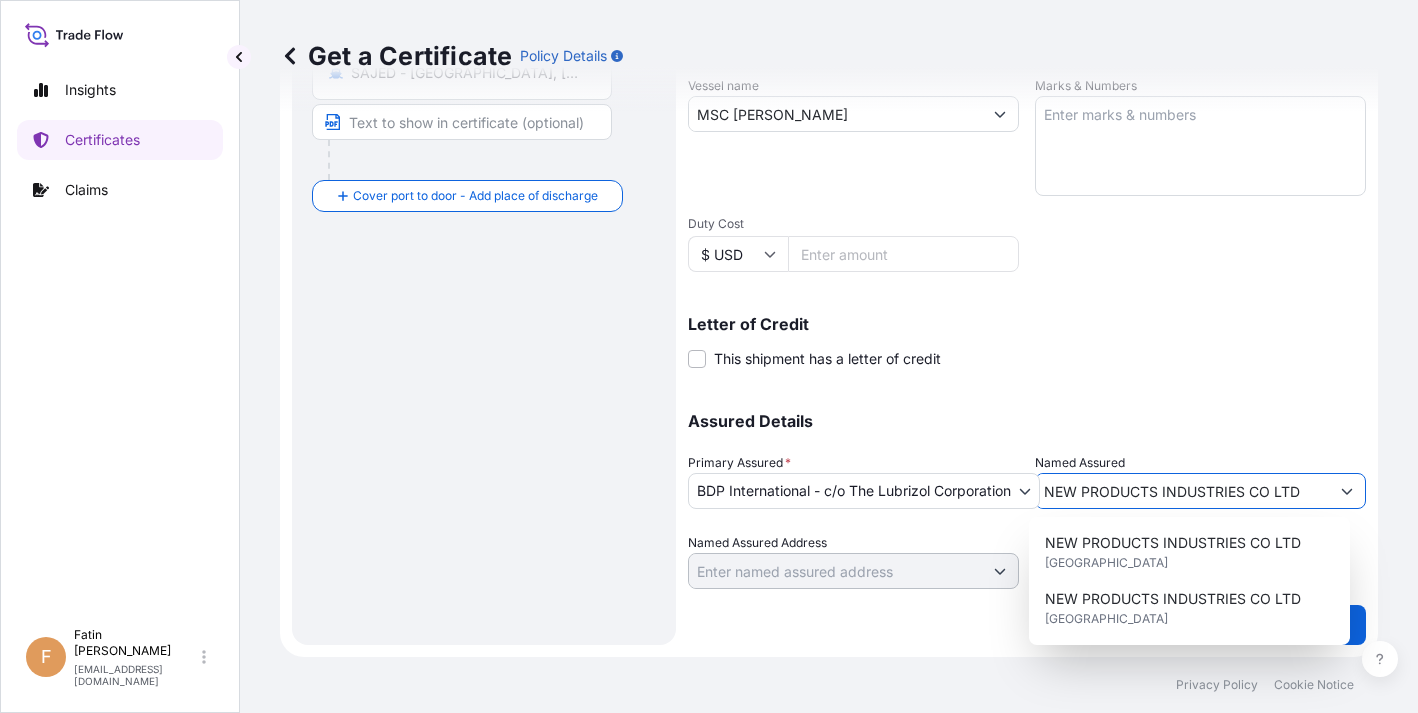 type on "NEW PRODUCTS INDUSTRIES CO LTD" 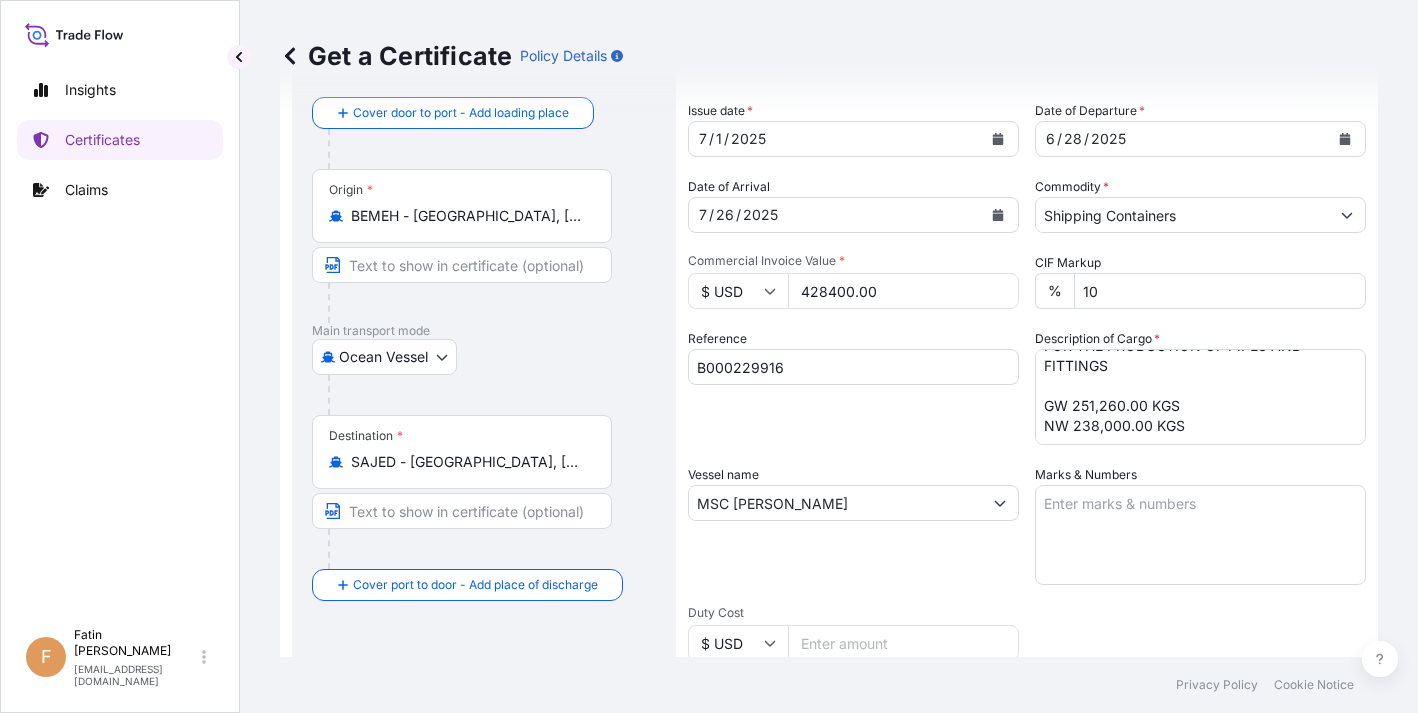 scroll, scrollTop: 100, scrollLeft: 0, axis: vertical 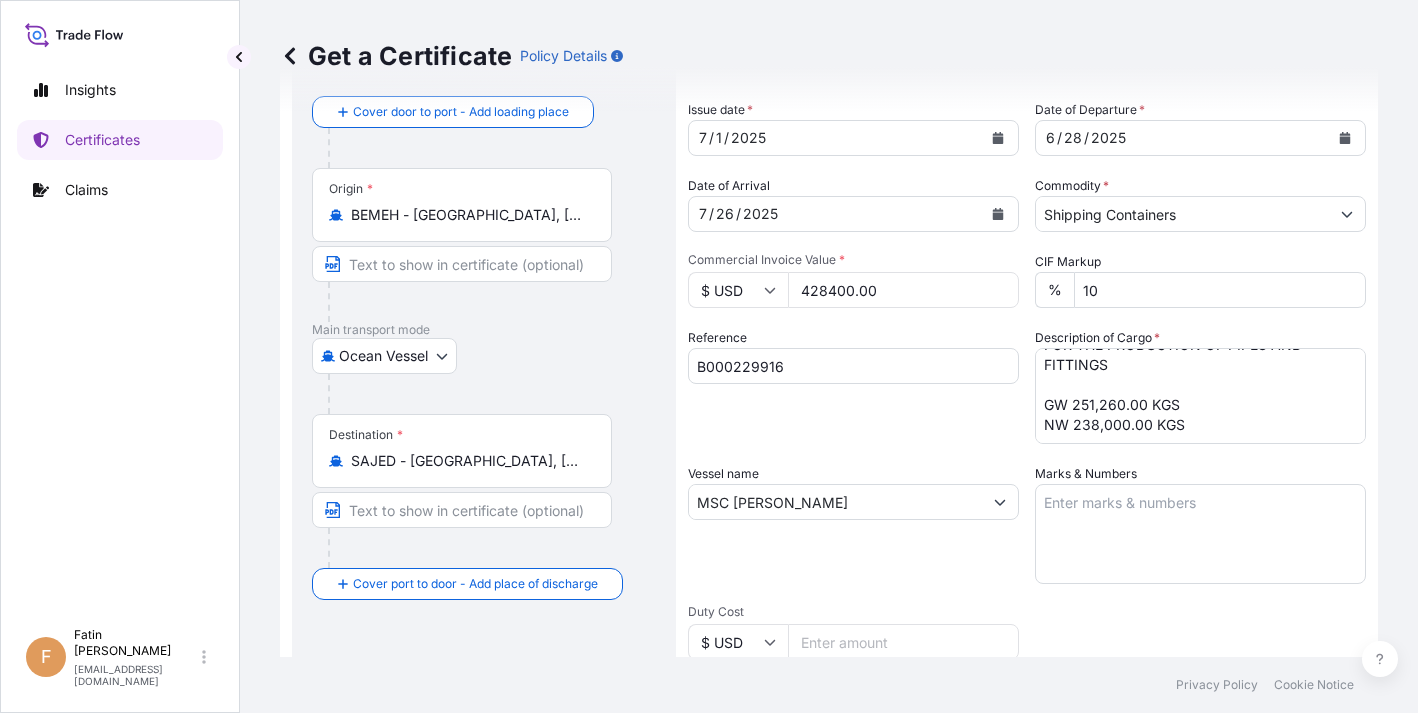 click on "Insights Certificates Claims" at bounding box center [120, 335] 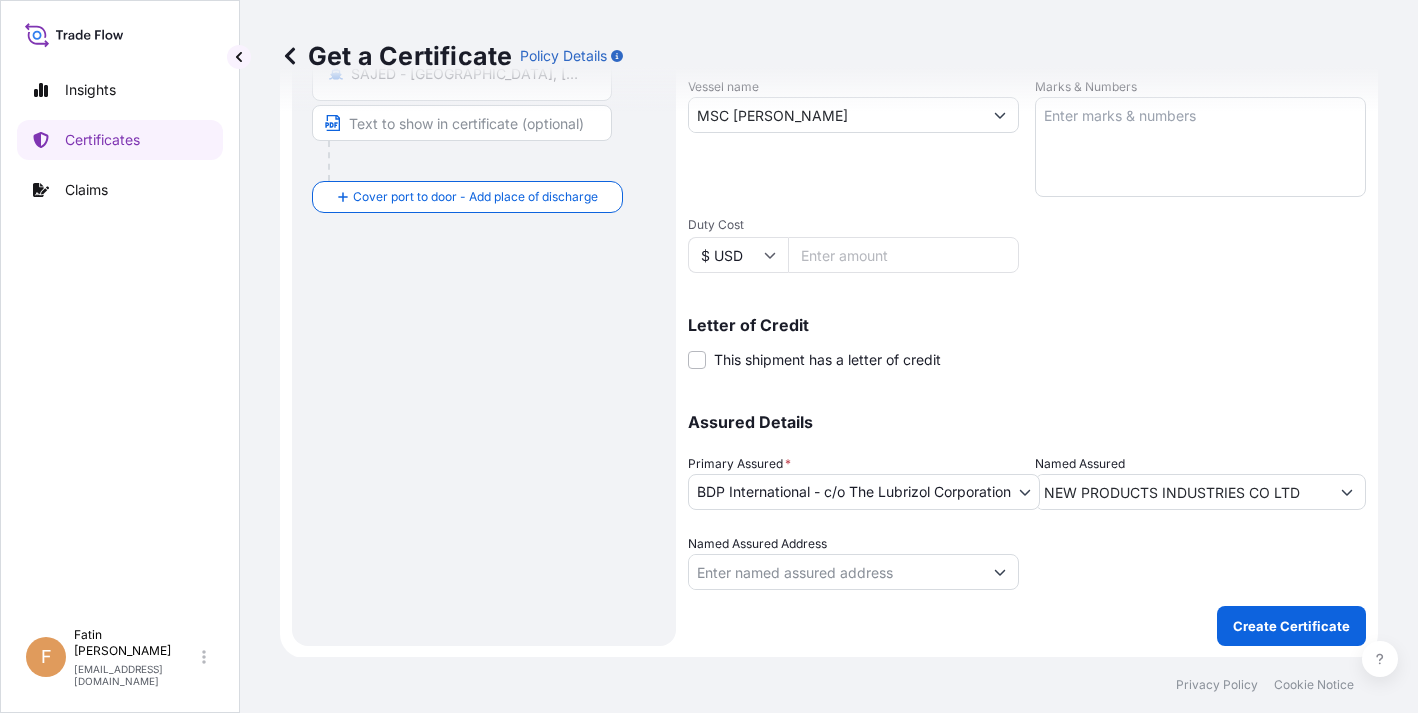 scroll, scrollTop: 488, scrollLeft: 0, axis: vertical 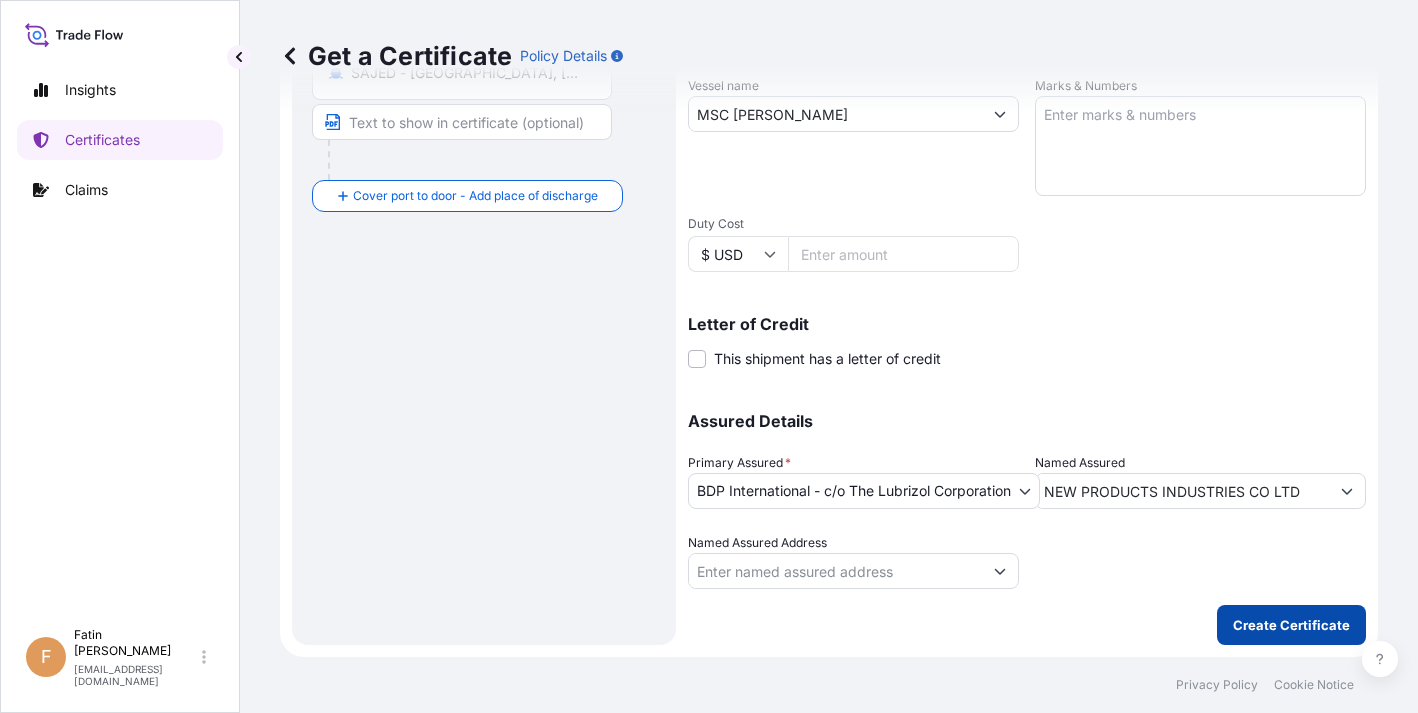 click on "Create Certificate" at bounding box center [1291, 625] 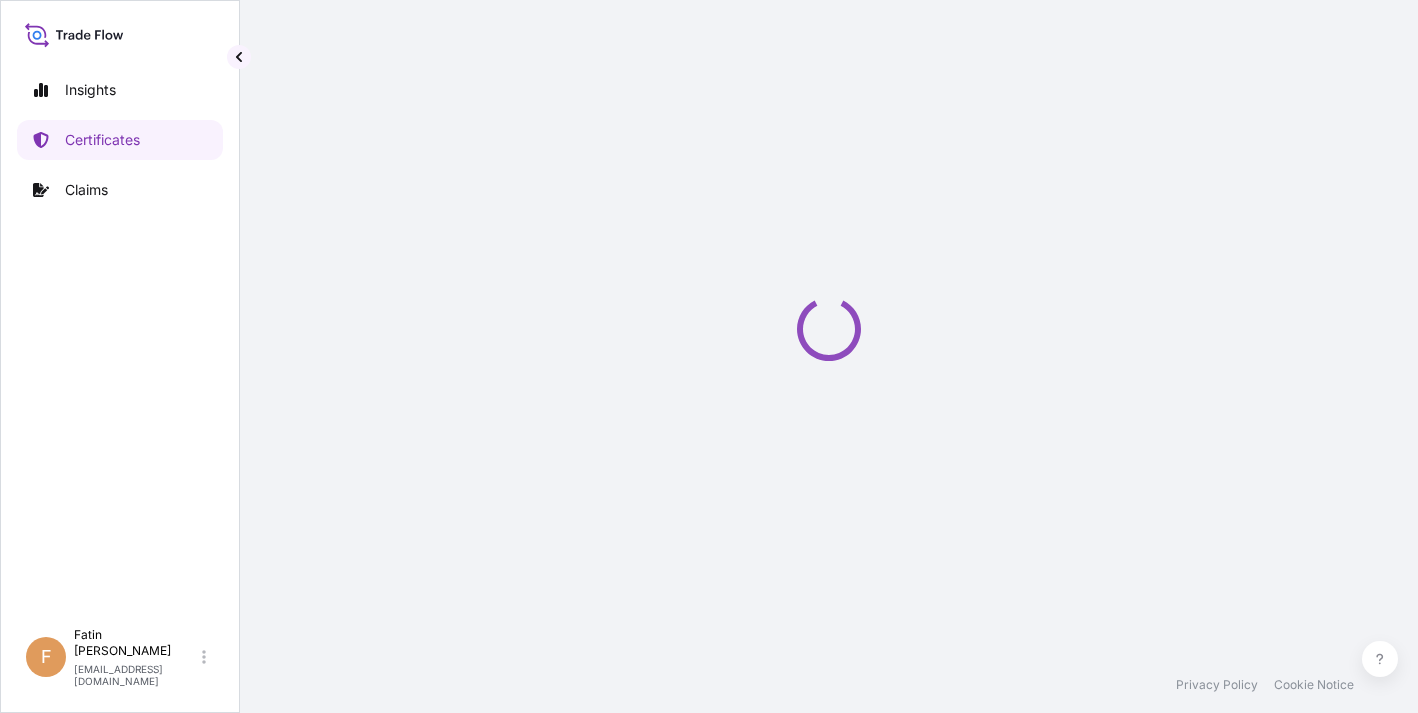 scroll, scrollTop: 0, scrollLeft: 0, axis: both 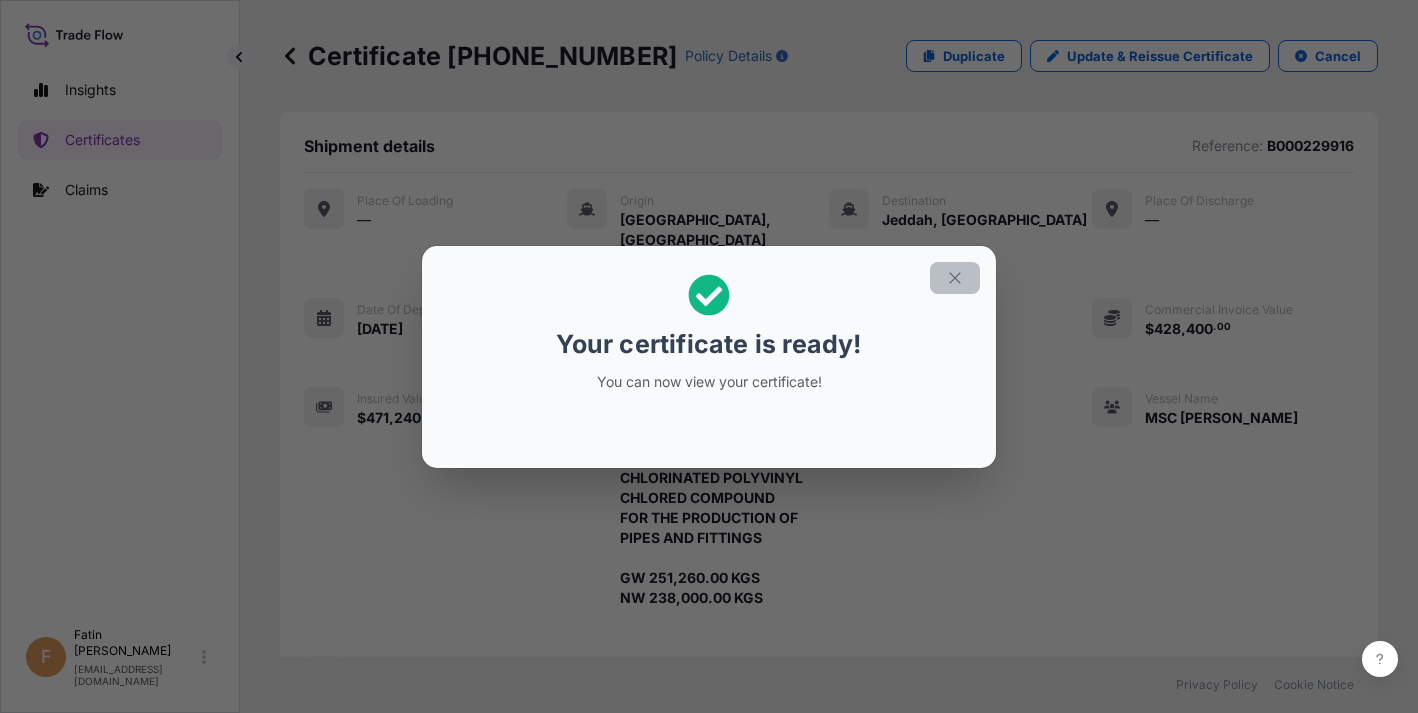 click 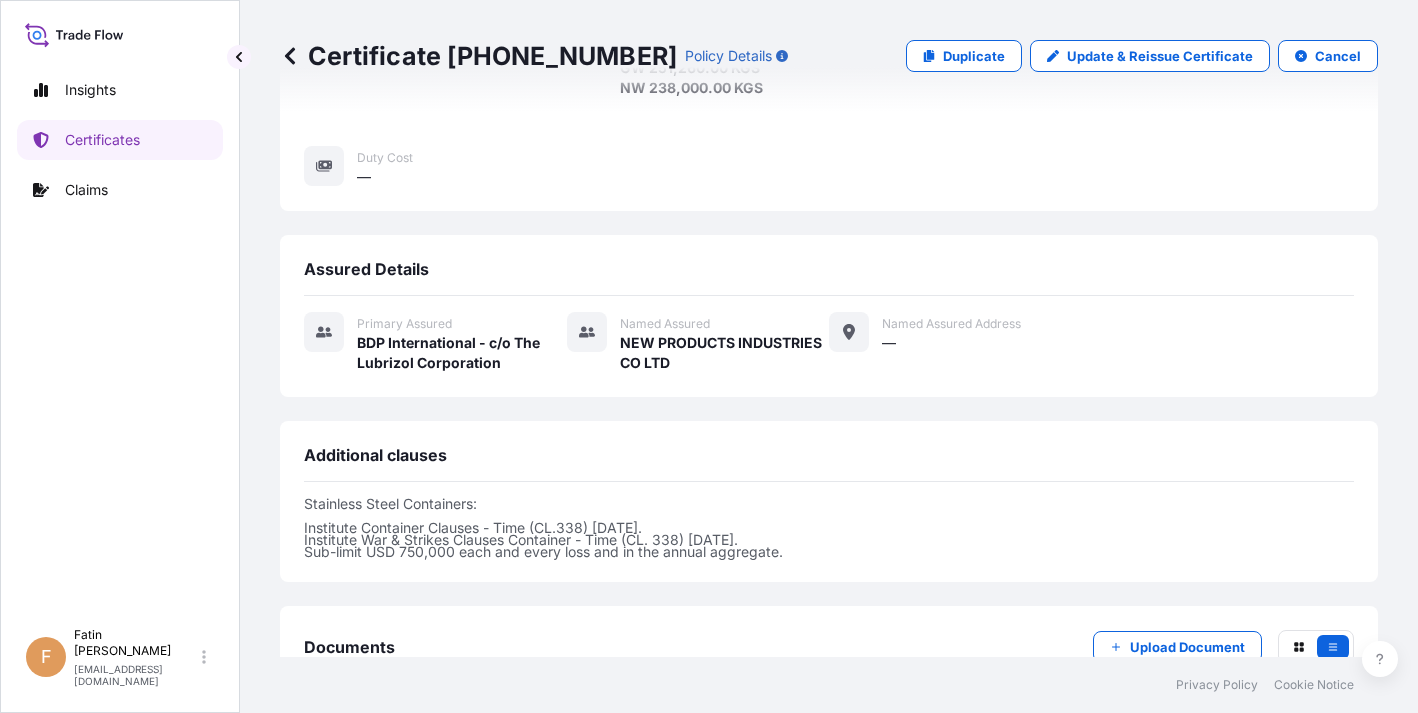 scroll, scrollTop: 700, scrollLeft: 0, axis: vertical 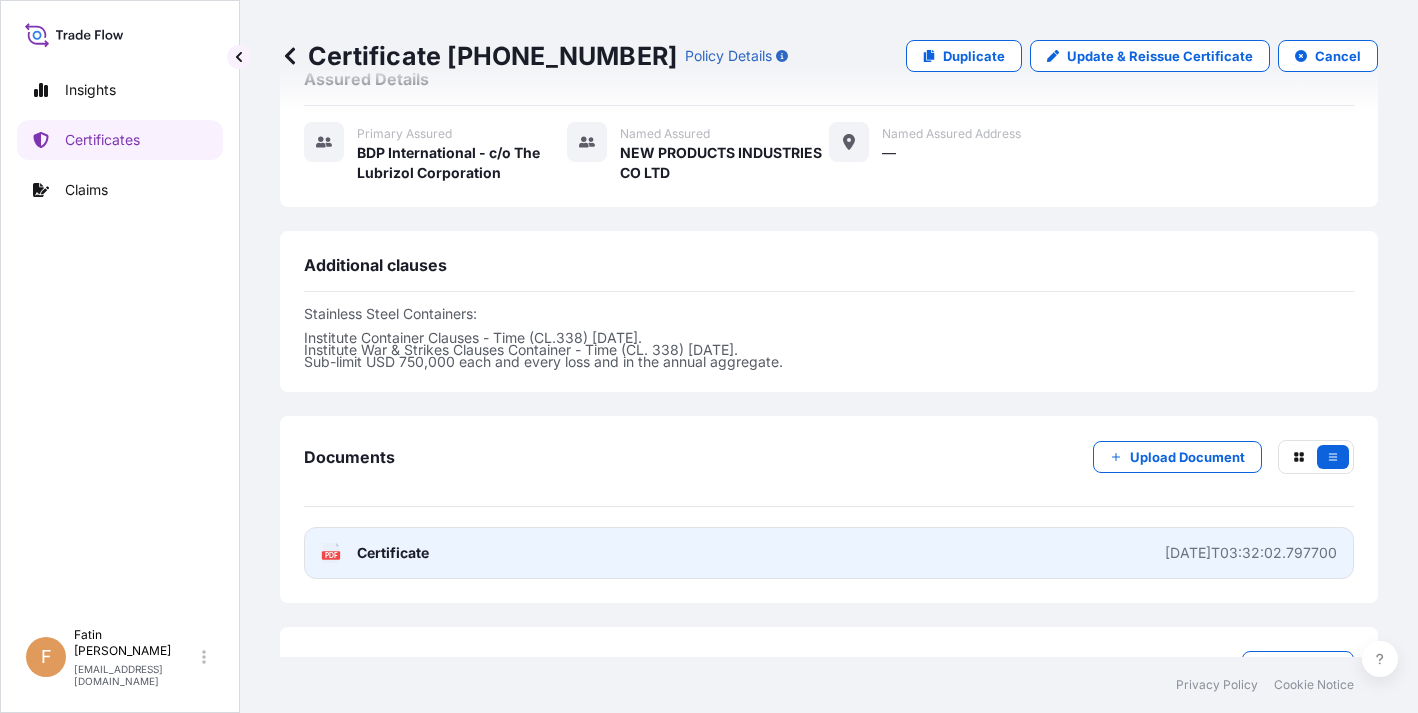 click on "Certificate" at bounding box center (393, 553) 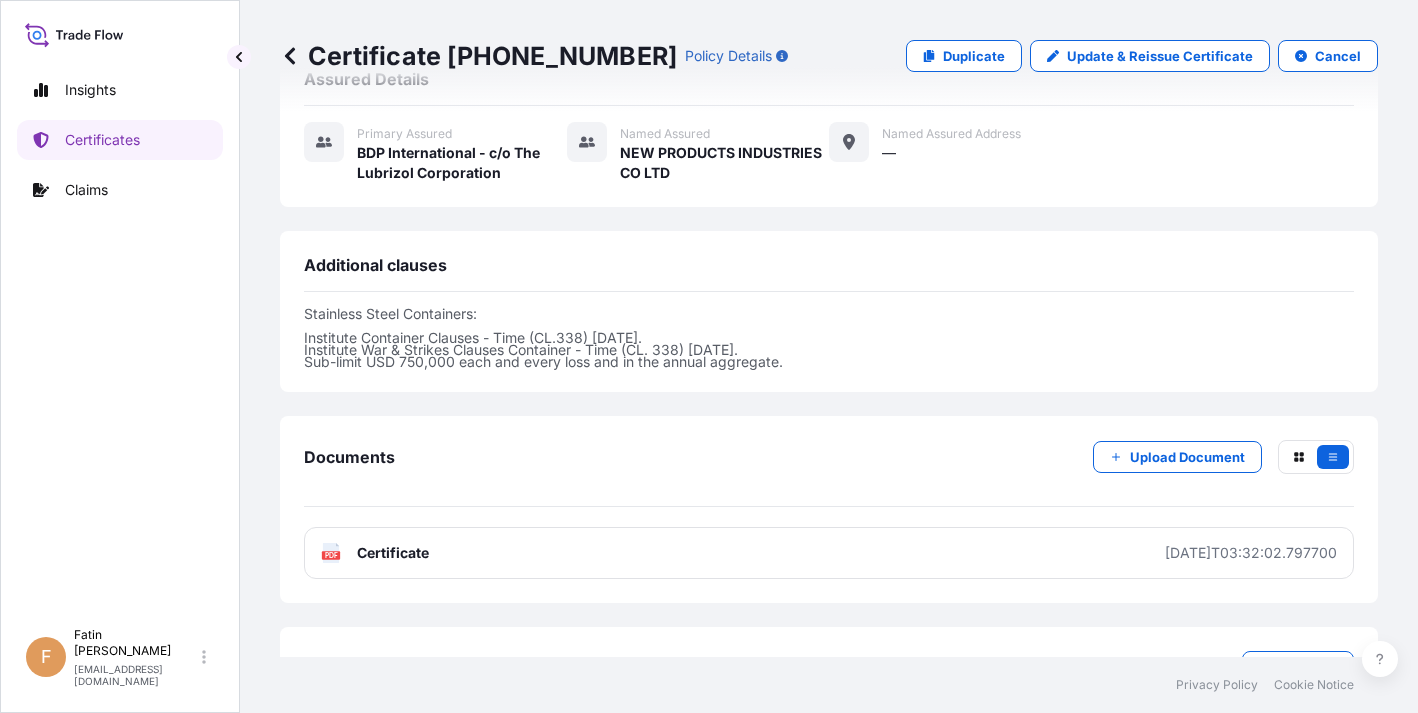 click on "Certificate [PHONE_NUMBER] Policy Details Duplicate Update & Reissue Certificate Cancel" at bounding box center [829, 56] 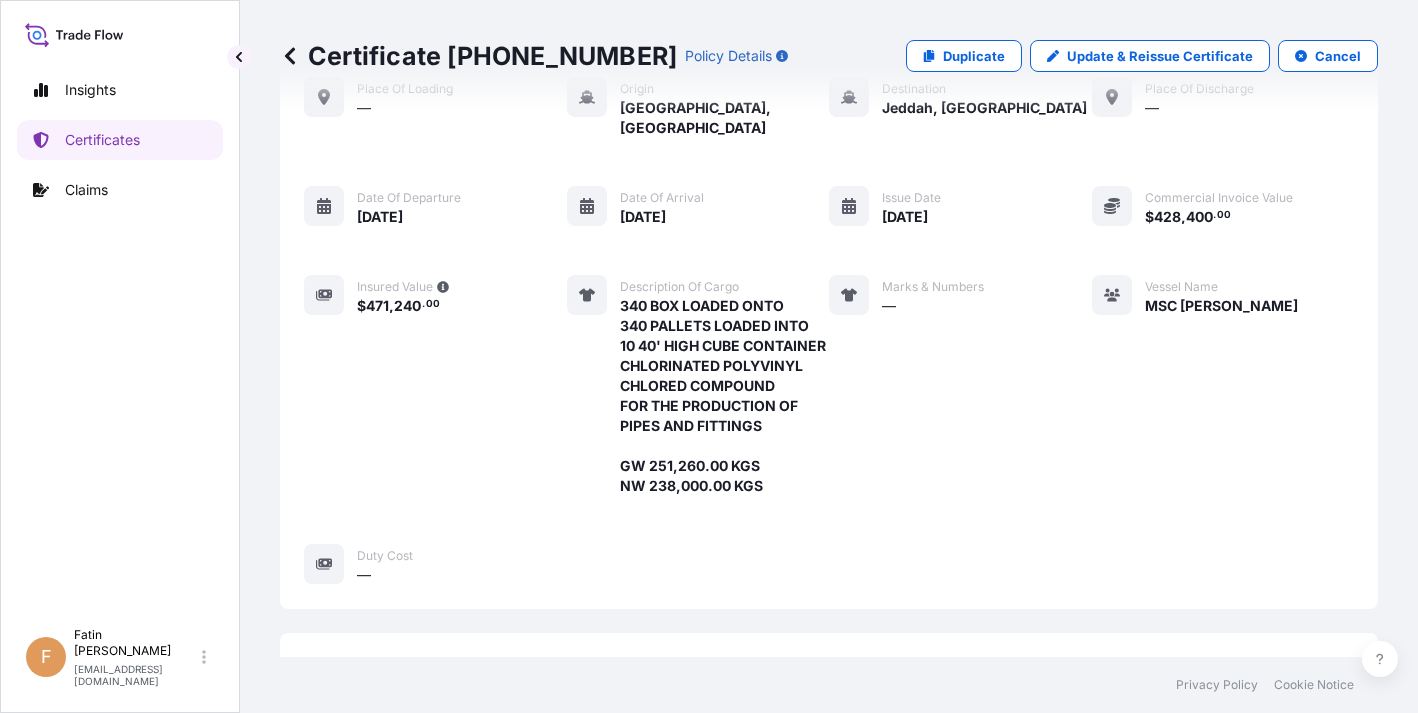 scroll, scrollTop: 0, scrollLeft: 0, axis: both 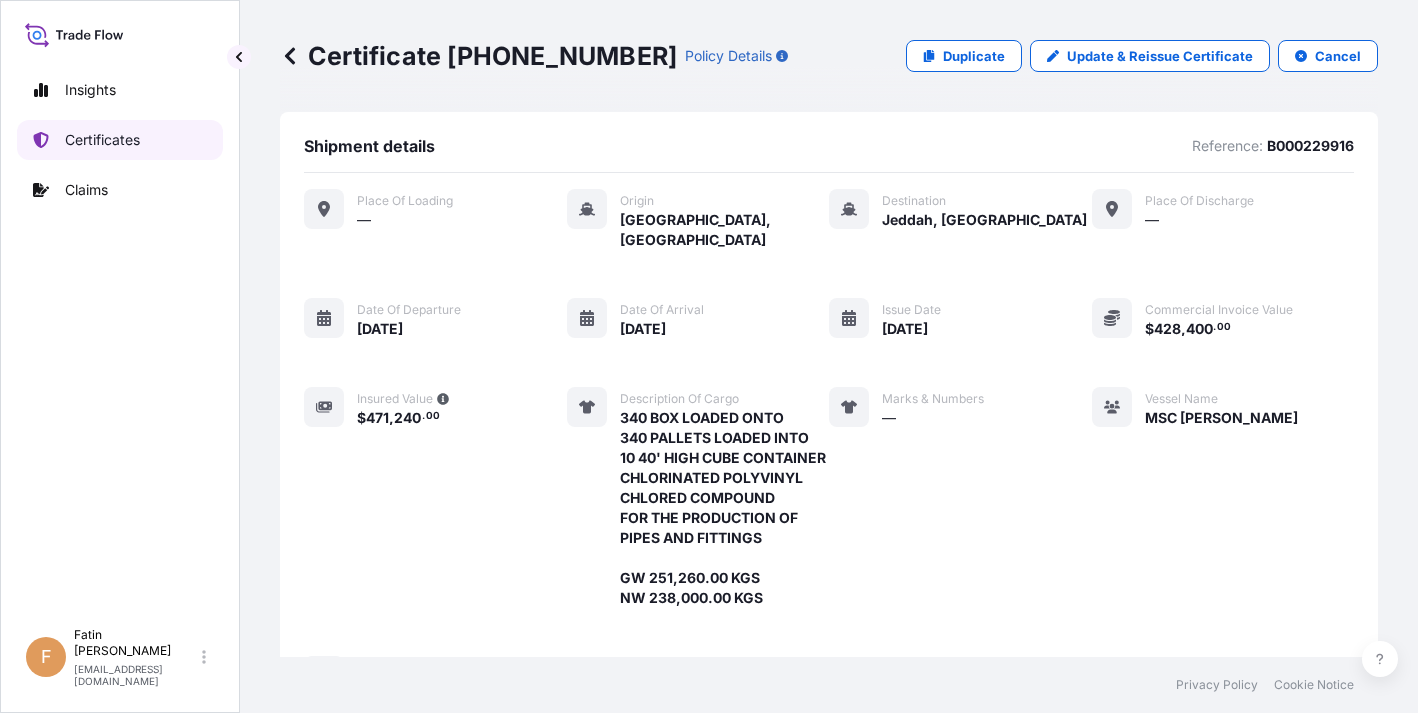 click on "Certificates" at bounding box center (102, 140) 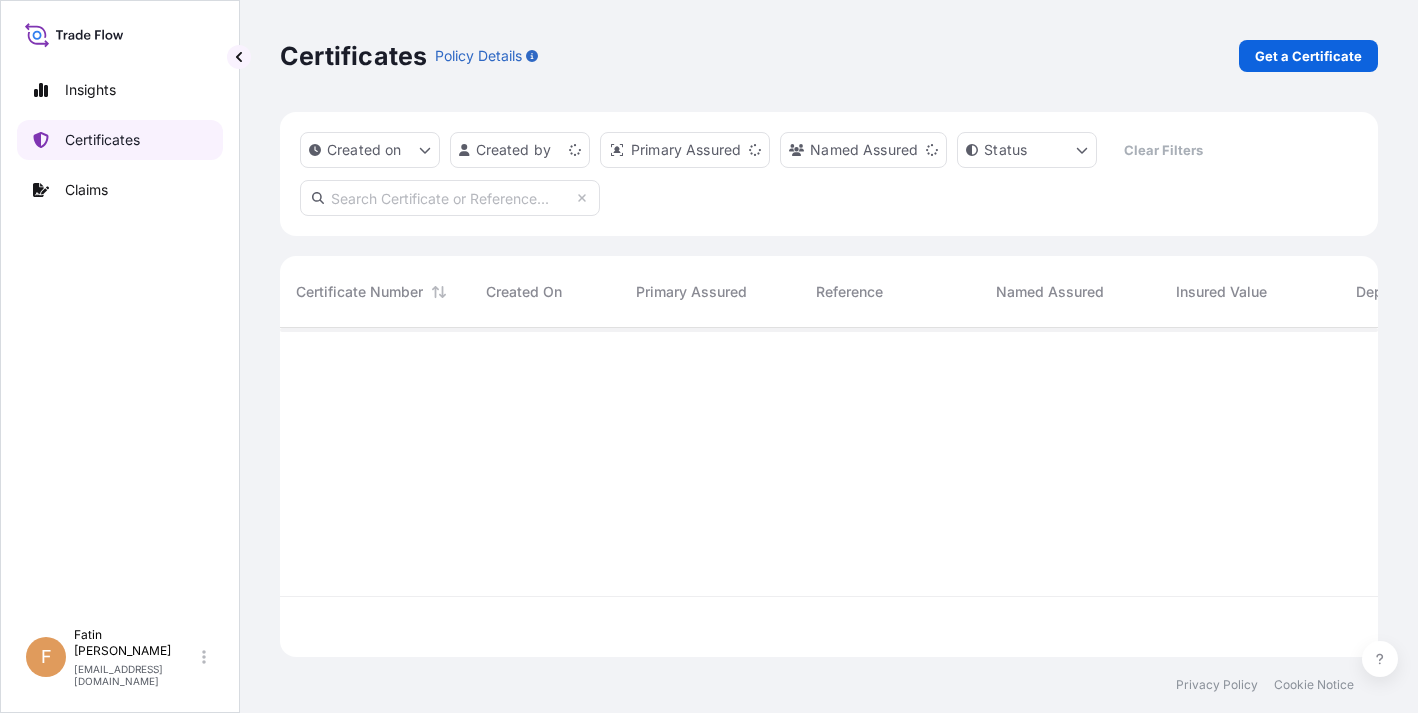 scroll, scrollTop: 16, scrollLeft: 16, axis: both 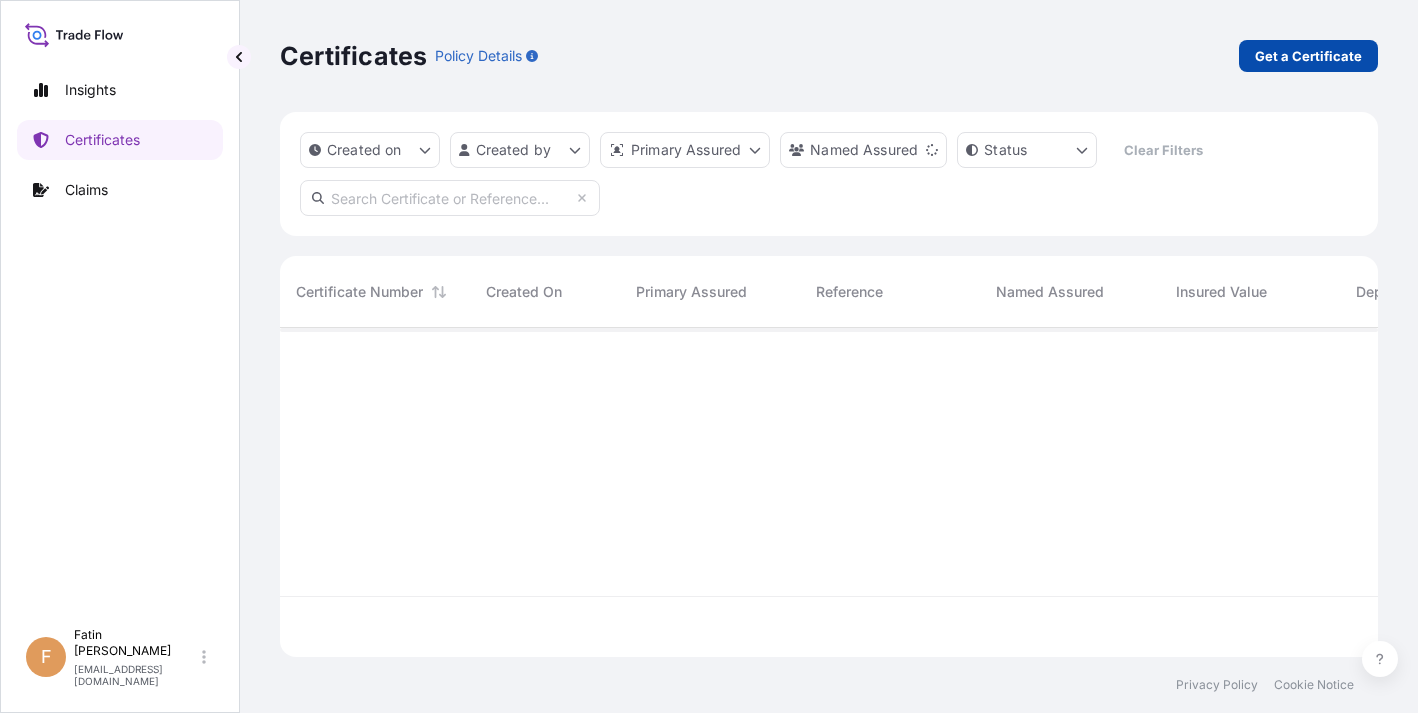 click on "Get a Certificate" at bounding box center [1308, 56] 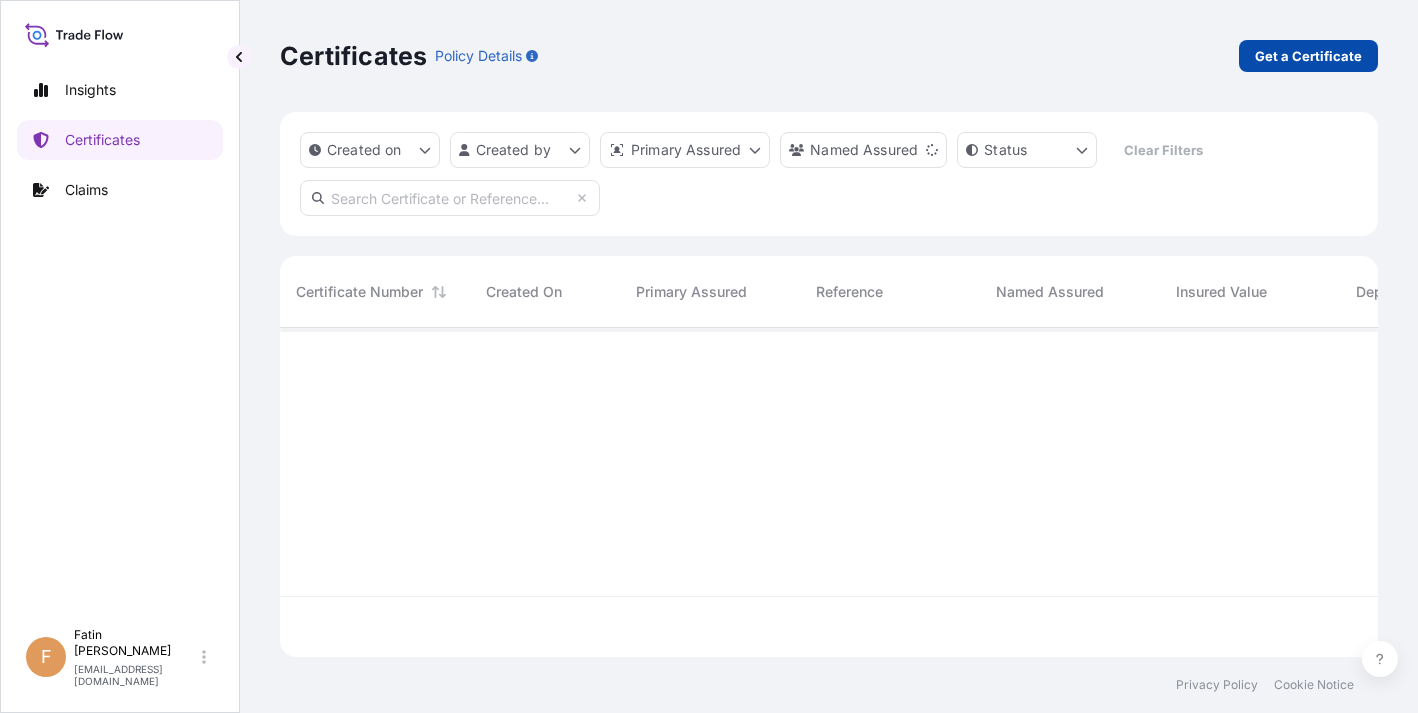 select on "Barge" 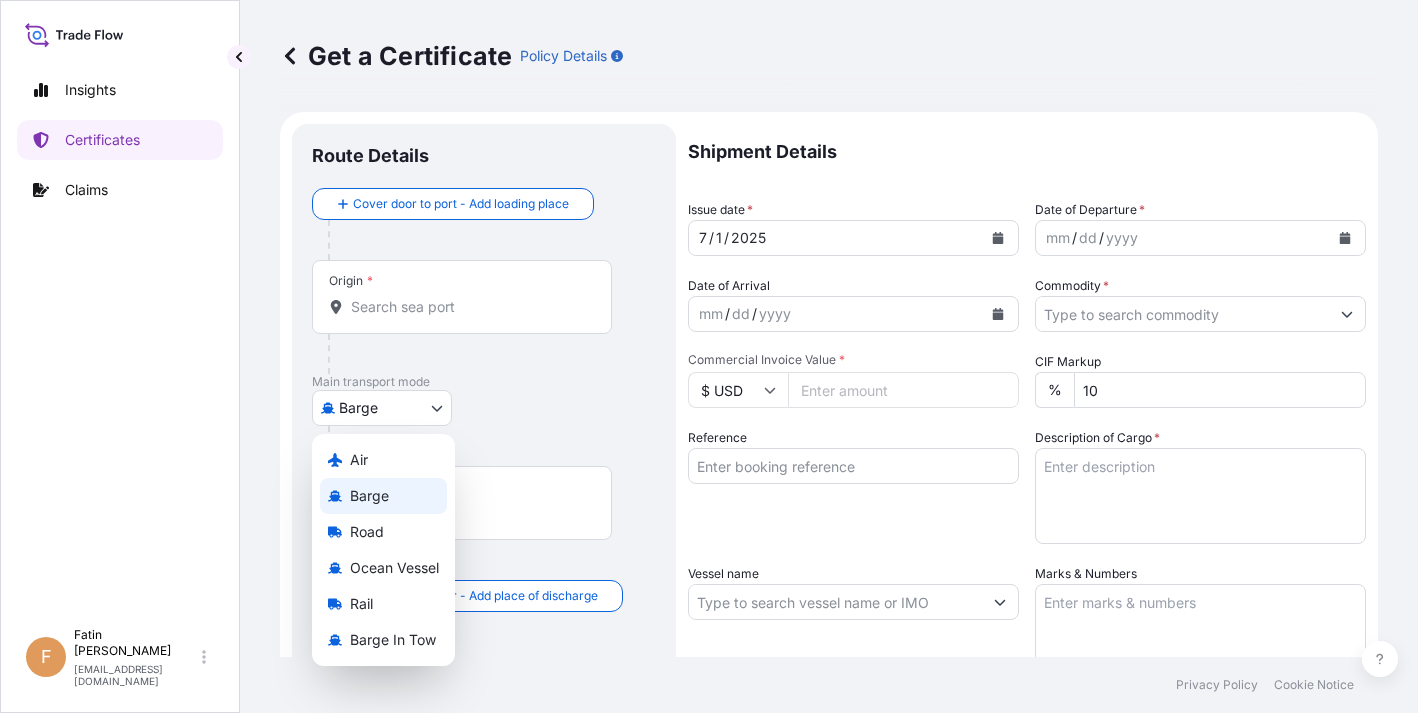 click on "Insights Certificates Claims F Fatin   Japridin [EMAIL_ADDRESS][DOMAIN_NAME] Get a Certificate Policy Details Route Details   Cover door to port - Add loading place Place of loading Road / [GEOGRAPHIC_DATA] / Inland Origin * Main transport mode Barge Air Barge Road Ocean Vessel Rail Barge in Tow Destination * Cover port to door - Add place of discharge Road / Inland Road / Inland Place of Discharge Shipment Details Issue date * [DATE] Date of Departure * mm / dd / yyyy Date of Arrival mm / dd / yyyy Commodity * Packing Category Commercial Invoice Value    * $ USD CIF Markup % 10 Reference Description of Cargo * Vessel name Marks & Numbers Duty Cost   $ USD Letter of Credit This shipment has a letter of credit Letter of credit * Letter of credit may not exceed 12000 characters Assured Details Primary Assured * Select a primary assured BDP International - c/o The Lubrizol Corporation Named Assured Named Assured Address Create Certificate Privacy Policy Cookie Notice
0 Selected Date: [DATE] Air" at bounding box center (709, 356) 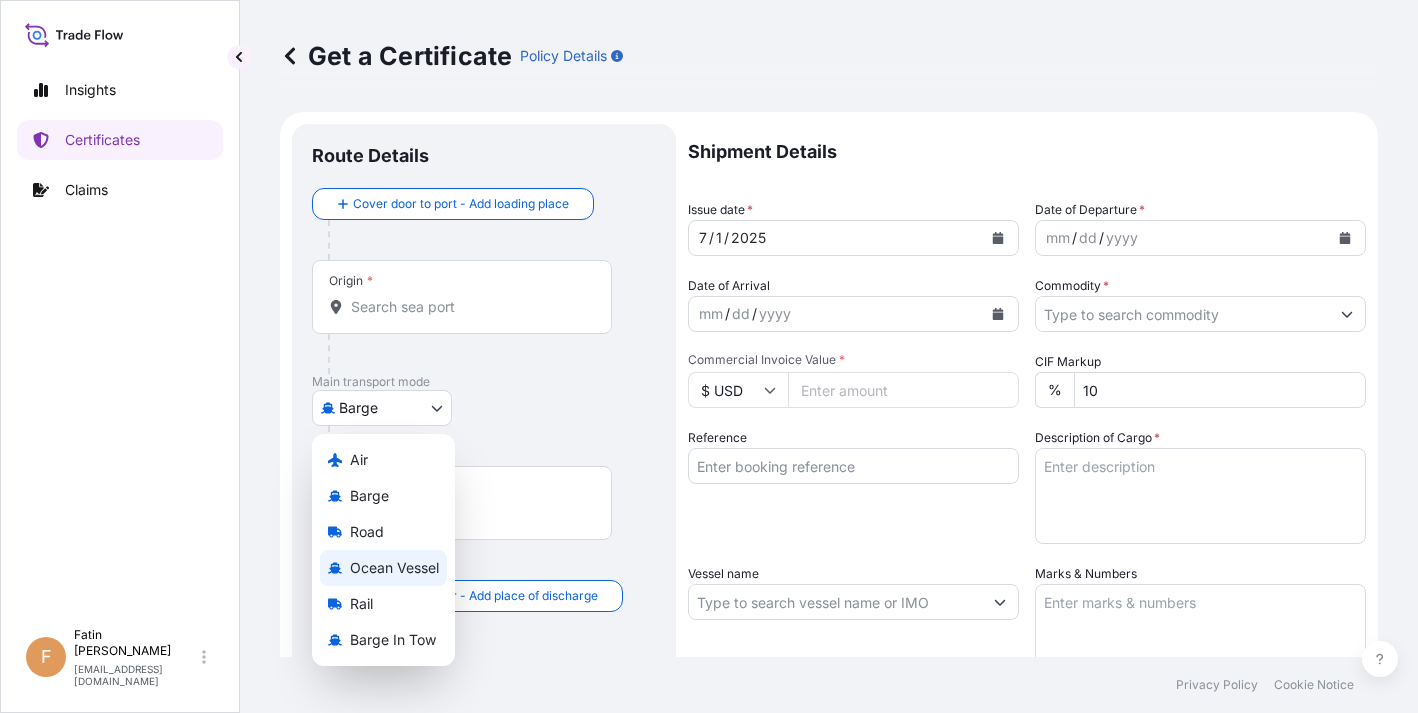click on "Ocean Vessel" at bounding box center (394, 568) 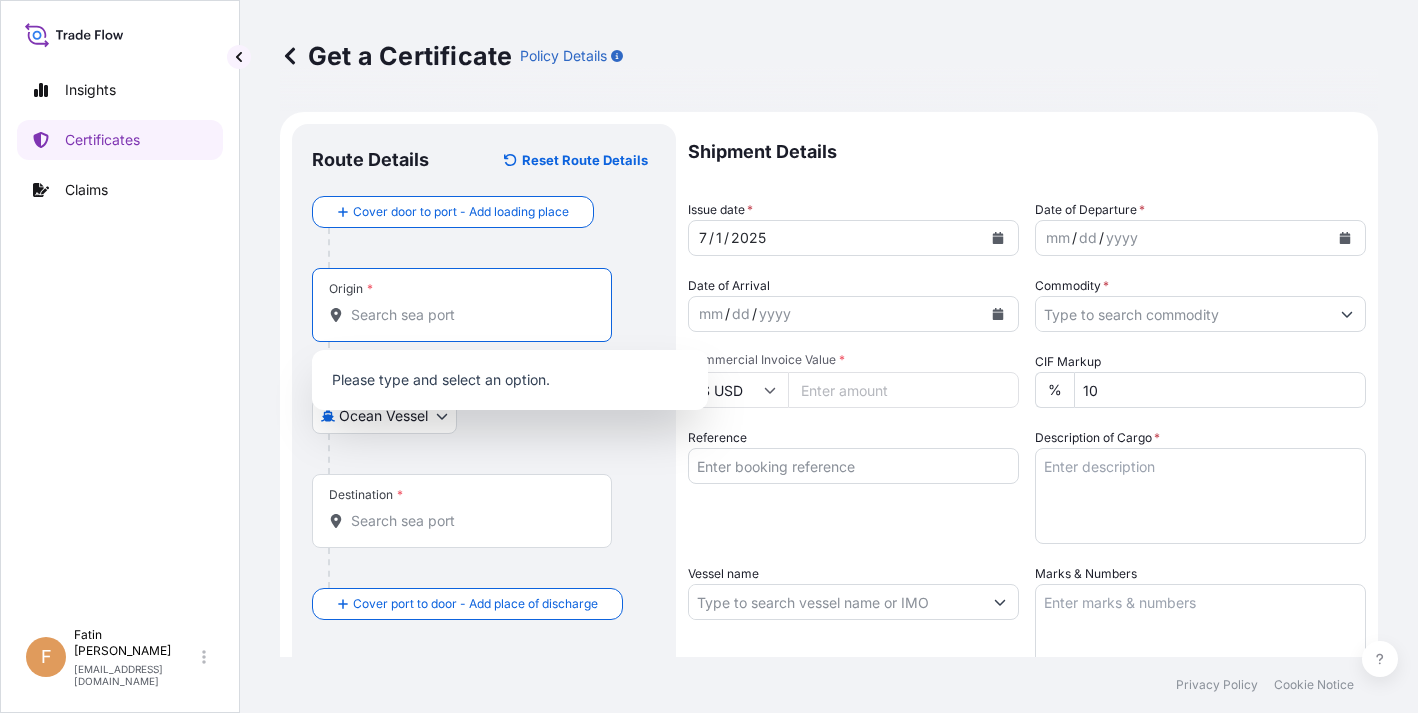 click on "Origin *" at bounding box center [469, 315] 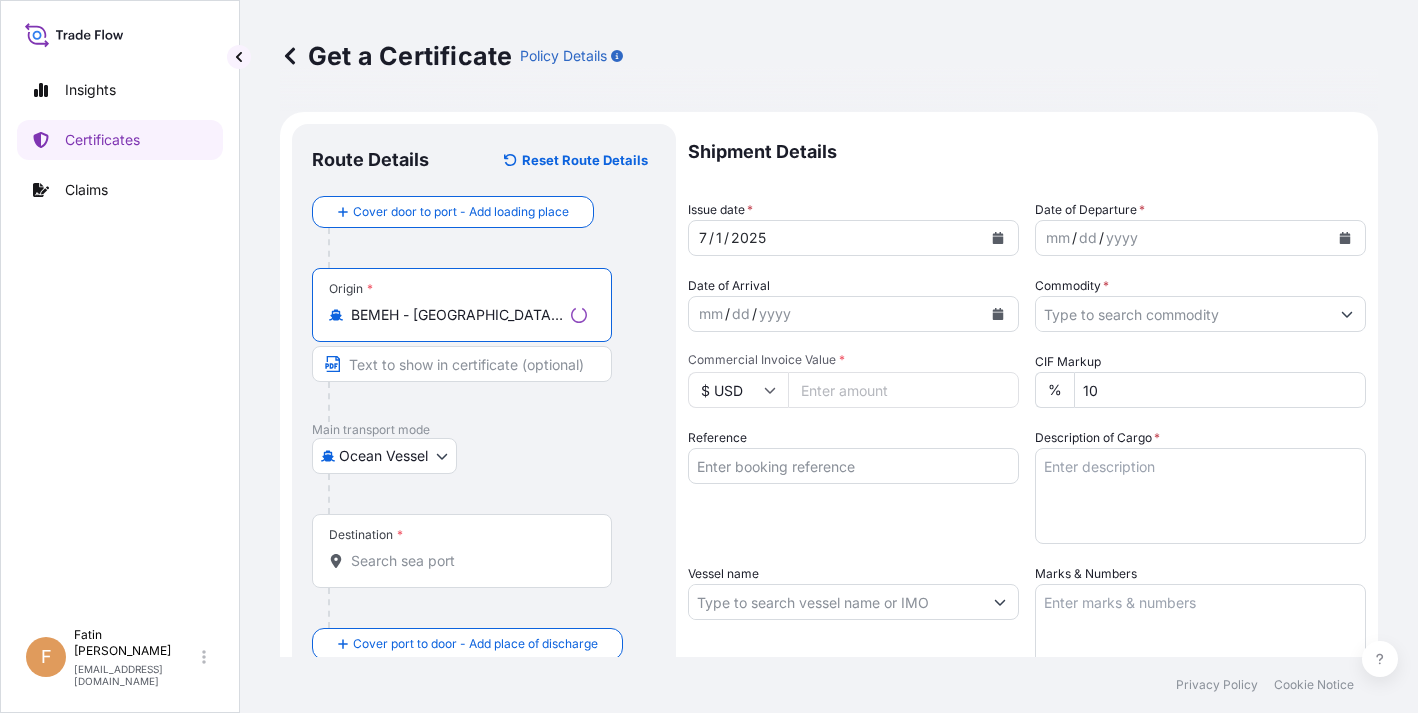 type on "BEMEH - [GEOGRAPHIC_DATA], [GEOGRAPHIC_DATA]" 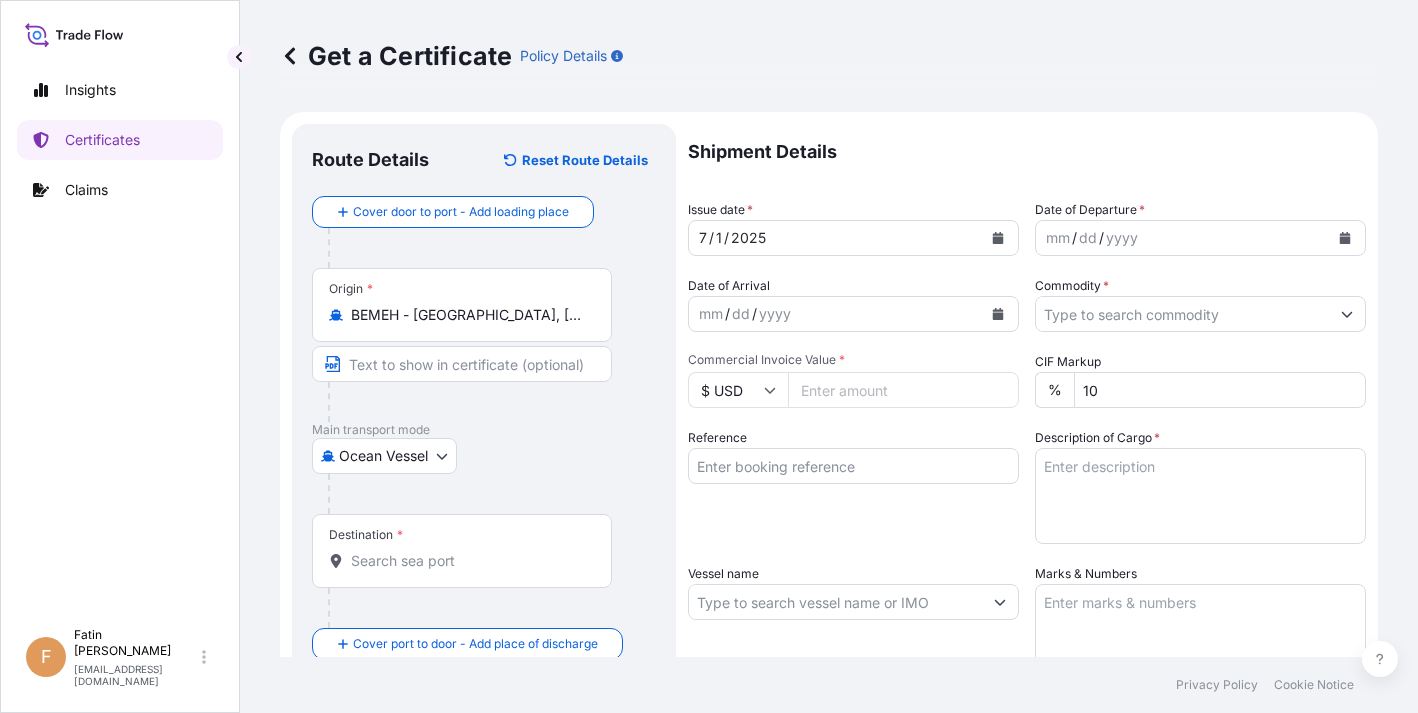 click on "Destination *" at bounding box center [462, 551] 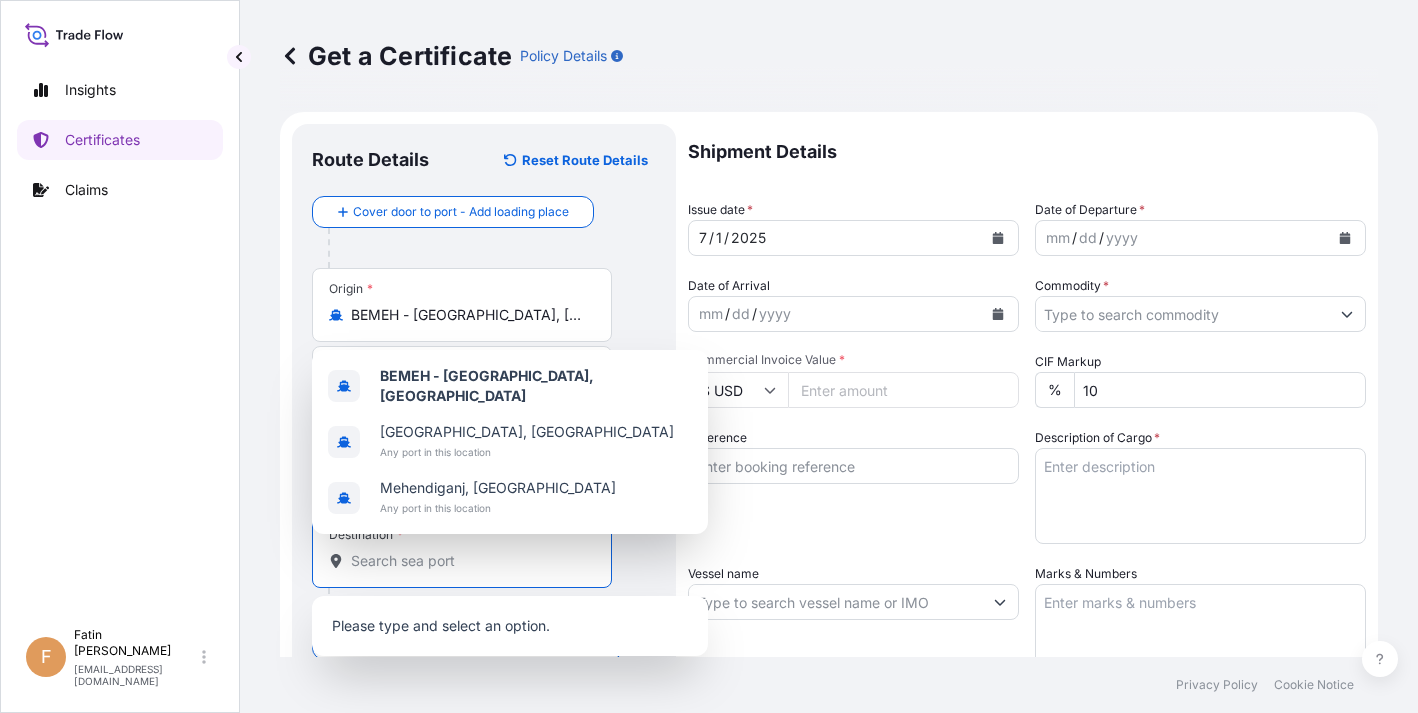 paste on "JEDDAH, [GEOGRAPHIC_DATA]" 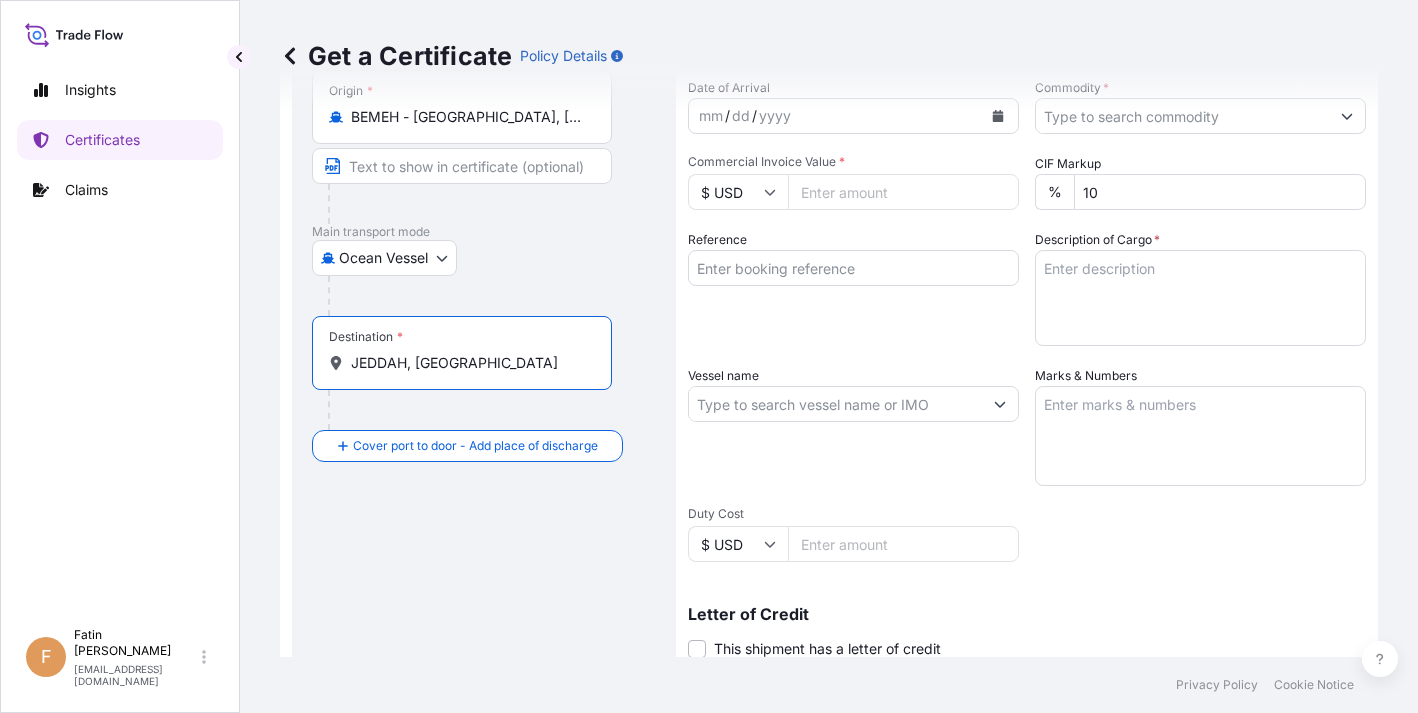 scroll, scrollTop: 200, scrollLeft: 0, axis: vertical 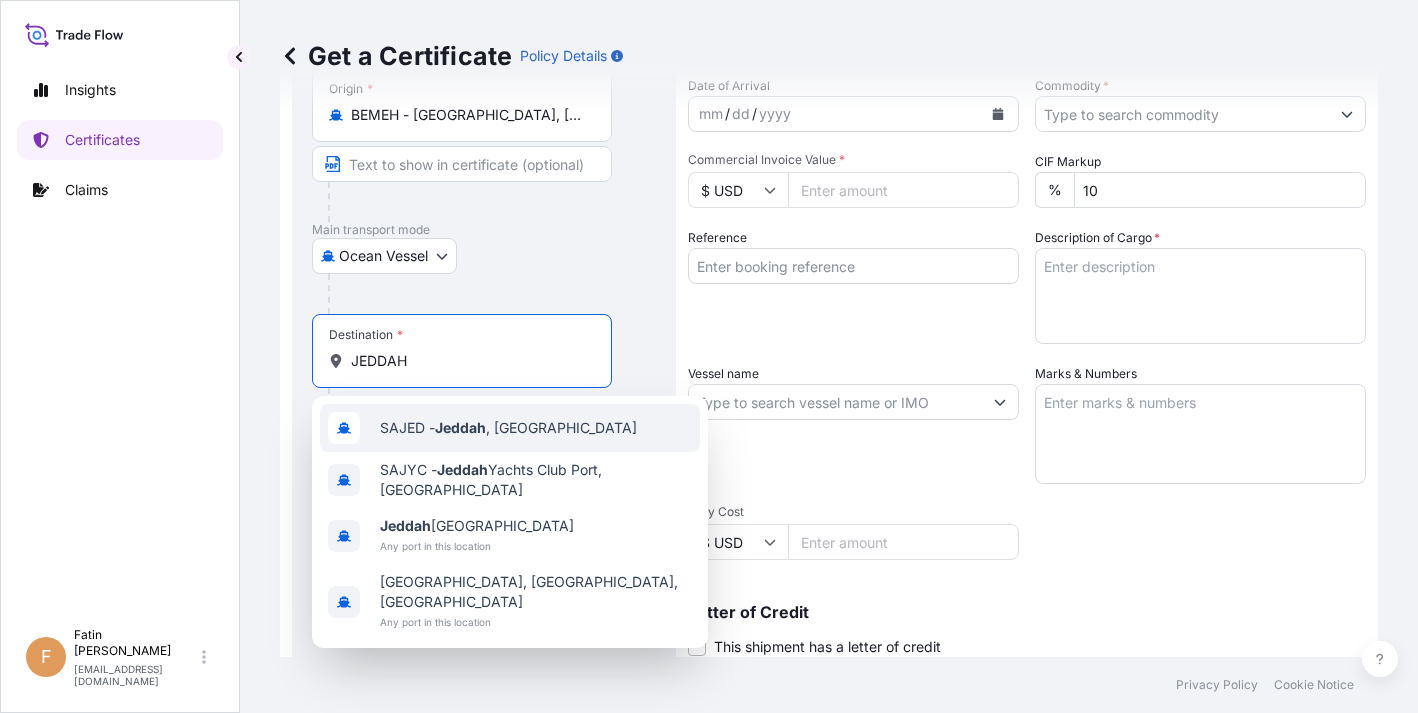 click on "SAJED -  [GEOGRAPHIC_DATA] , [GEOGRAPHIC_DATA]" at bounding box center (508, 428) 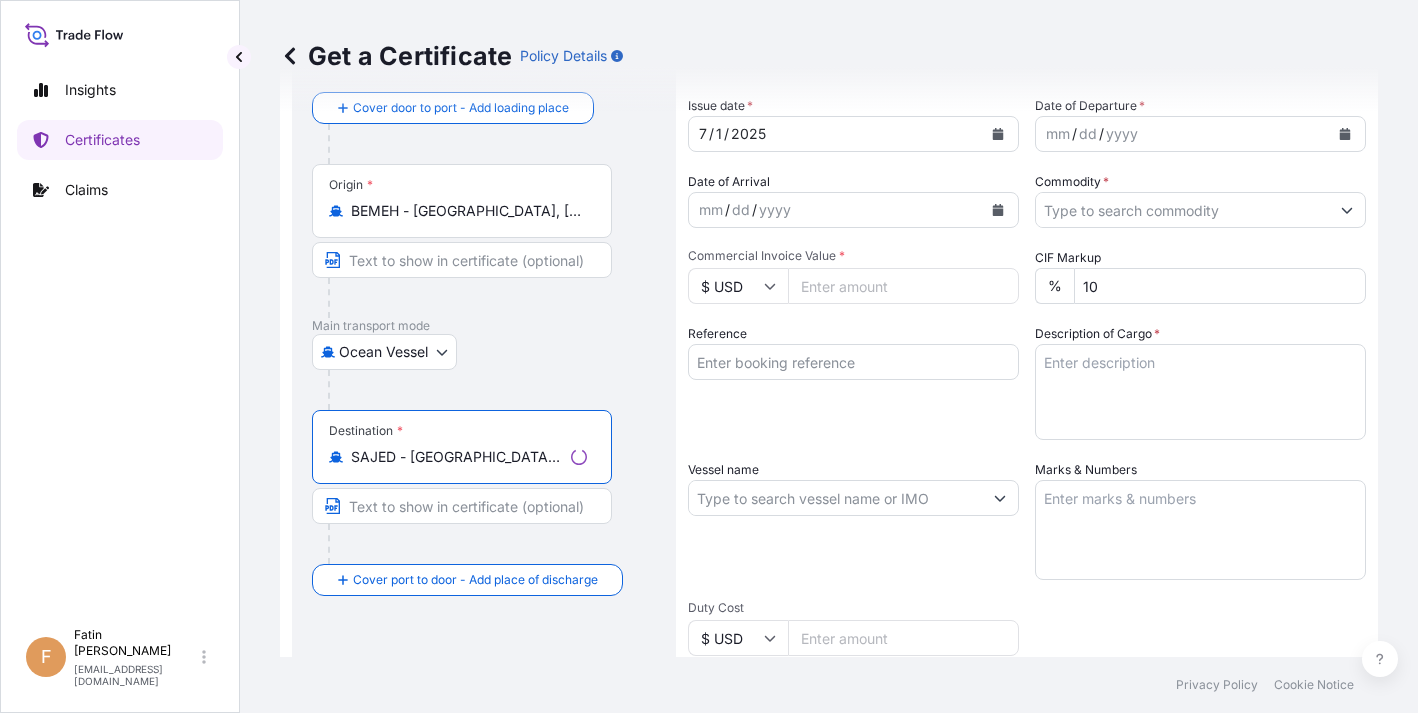 scroll, scrollTop: 0, scrollLeft: 0, axis: both 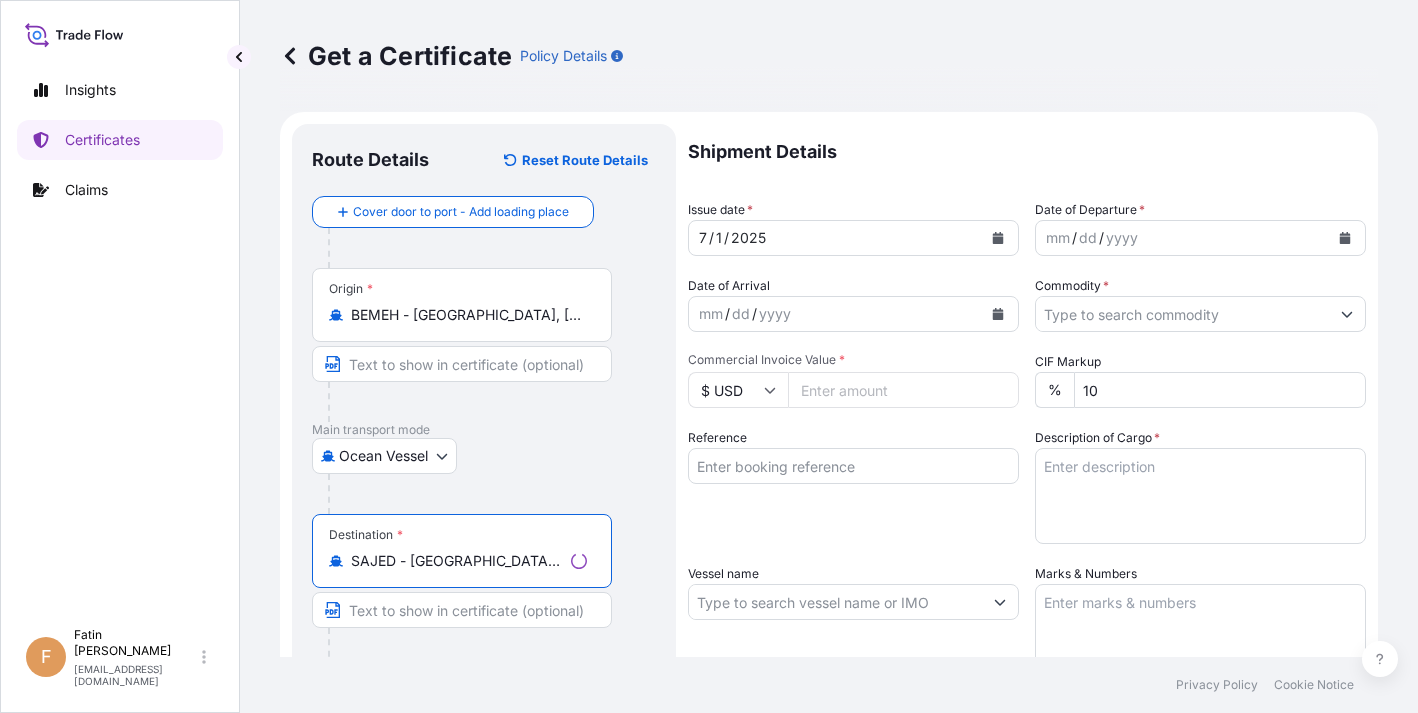 type on "SAJED - [GEOGRAPHIC_DATA], [GEOGRAPHIC_DATA]" 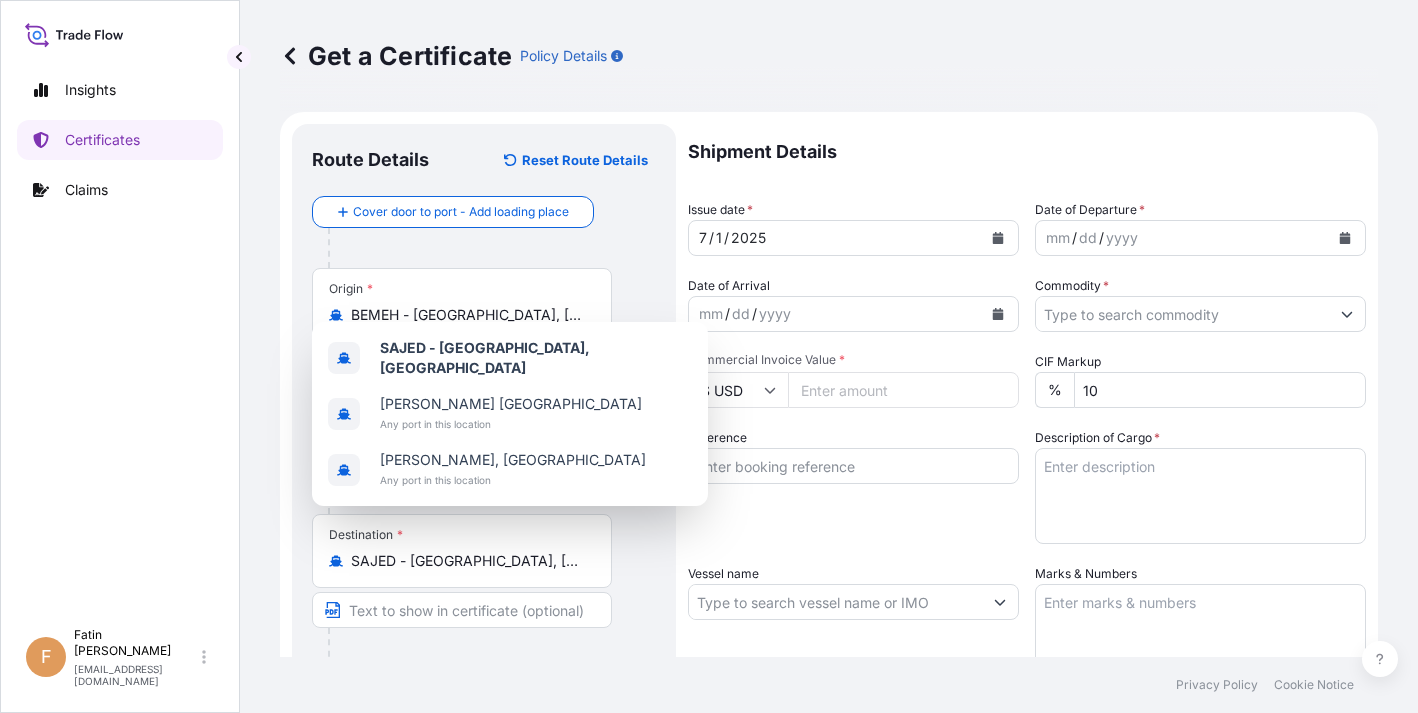 click on "Reference" at bounding box center [853, 486] 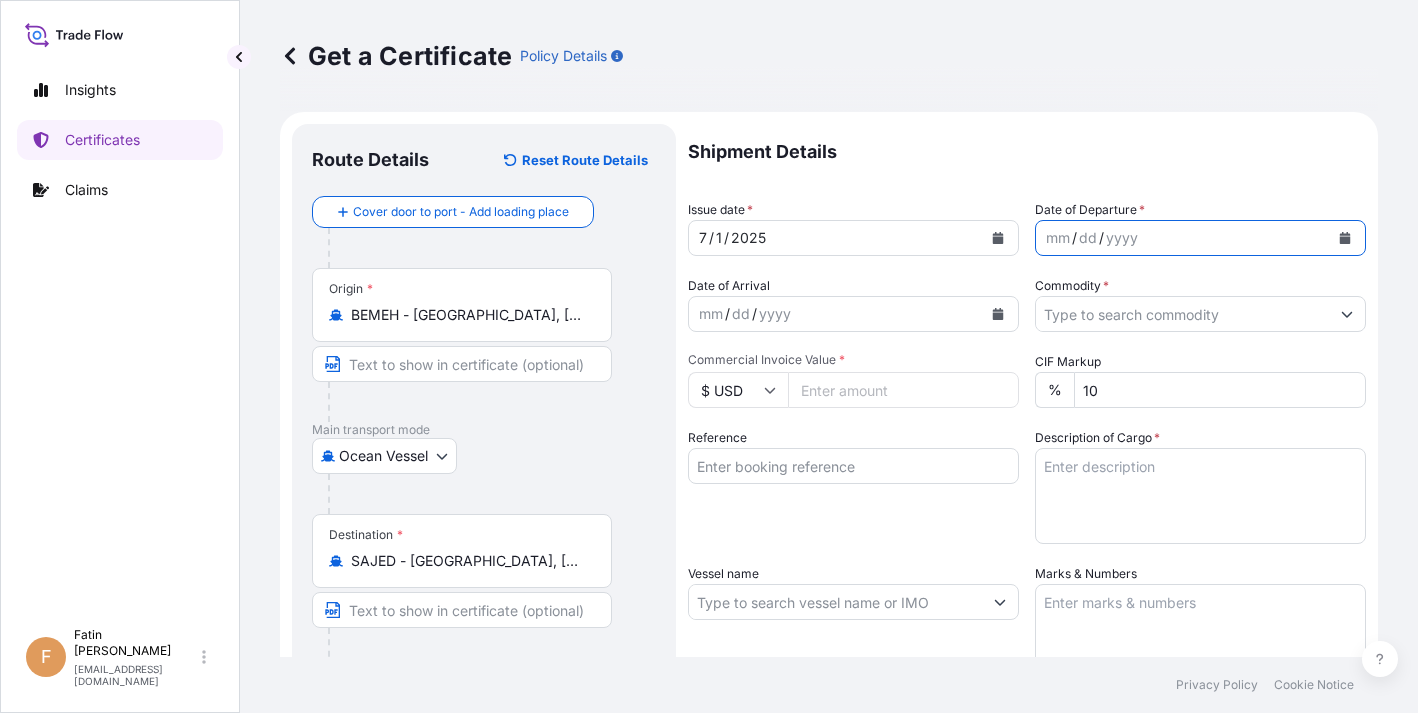 click at bounding box center [1345, 238] 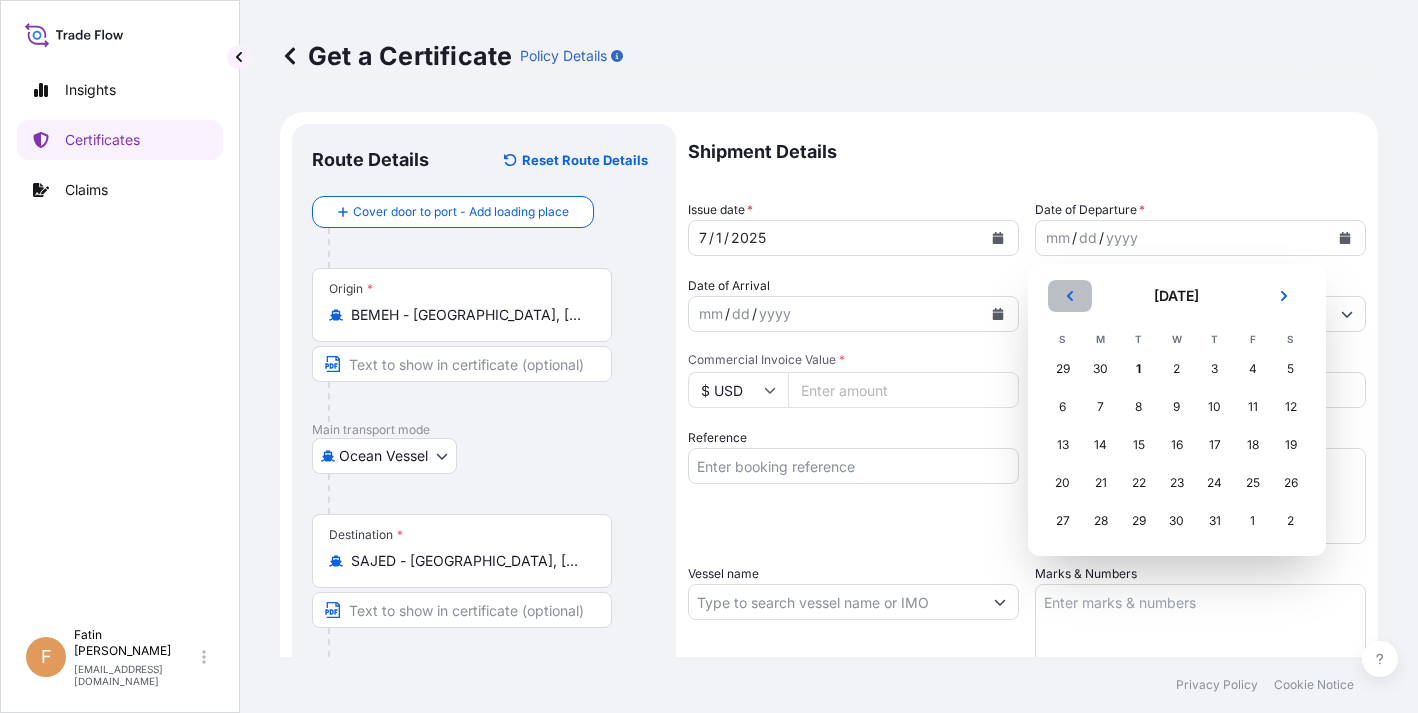 click at bounding box center [1070, 296] 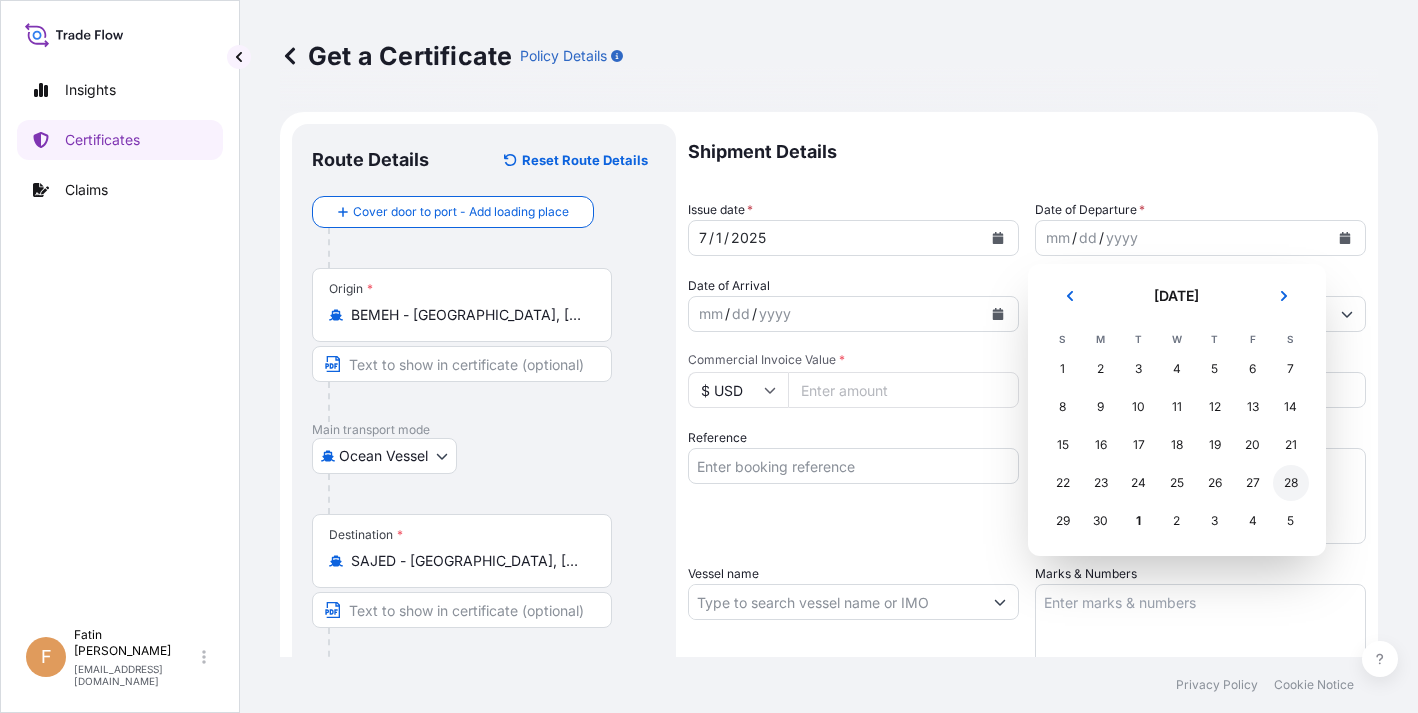 click on "28" at bounding box center [1291, 483] 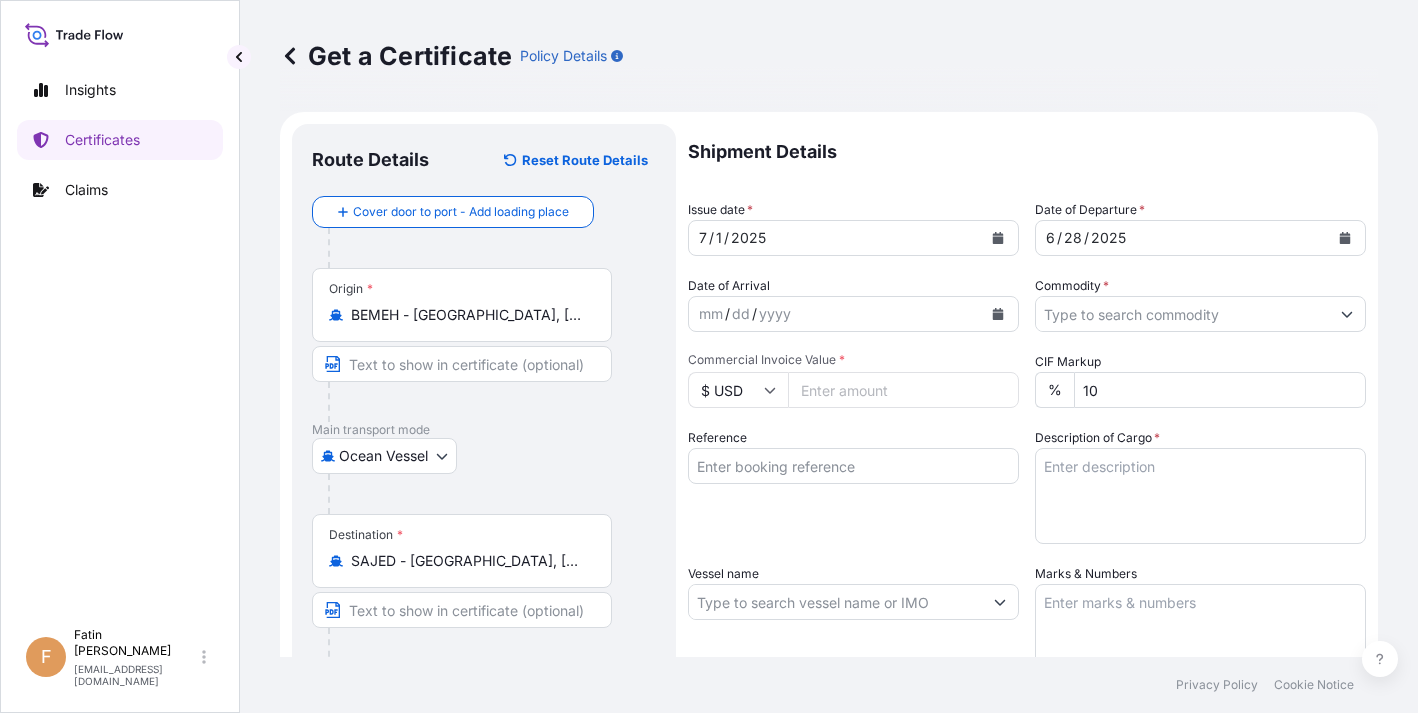 drag, startPoint x: 844, startPoint y: 524, endPoint x: 866, endPoint y: 452, distance: 75.28612 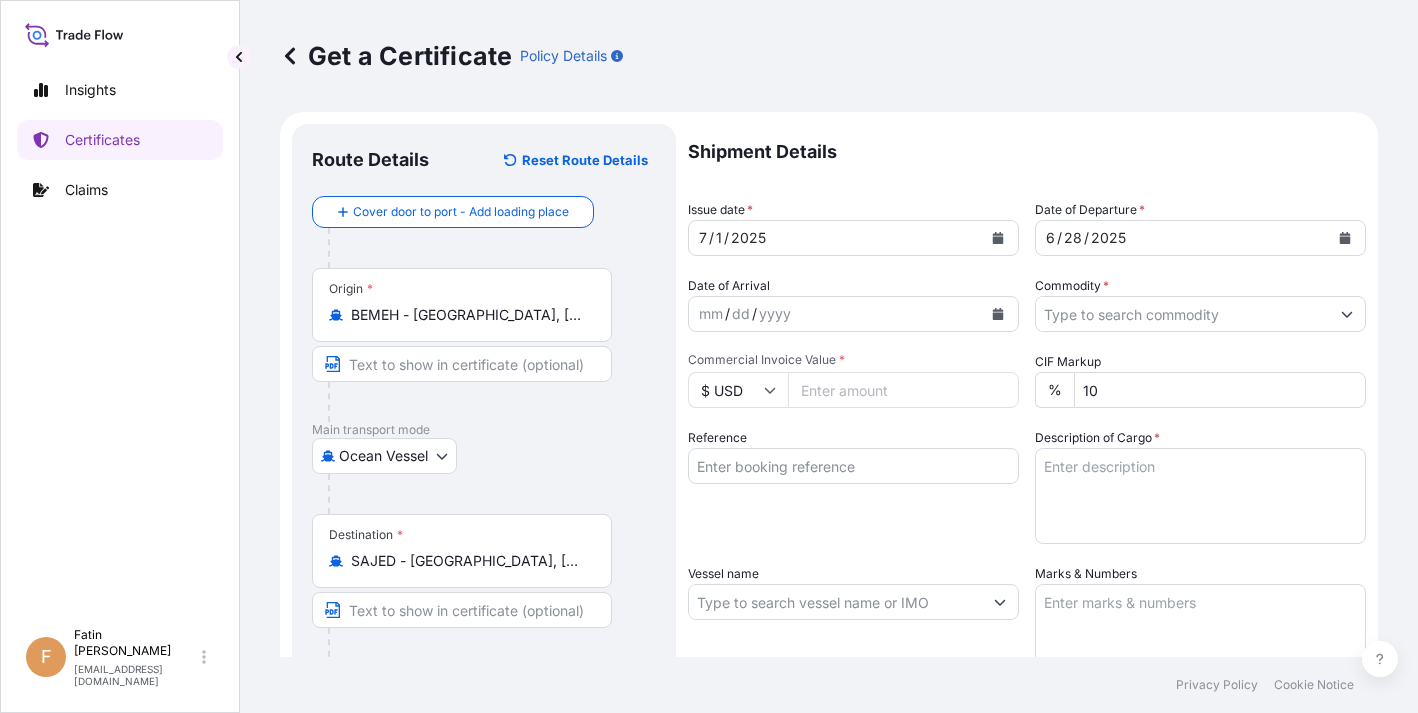 click on "Reference" at bounding box center [853, 486] 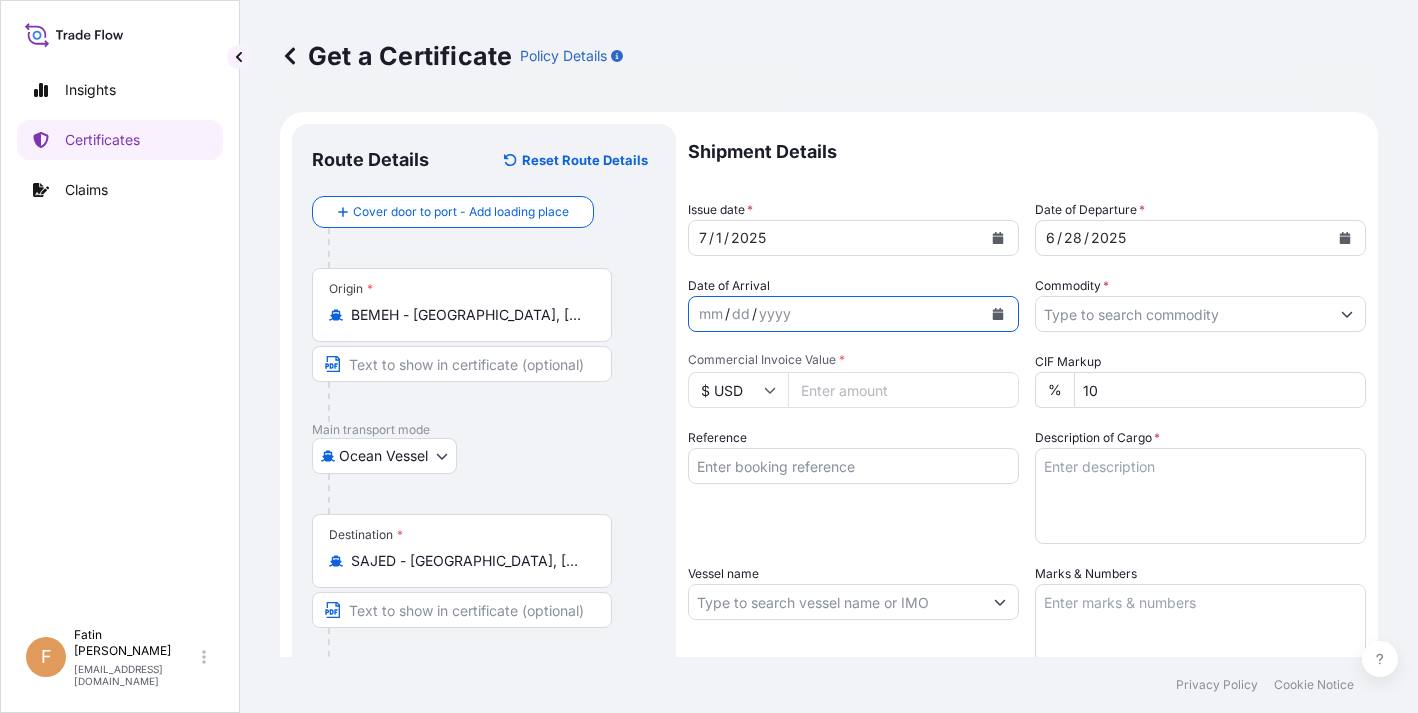 click at bounding box center (998, 314) 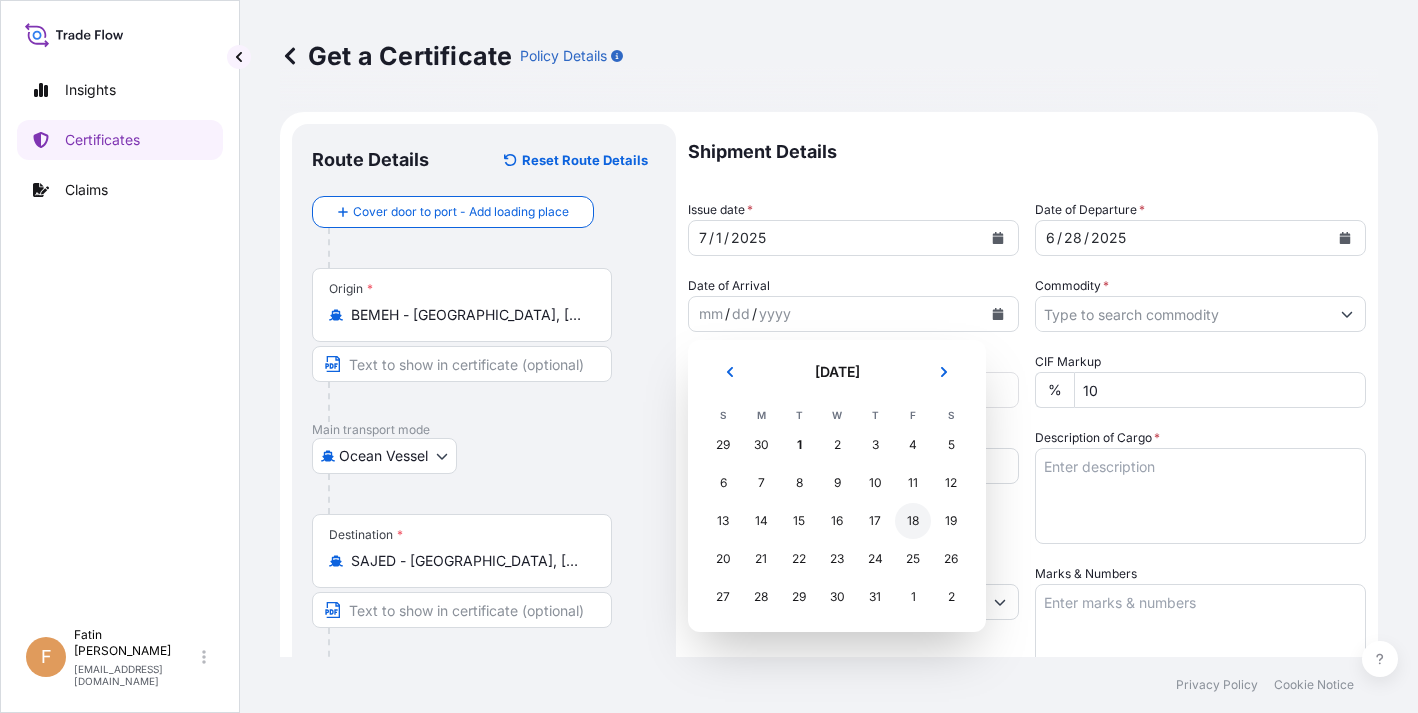 click on "18" at bounding box center (913, 521) 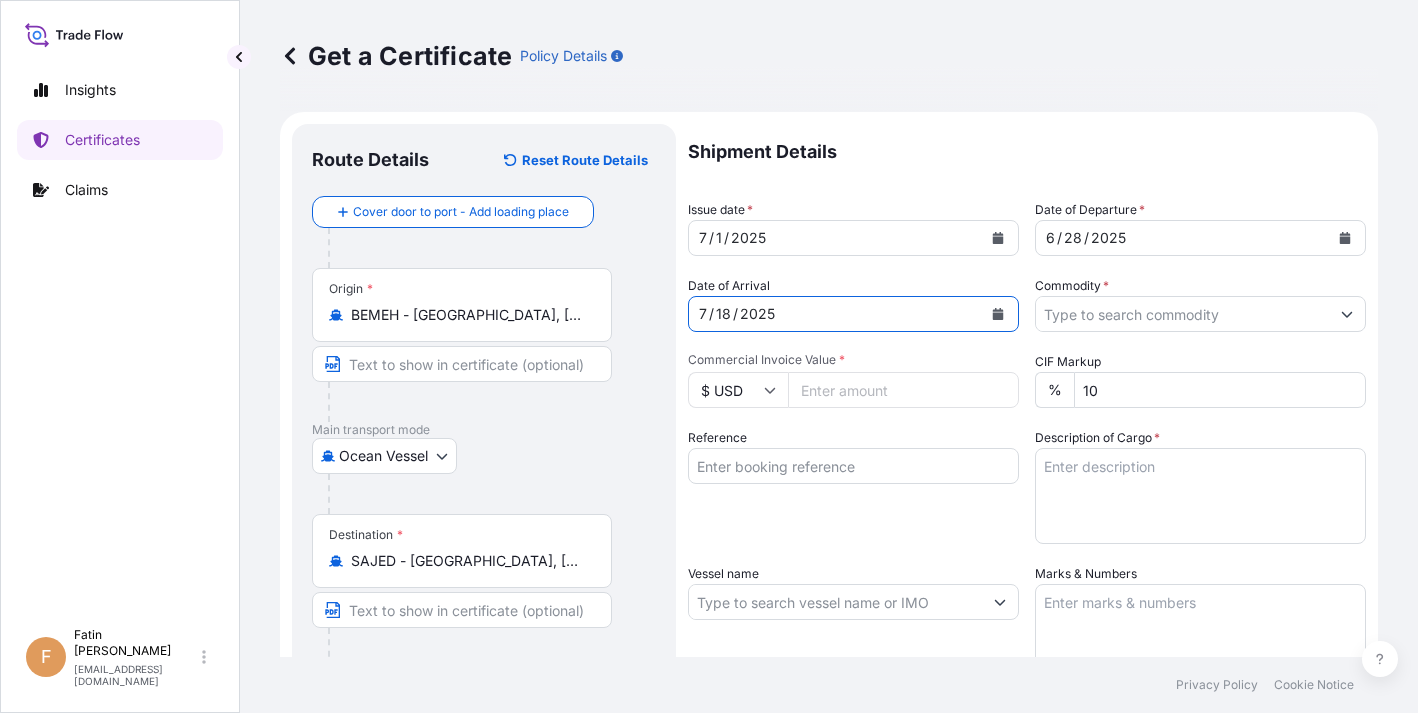 click on "Commodity *" at bounding box center (1182, 314) 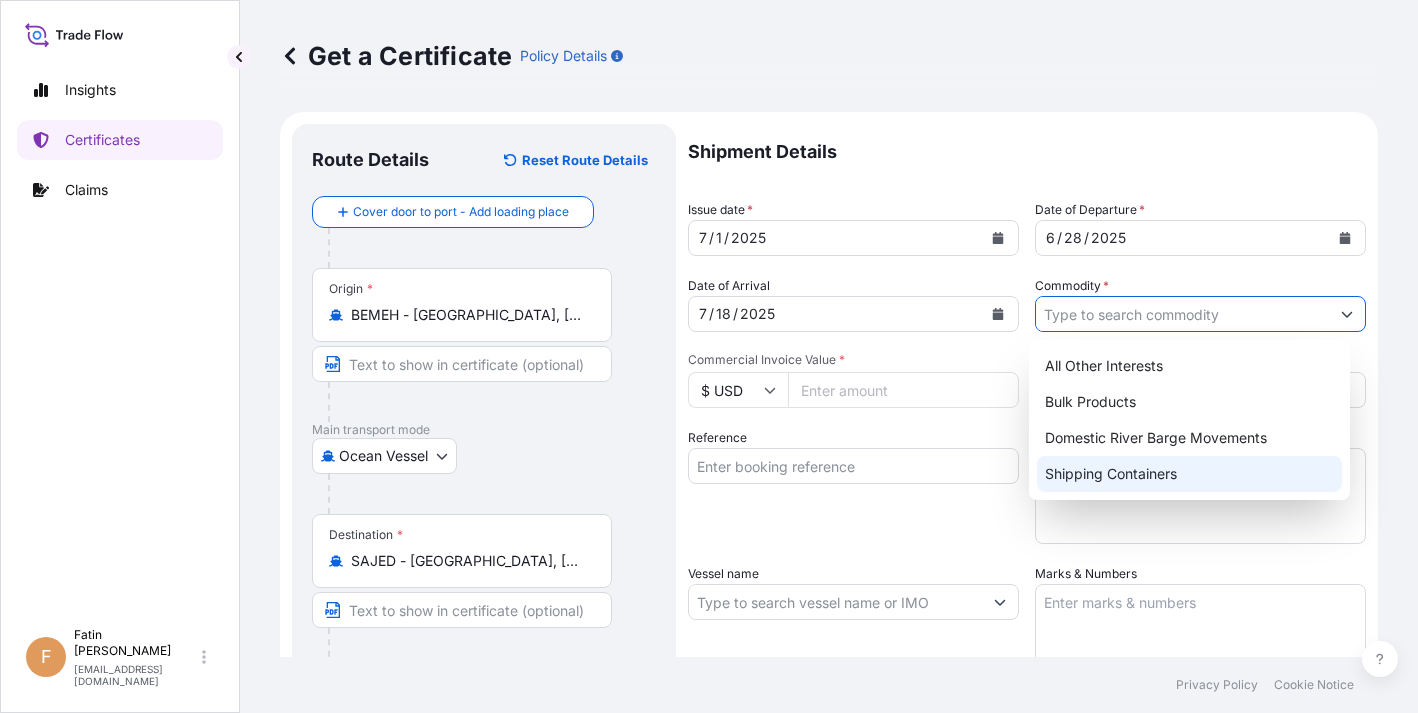click on "Shipping Containers" at bounding box center (1190, 474) 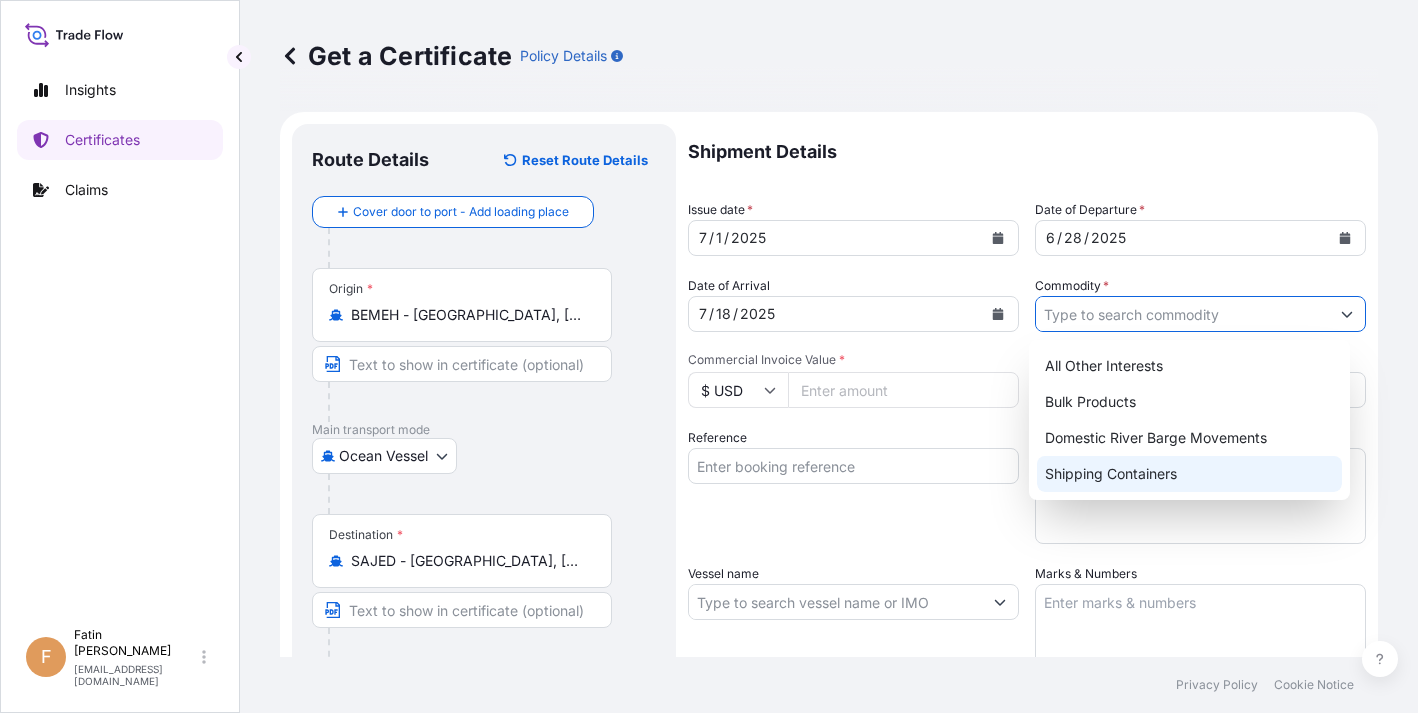 type on "Shipping Containers" 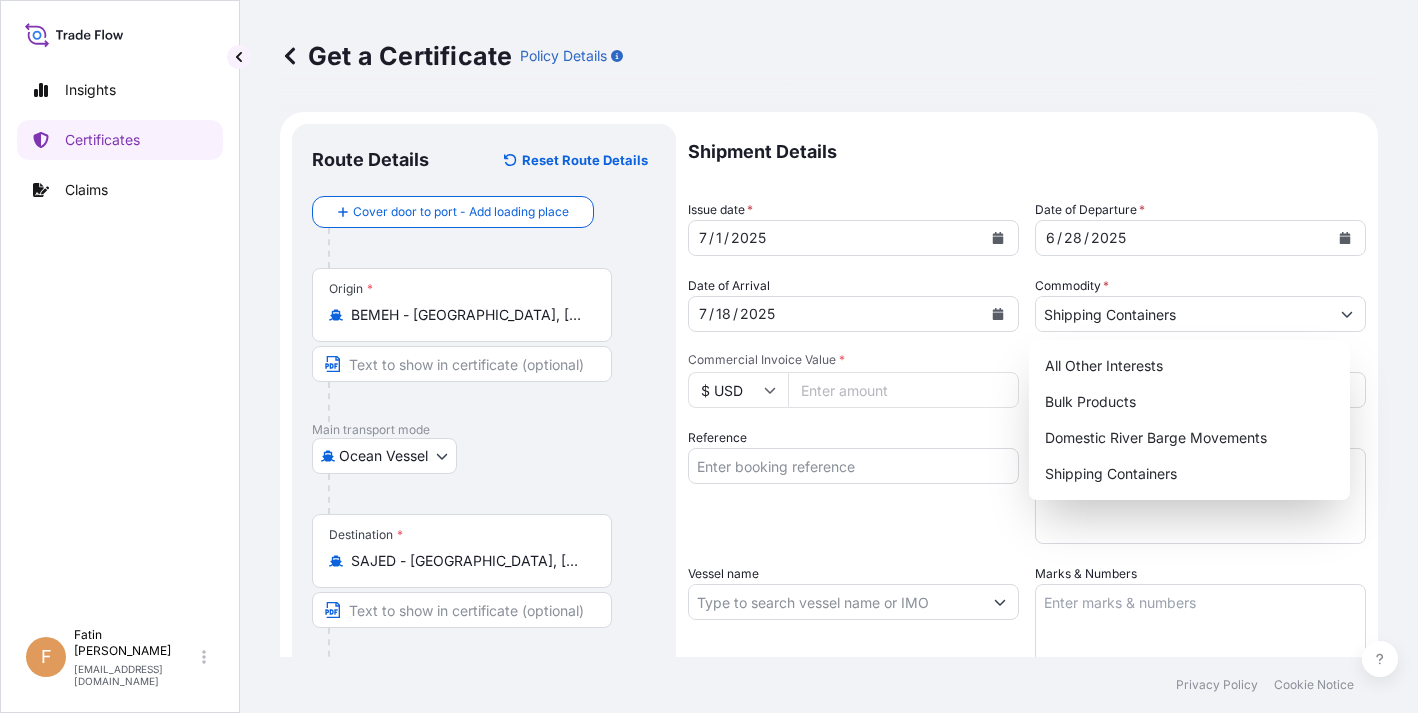 click on "Commercial Invoice Value    *" at bounding box center [903, 390] 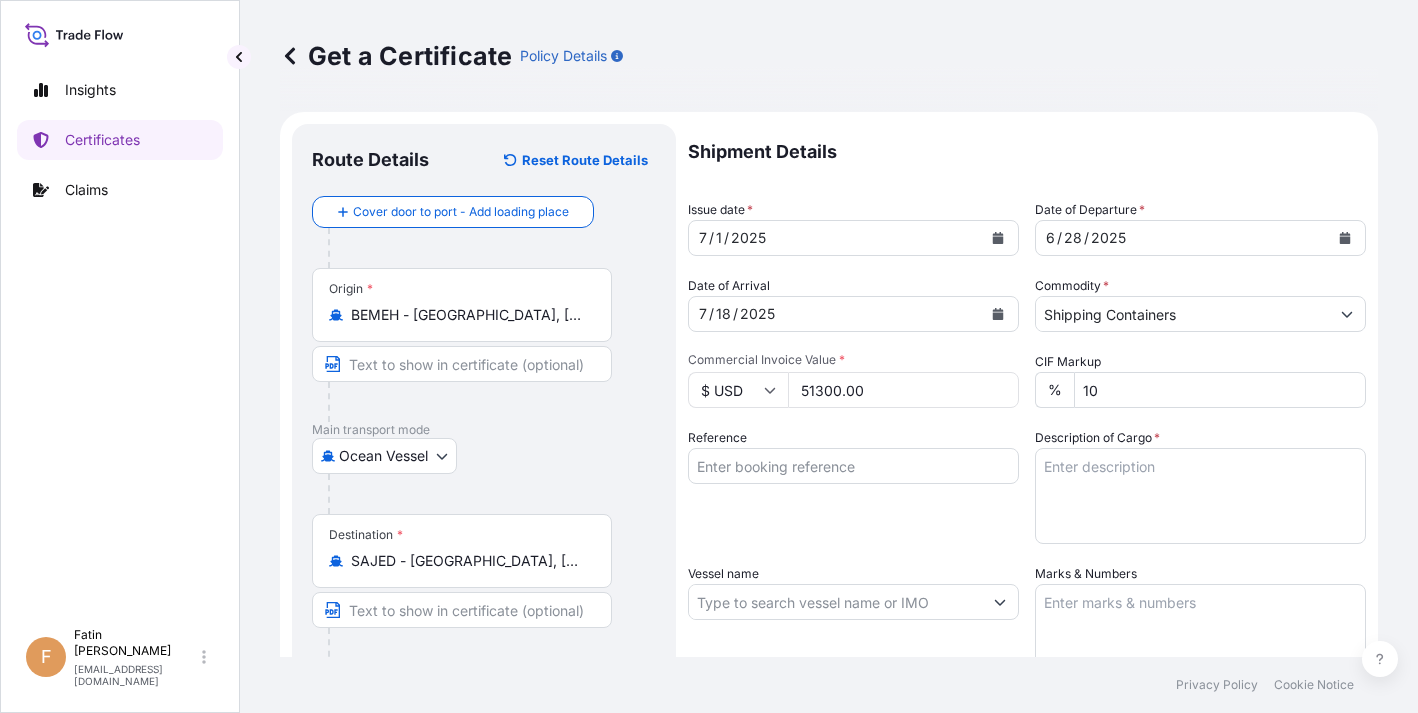 type on "51300.00" 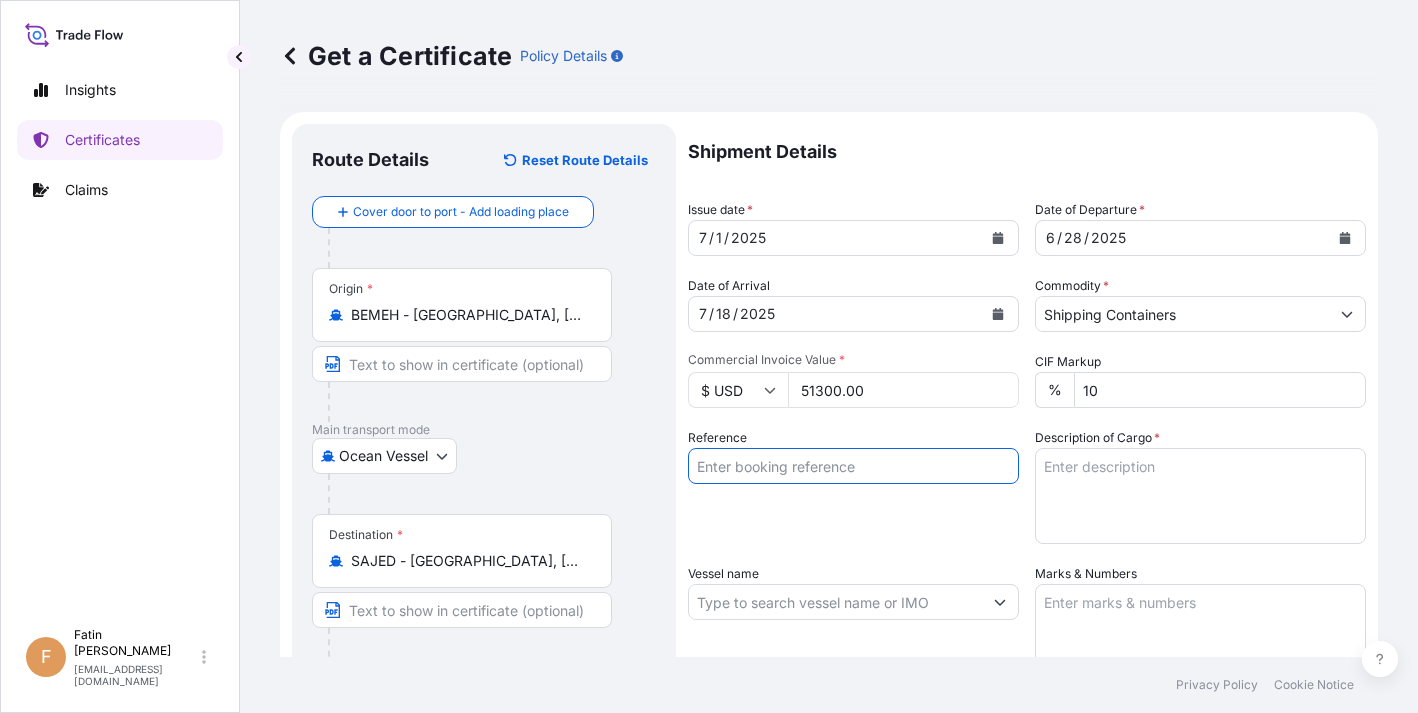drag, startPoint x: 861, startPoint y: 462, endPoint x: 844, endPoint y: 554, distance: 93.55747 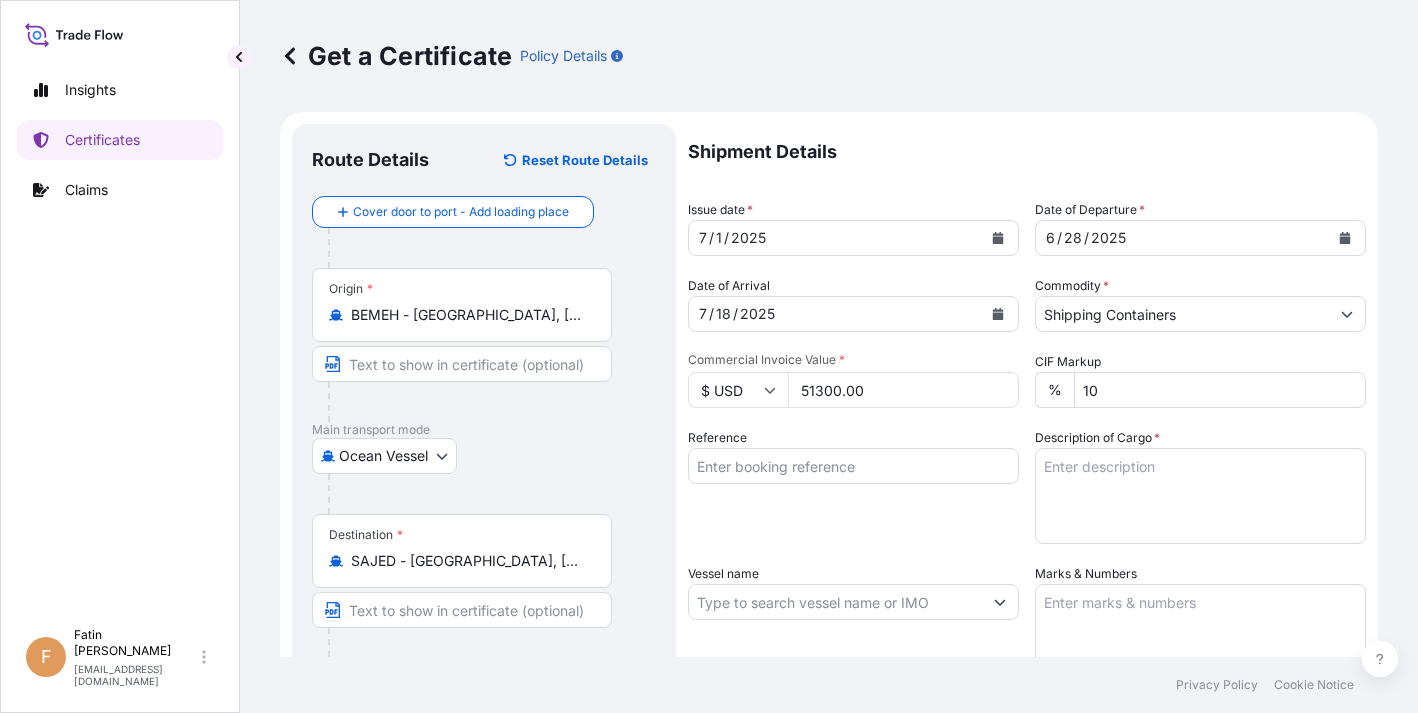 drag, startPoint x: 925, startPoint y: 77, endPoint x: 927, endPoint y: 122, distance: 45.044422 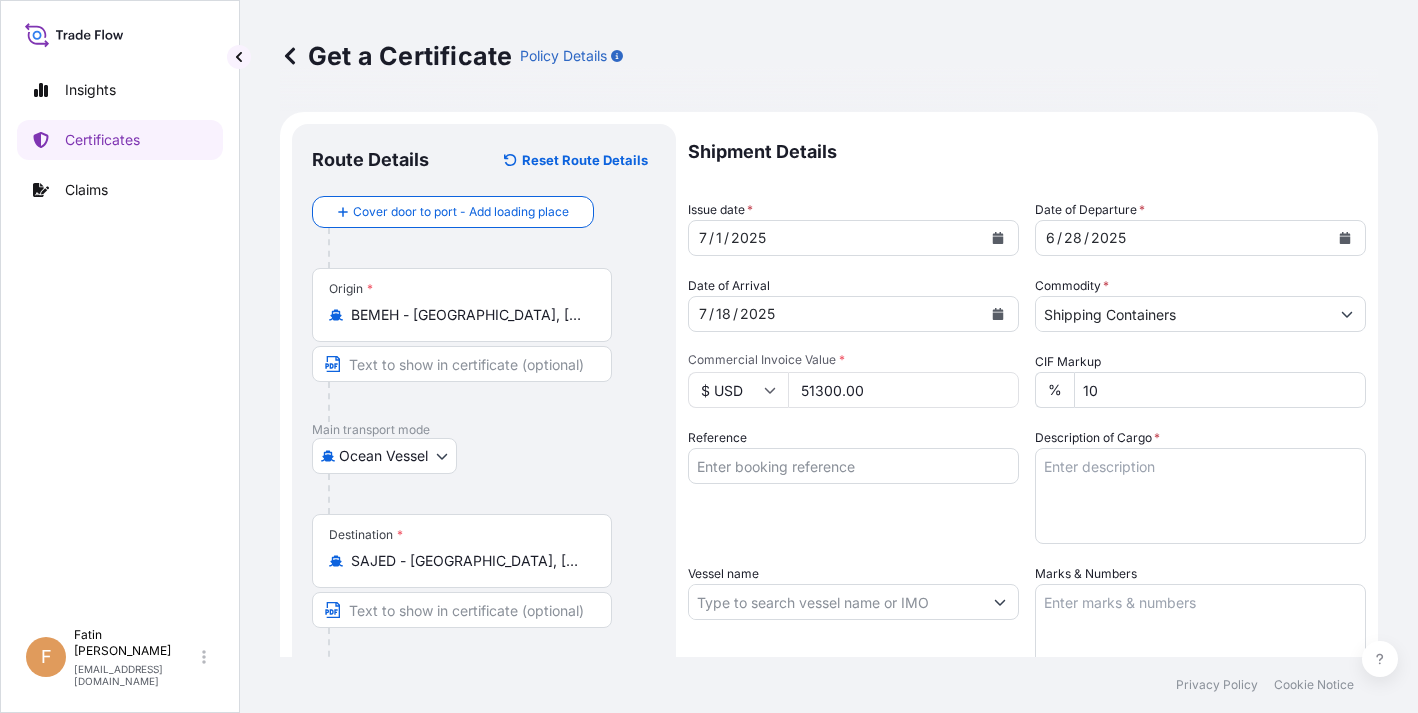 click on "Get a Certificate Policy Details" at bounding box center [829, 56] 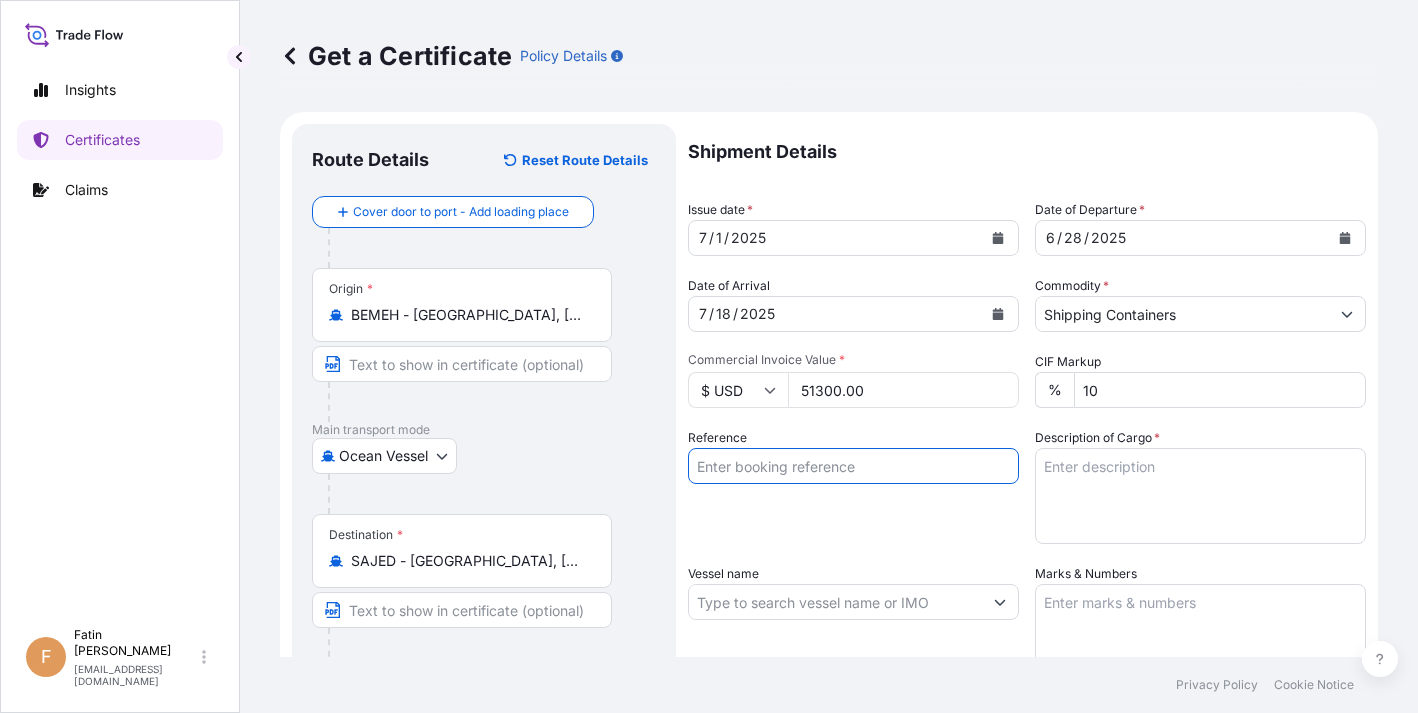 click on "Reference" at bounding box center (853, 466) 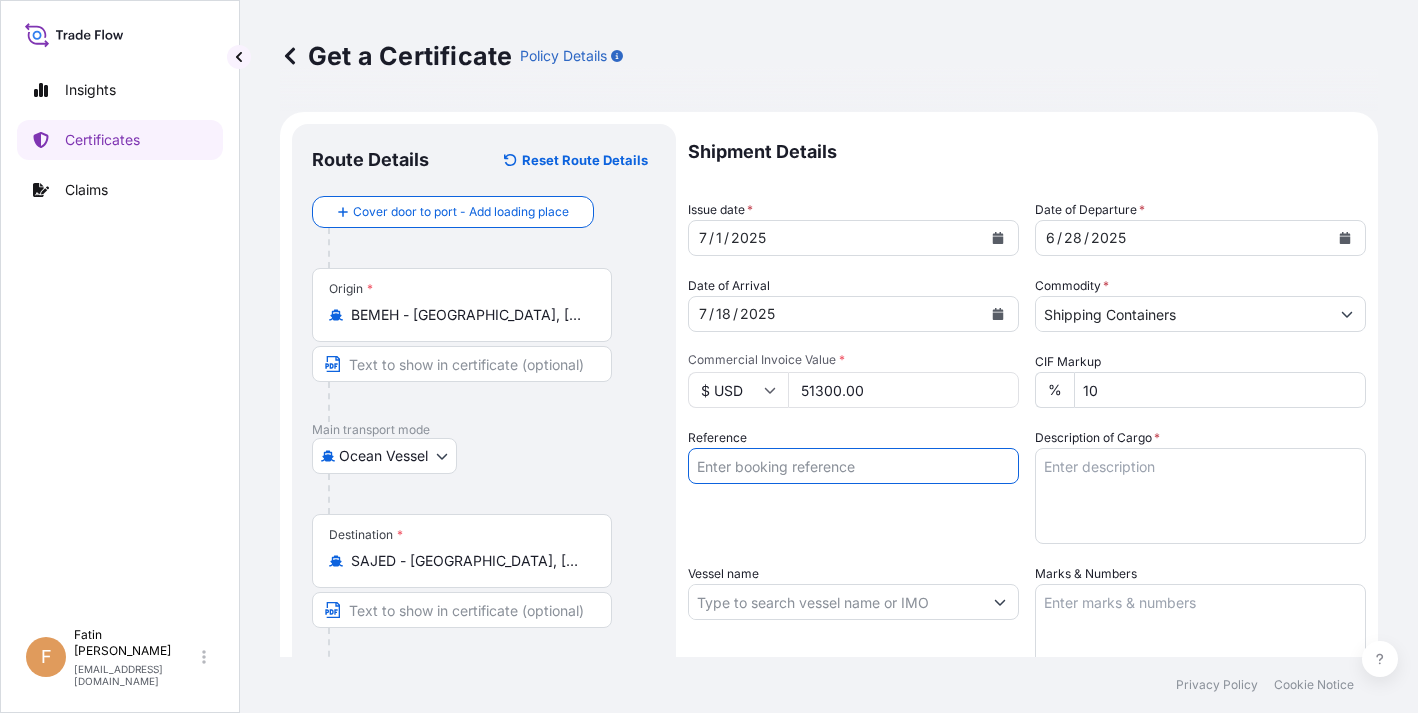 paste on "B000230511" 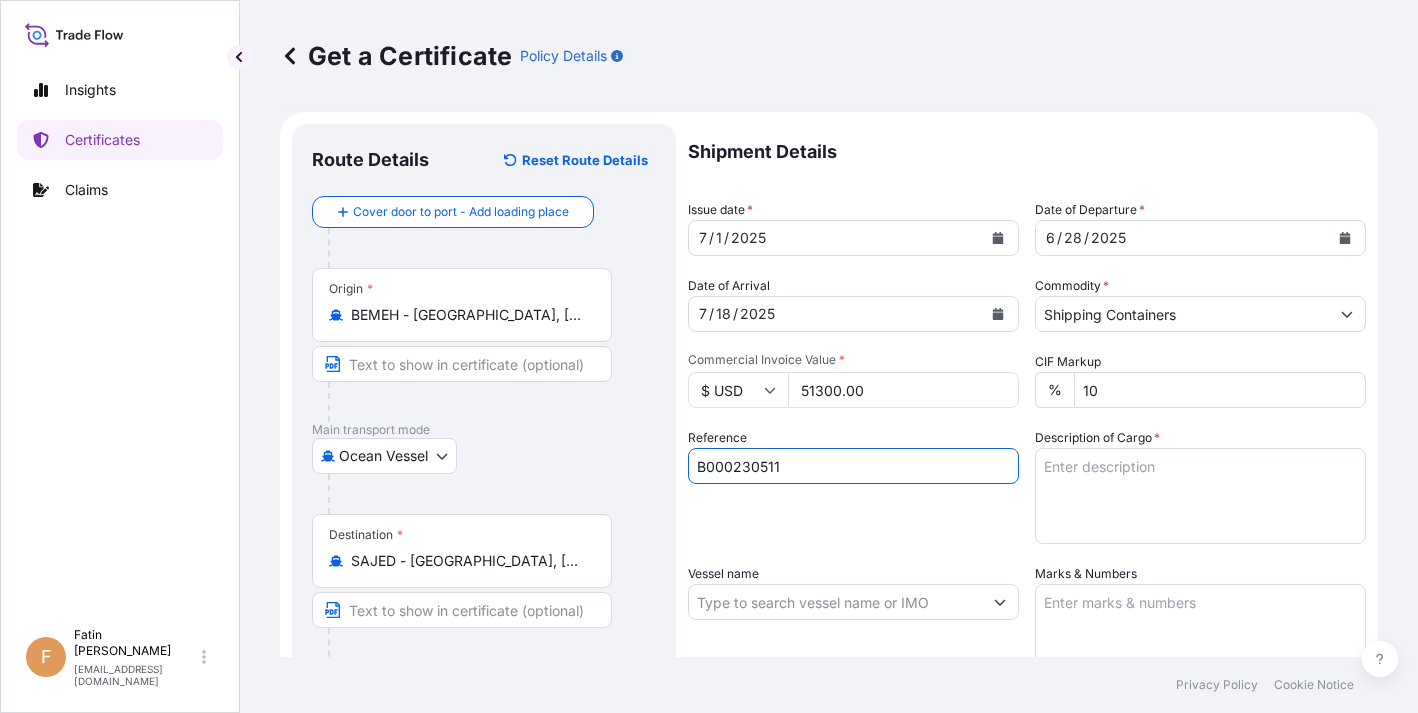 type on "B000230511" 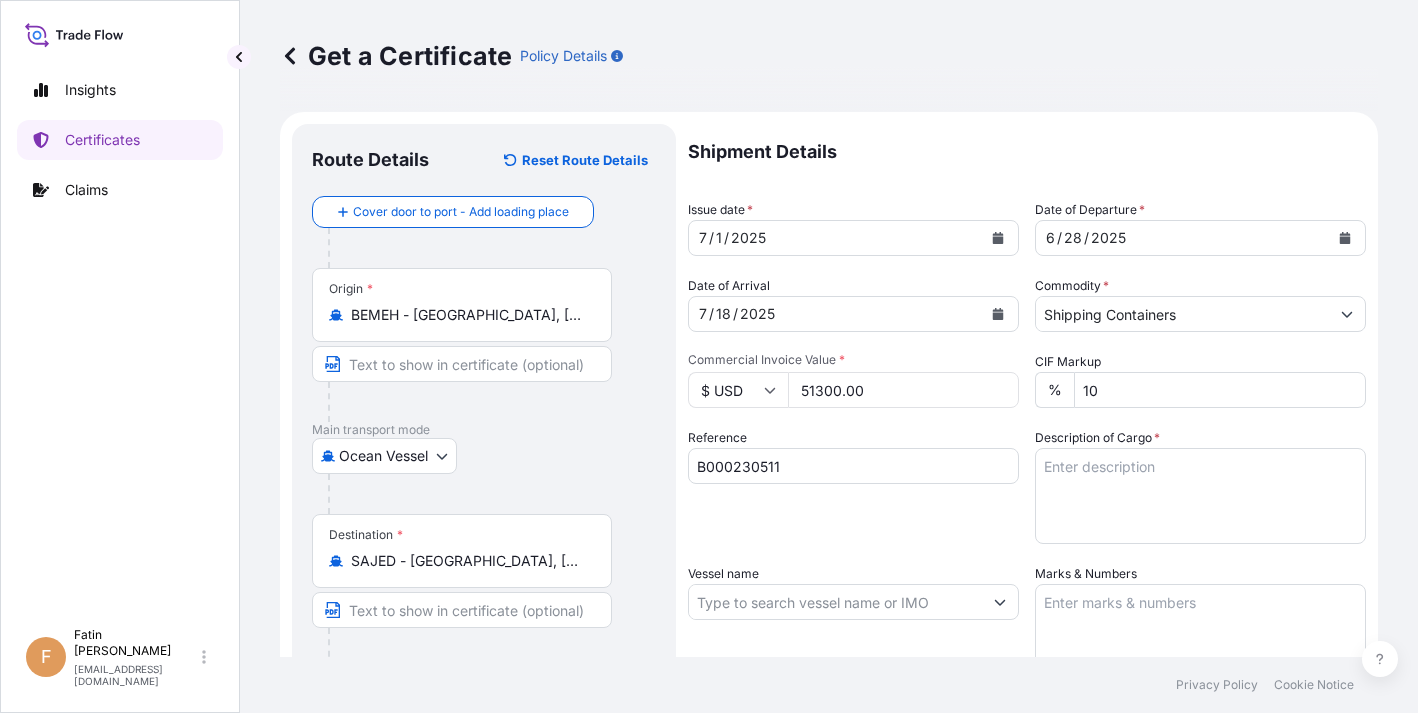 click on "Insights Certificates Claims" at bounding box center [120, 335] 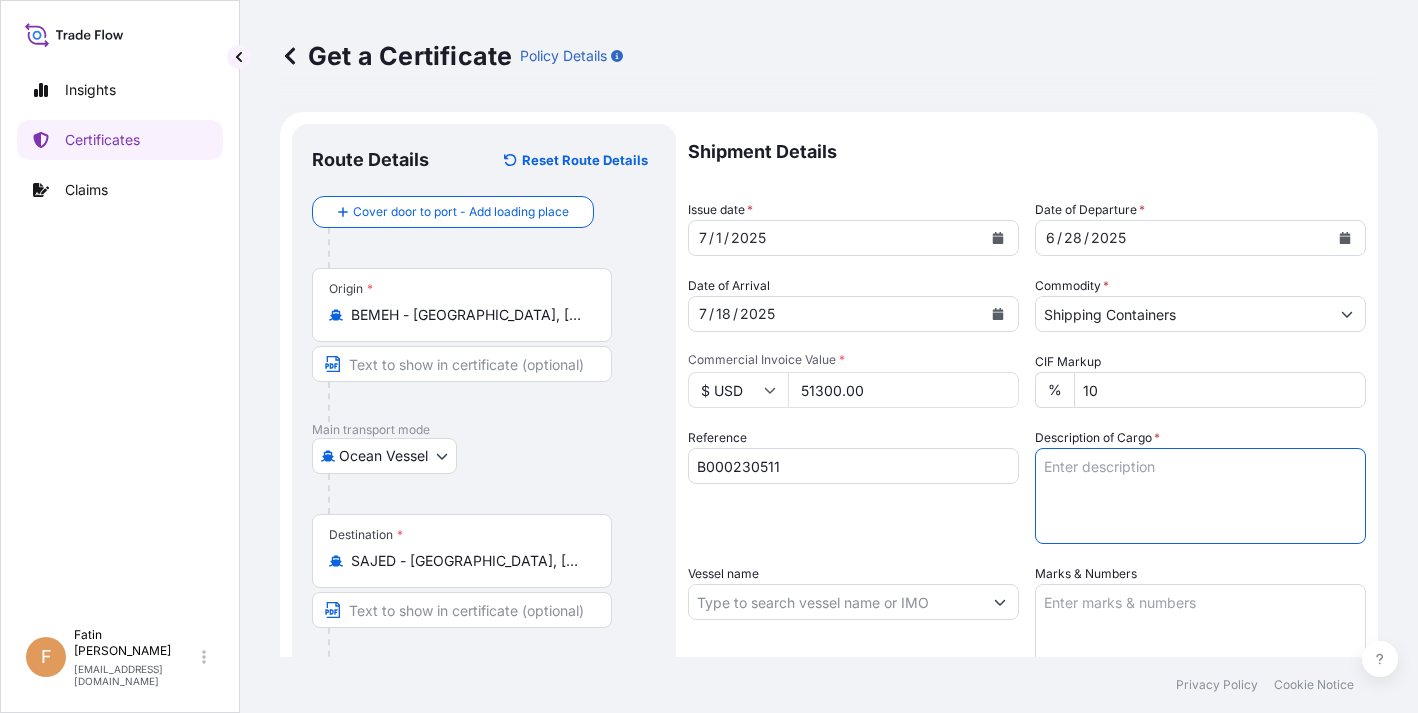 click on "Description of Cargo *" at bounding box center (1200, 496) 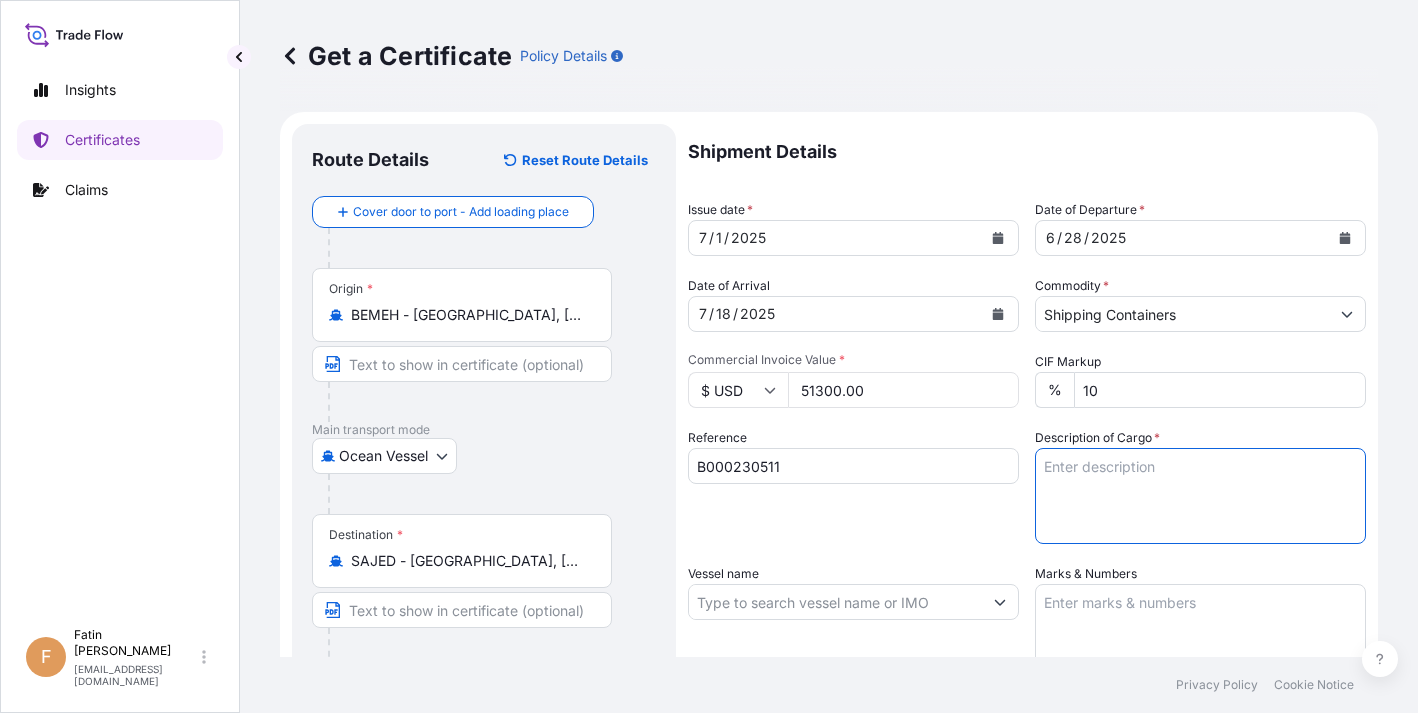 paste on "30 PACKAGE LOADED ONTO
30 PALLETS LOADED INTO
1 40' CONTAINER(S)
13 BOX C.P.V.C CHLORINATED POLYVINYL
CHLORIDE - TEMPRITE (R) 88628 GRY 245
HMAB PWD,BOX ABL
5 BOX TEMPRITE(R) 88628 GRY 245 HMAB
PWD,BOX ABL
12 BOX TEMPRITE(R) 88099 GRY 245 HMAC
PEL, BOX
GW 24,570.00 KGS
NW 23,400.00 KGS" 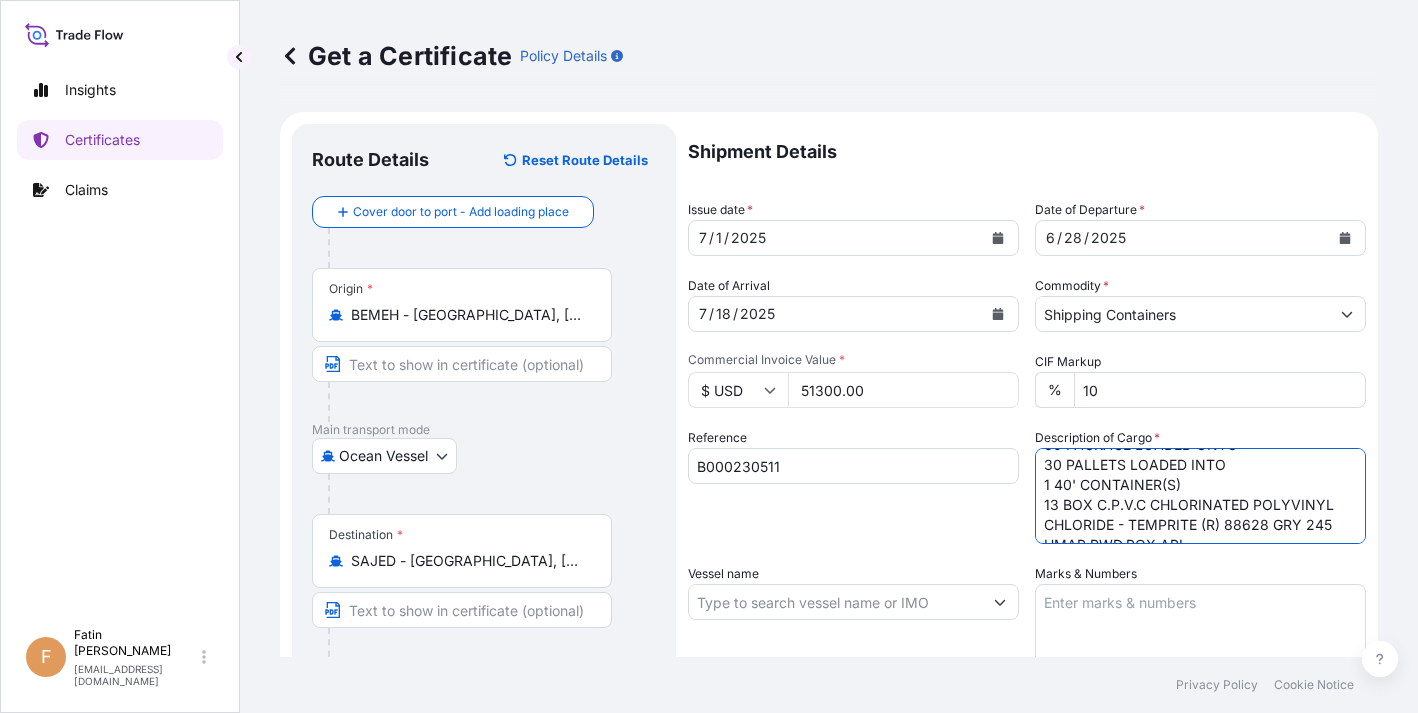 scroll, scrollTop: 0, scrollLeft: 0, axis: both 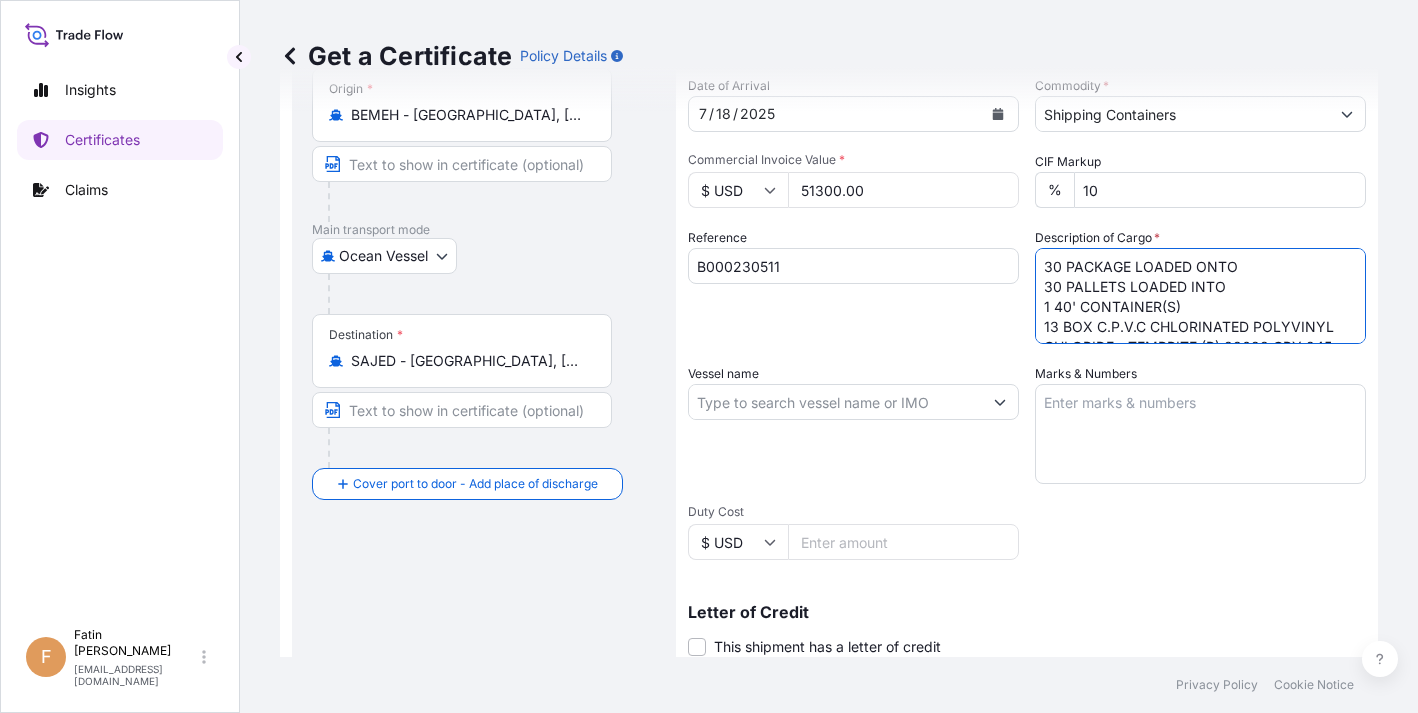 type on "30 PACKAGE LOADED ONTO
30 PALLETS LOADED INTO
1 40' CONTAINER(S)
13 BOX C.P.V.C CHLORINATED POLYVINYL
CHLORIDE - TEMPRITE (R) 88628 GRY 245
HMAB PWD,BOX ABL
5 BOX TEMPRITE(R) 88628 GRY 245 HMAB
PWD,BOX ABL
12 BOX TEMPRITE(R) 88099 GRY 245 HMAC
PEL, BOX
GW 24,570.00 KGS
NW 23,400.00 KGS" 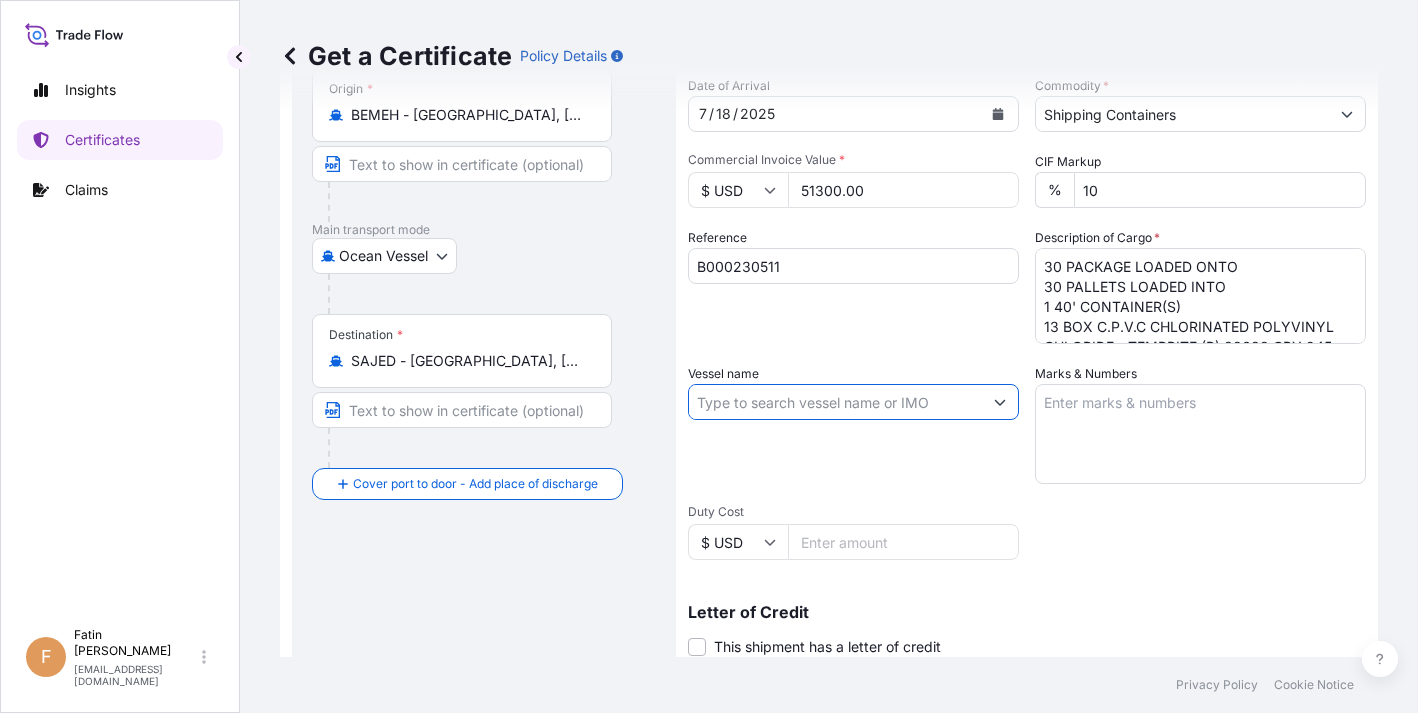click on "Vessel name" at bounding box center [835, 402] 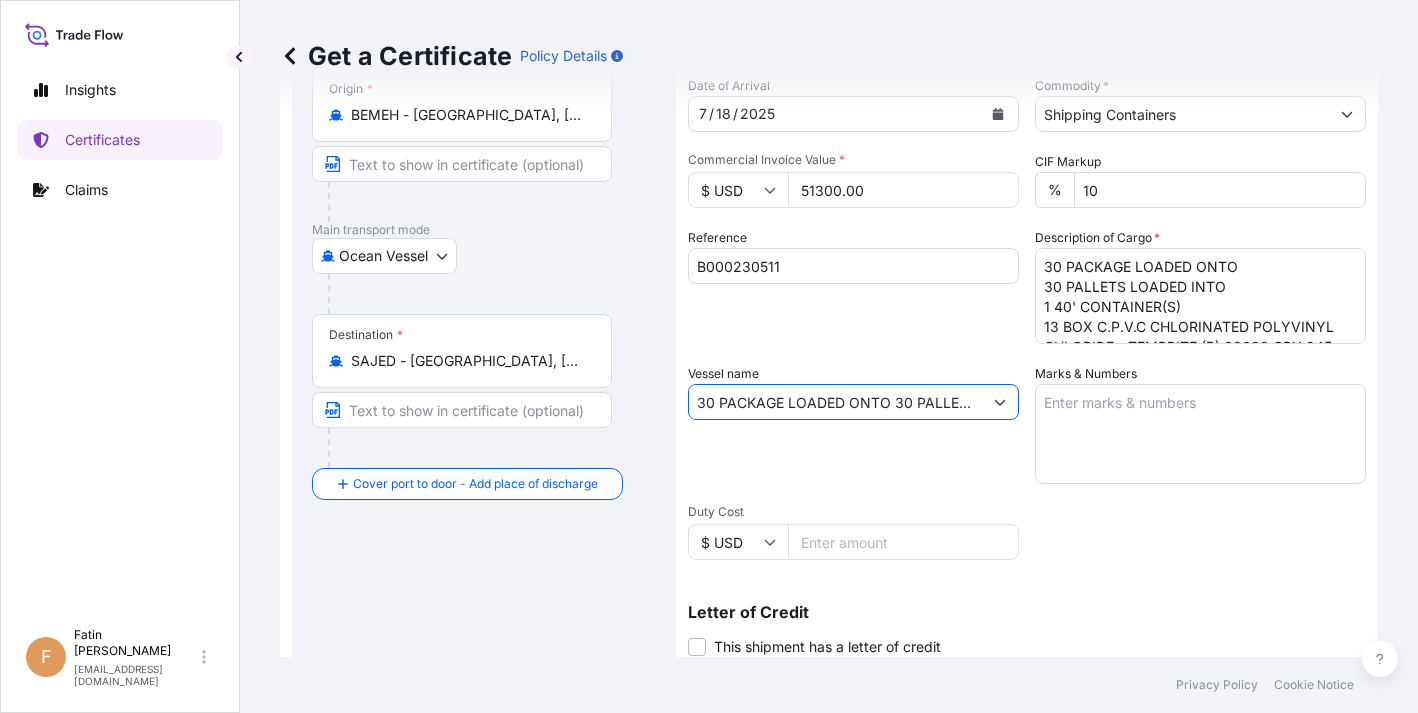 scroll, scrollTop: 0, scrollLeft: 2000, axis: horizontal 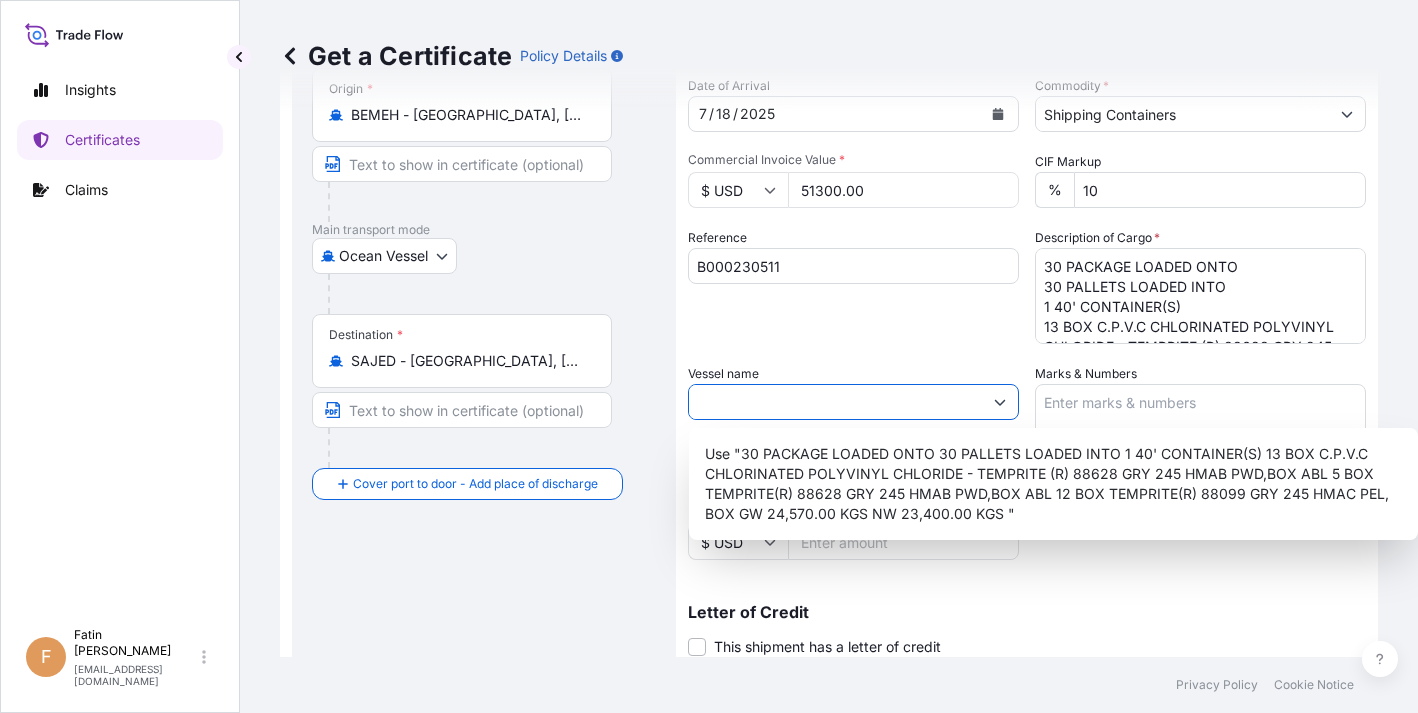 drag, startPoint x: 970, startPoint y: 402, endPoint x: 556, endPoint y: 386, distance: 414.30905 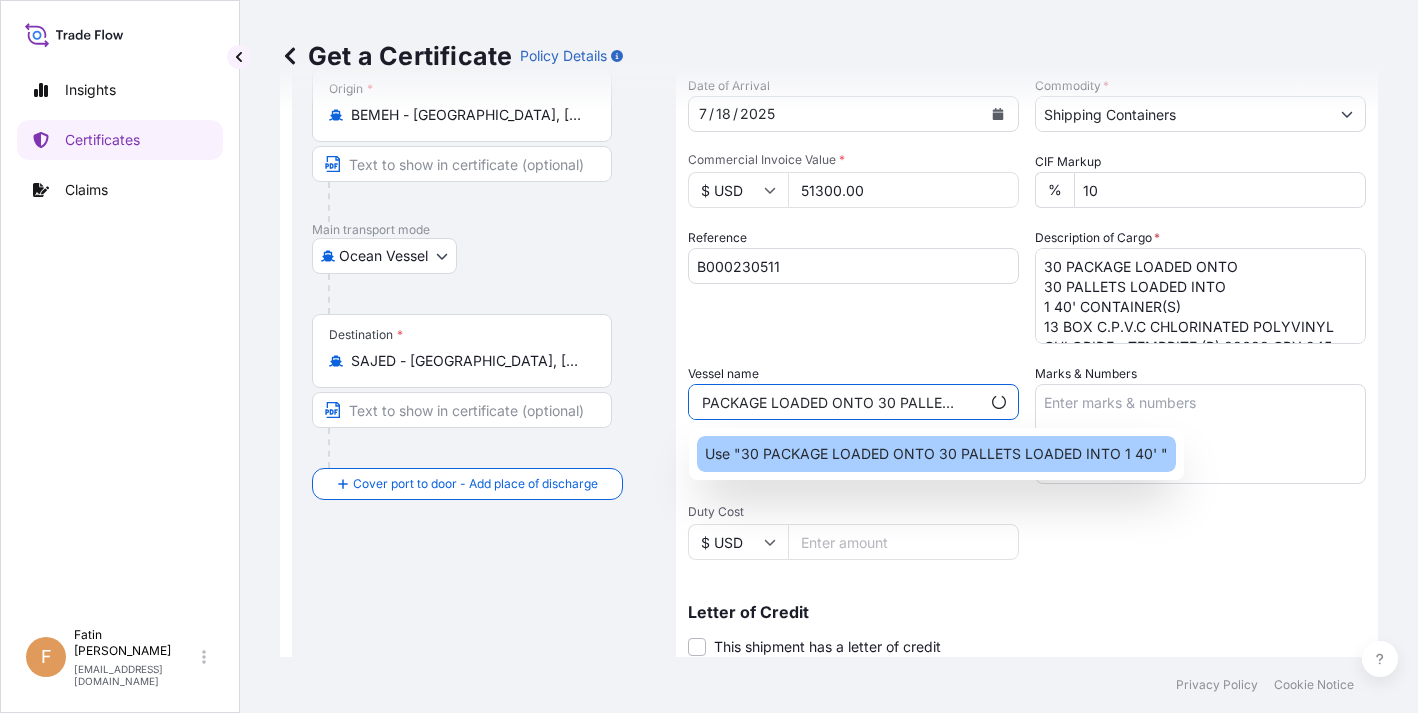 scroll, scrollTop: 0, scrollLeft: 0, axis: both 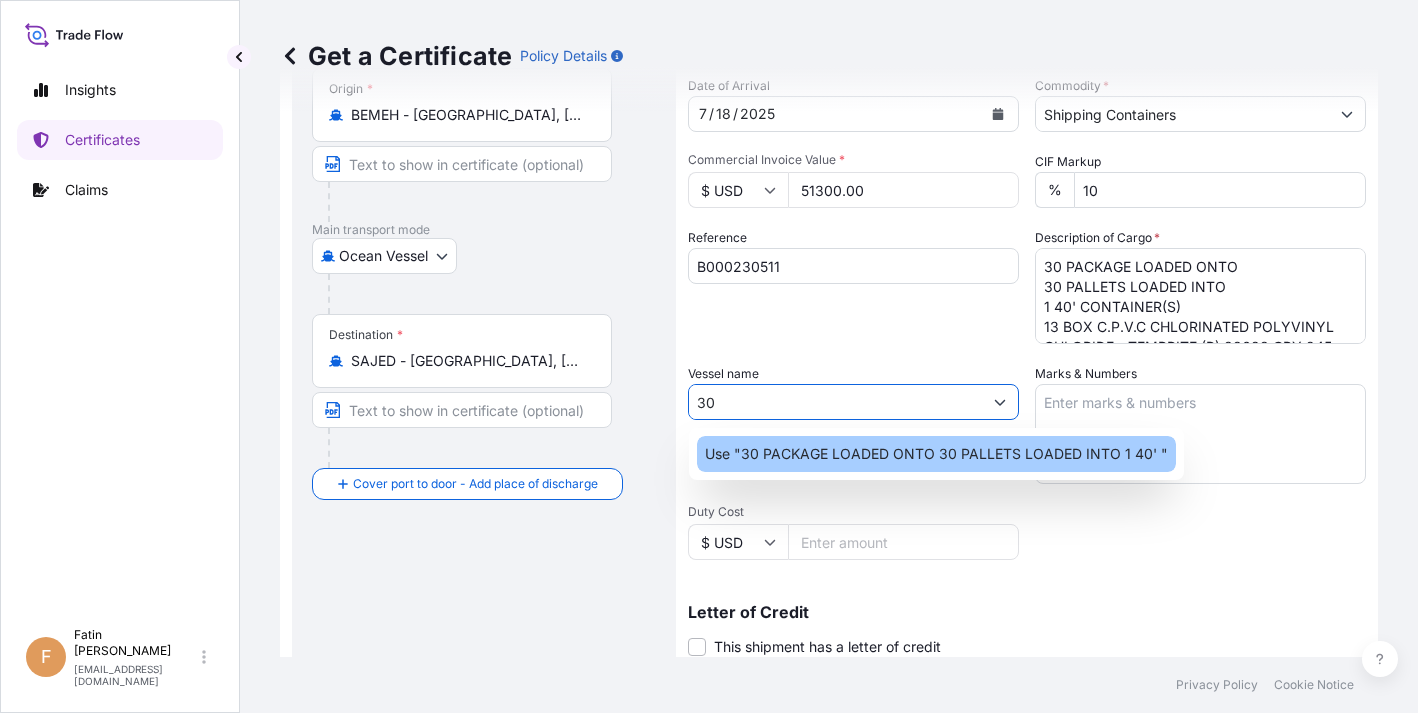type on "3" 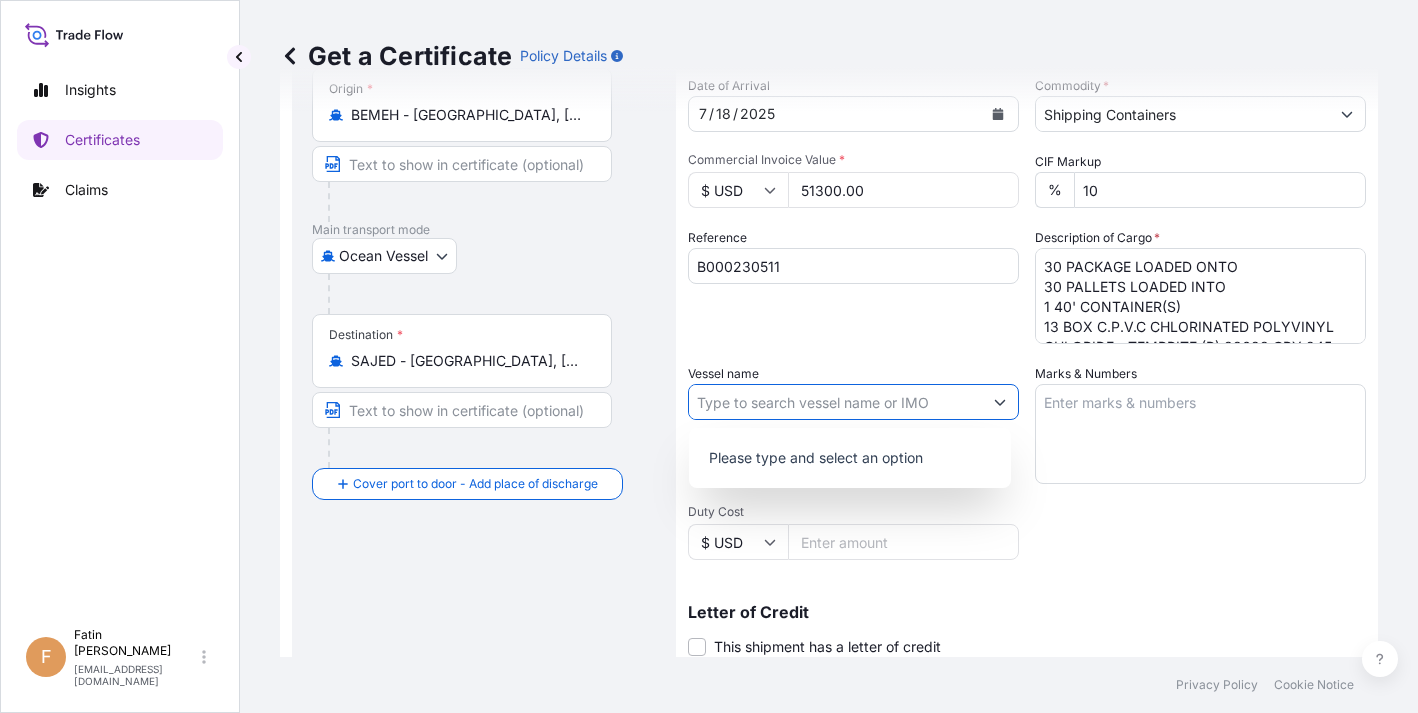paste on "MSC [PERSON_NAME]" 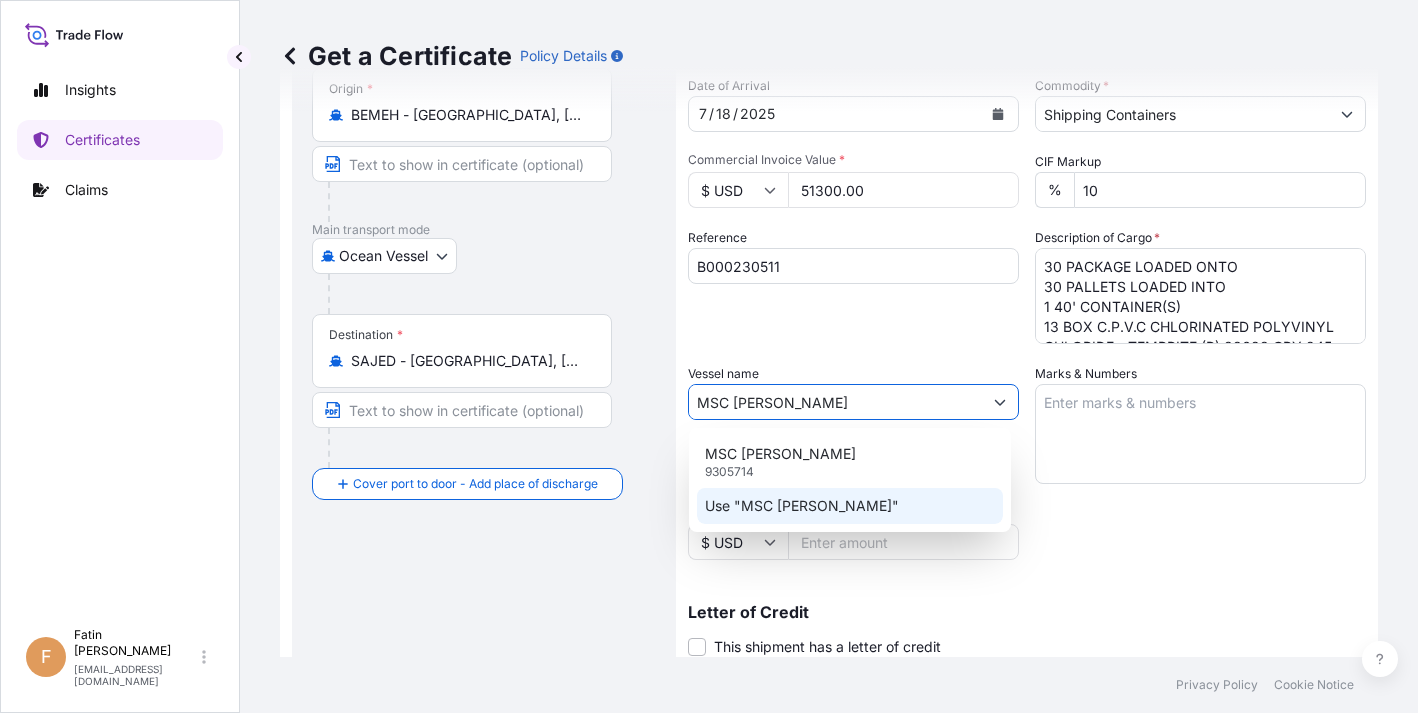 click on "Use "MSC [PERSON_NAME]"" 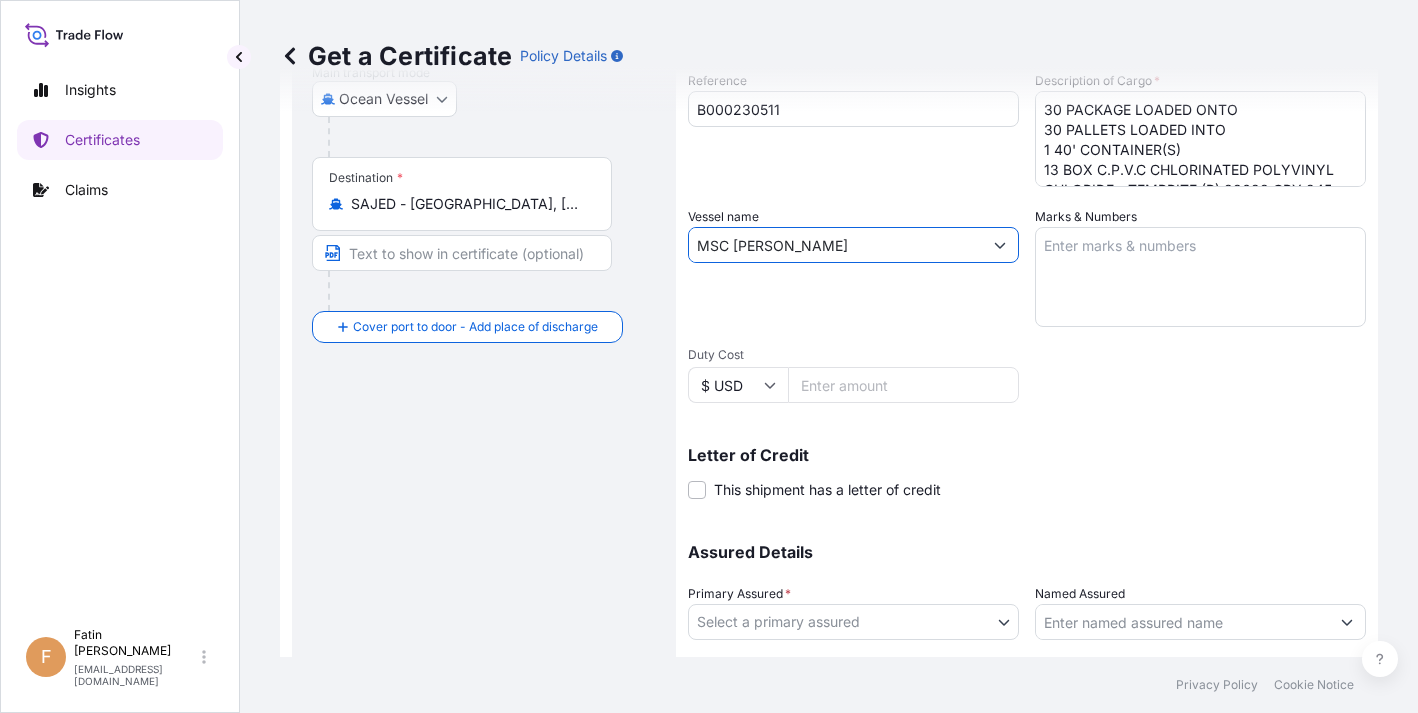 scroll, scrollTop: 400, scrollLeft: 0, axis: vertical 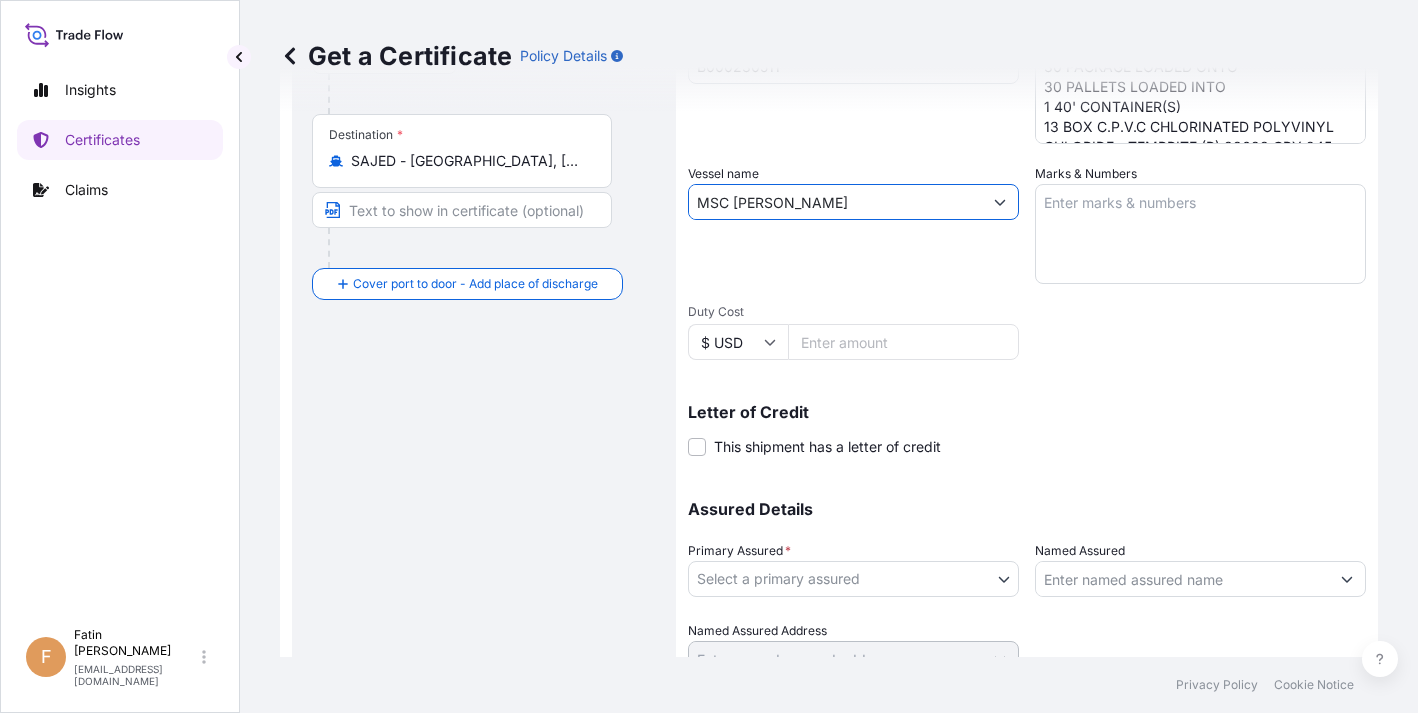 type on "MSC [PERSON_NAME]" 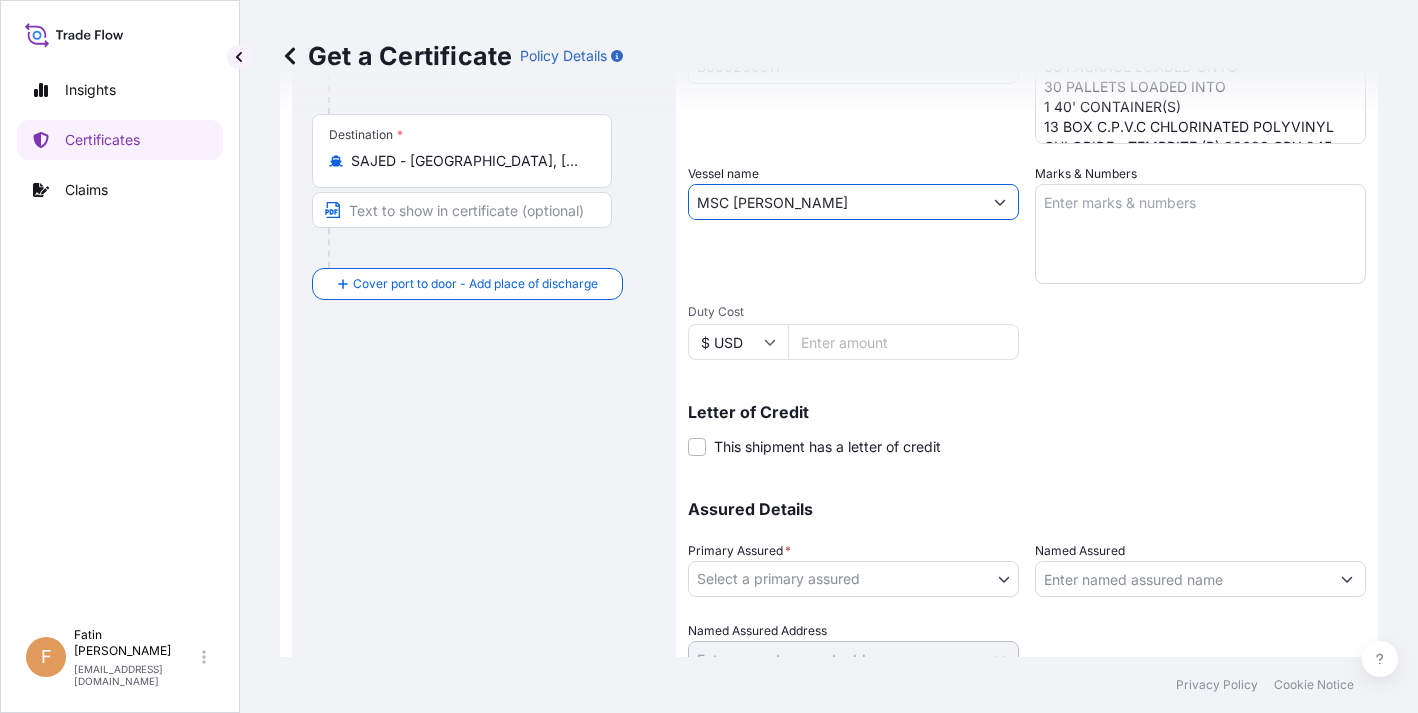 click on "0 options available. 1 option available. 2 options available.
Insights Certificates Claims F Fatin   Japridin [EMAIL_ADDRESS][DOMAIN_NAME] Get a Certificate Policy Details Route Details Reset Route Details   Cover door to port - Add loading place Place of loading Road / [GEOGRAPHIC_DATA] / Inland Origin * [GEOGRAPHIC_DATA] - [GEOGRAPHIC_DATA], [GEOGRAPHIC_DATA] Main transport mode Ocean [GEOGRAPHIC_DATA] Ocean Vessel Rail Barge in Tow Destination * SAJED - [GEOGRAPHIC_DATA], [GEOGRAPHIC_DATA] Cover port to door - Add place of discharge Road / [GEOGRAPHIC_DATA] / Inland Place of Discharge Shipment Details Issue date * [DATE] Date of Departure * [DATE] Date of Arrival [DATE] Commodity * Shipping Containers Packing Category Commercial Invoice Value    * $ USD 51300.00 CIF Markup % 10 Reference B000230511 Description of Cargo * Vessel name MSC [PERSON_NAME] & Numbers Duty Cost   $ USD Letter of Credit This shipment has a letter of credit Letter of credit * Letter of credit may not exceed 12000 characters Assured Details Primary Assured *
0" at bounding box center (709, 356) 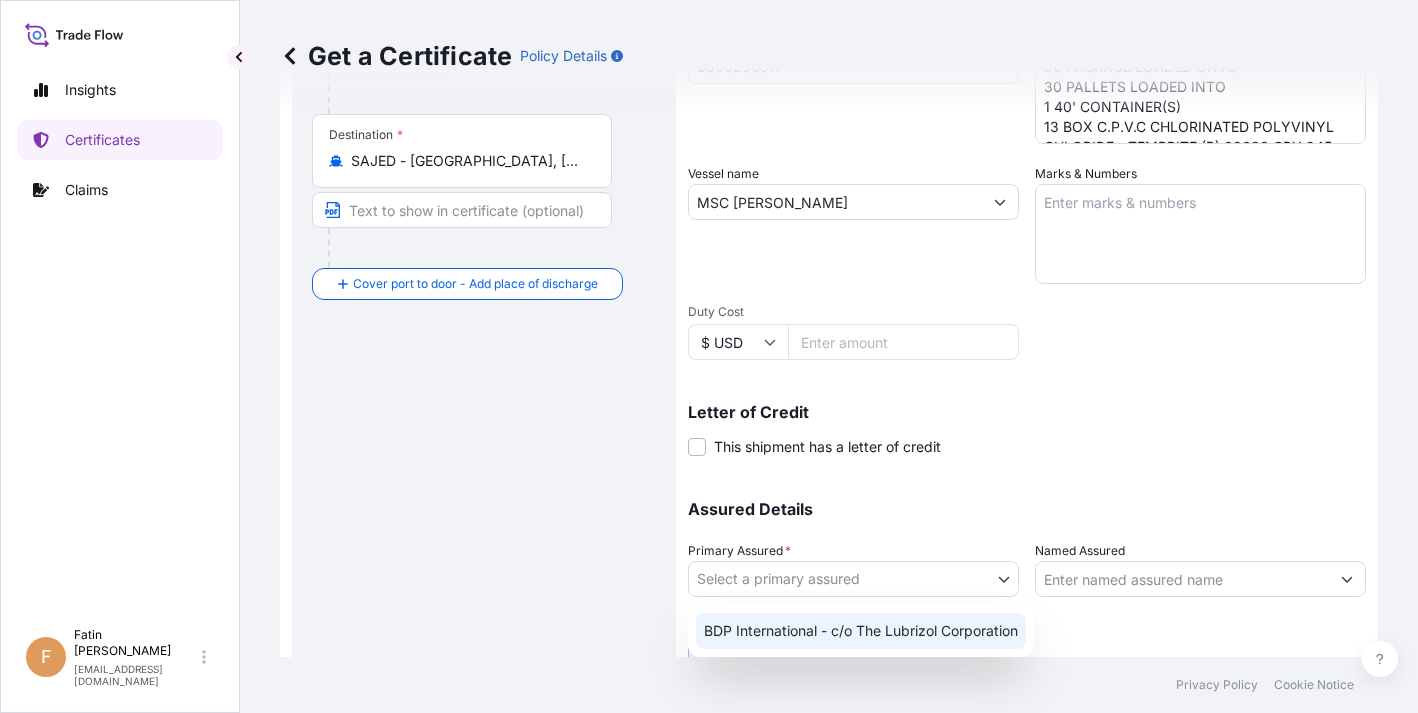 click on "BDP International - c/o The Lubrizol Corporation" at bounding box center [861, 631] 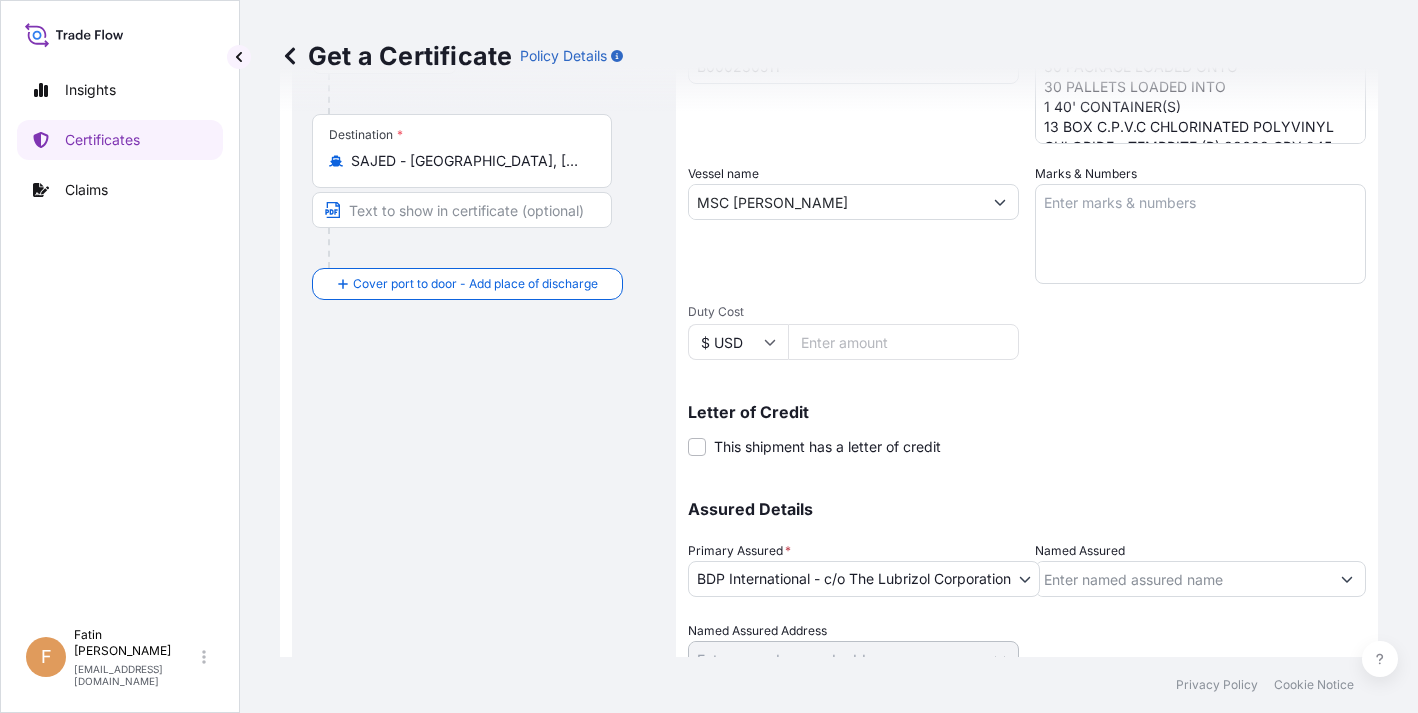 drag, startPoint x: 410, startPoint y: 468, endPoint x: 468, endPoint y: 475, distance: 58.420887 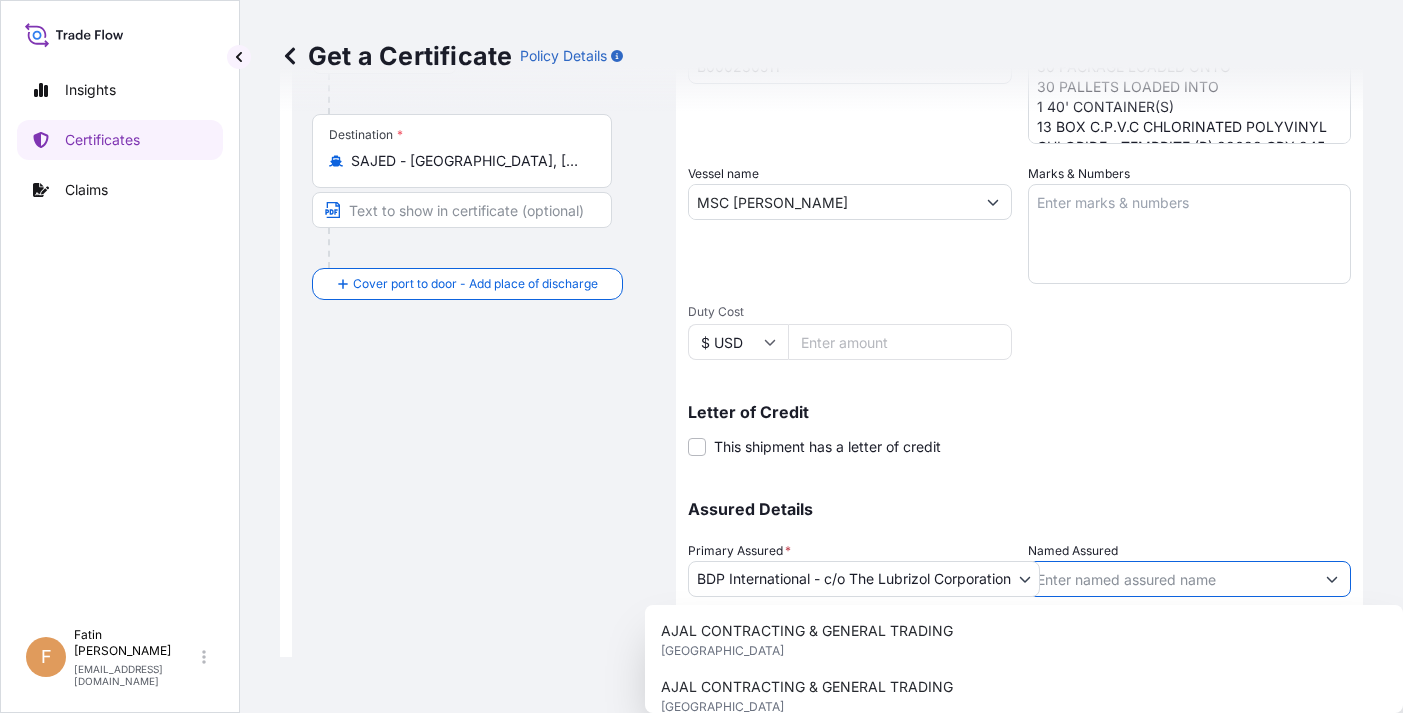 click on "Named Assured" at bounding box center (1172, 579) 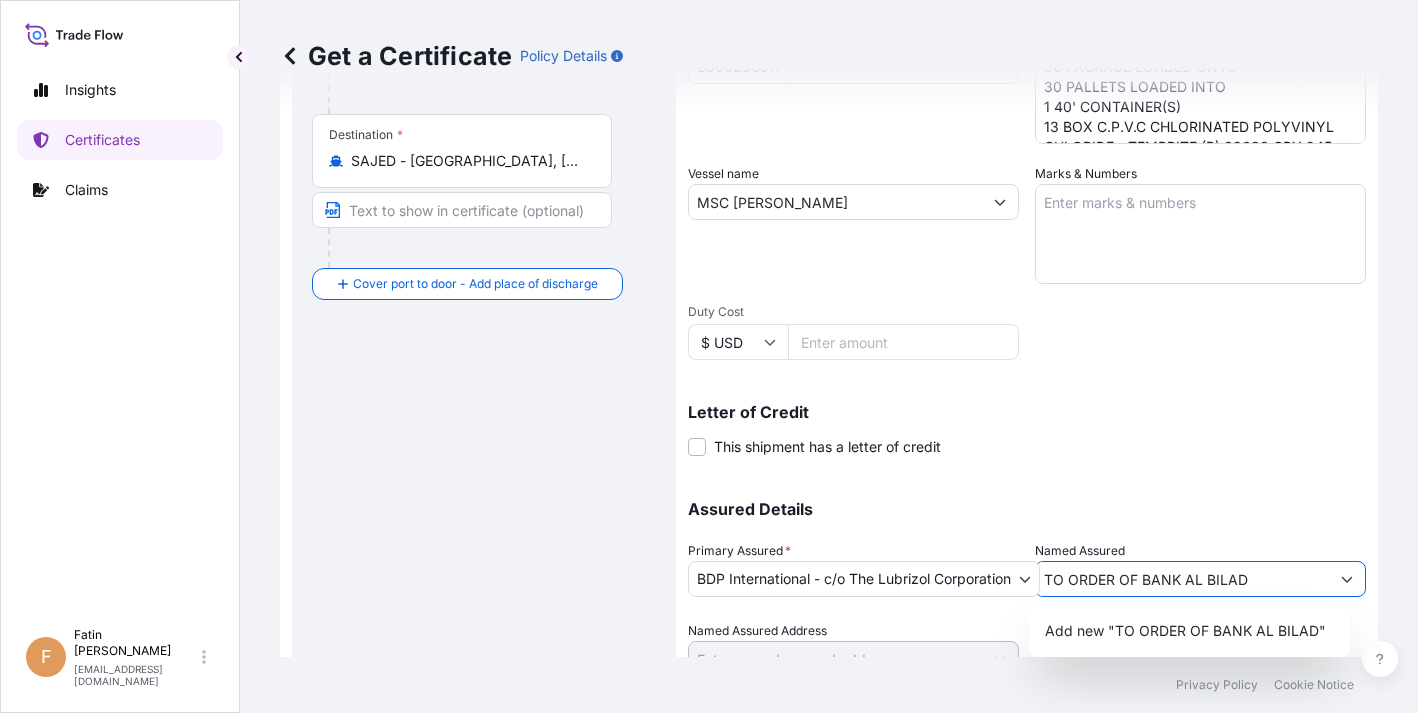 type on "TO ORDER OF BANK AL BILAD" 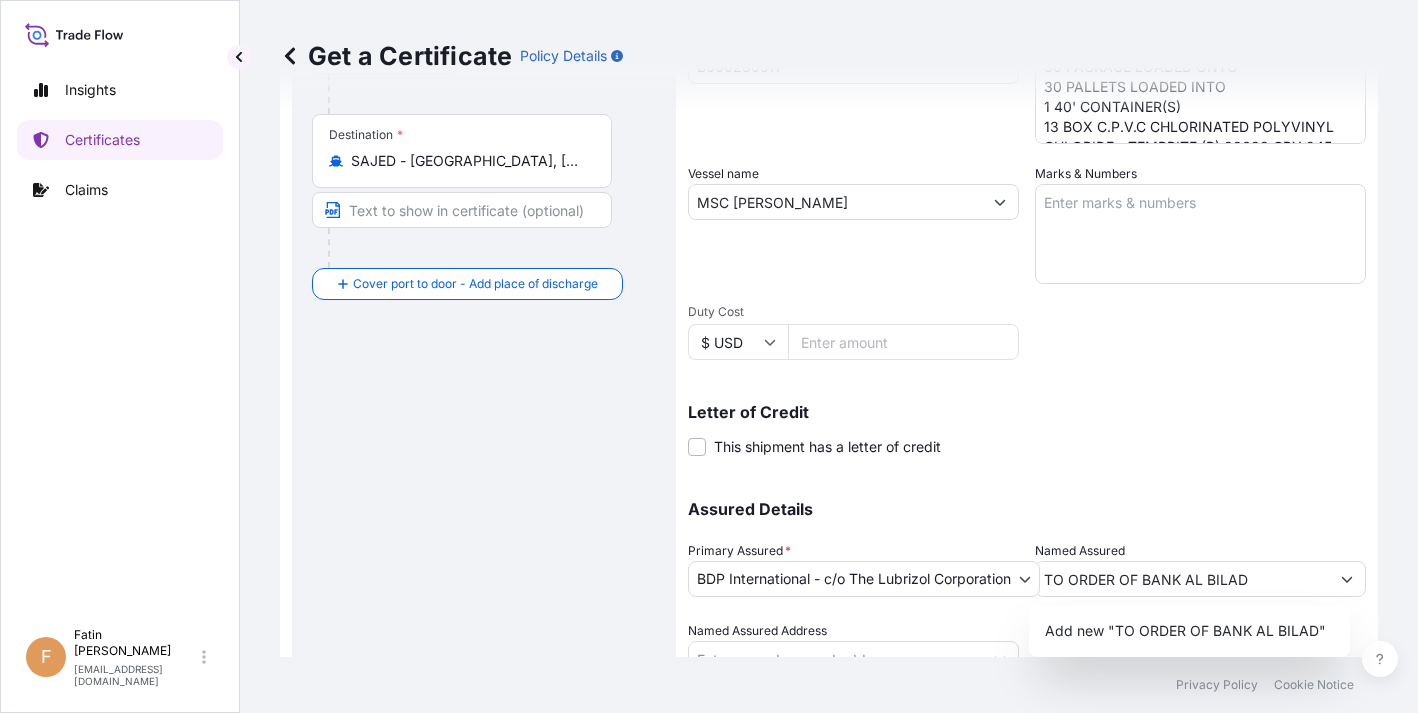 click on "Assured Details Primary Assured * BDP International - c/o The Lubrizol Corporation BDP International - c/o The Lubrizol Corporation Named Assured TO ORDER OF BANK AL BILAD Named Assured Address" at bounding box center (1027, 577) 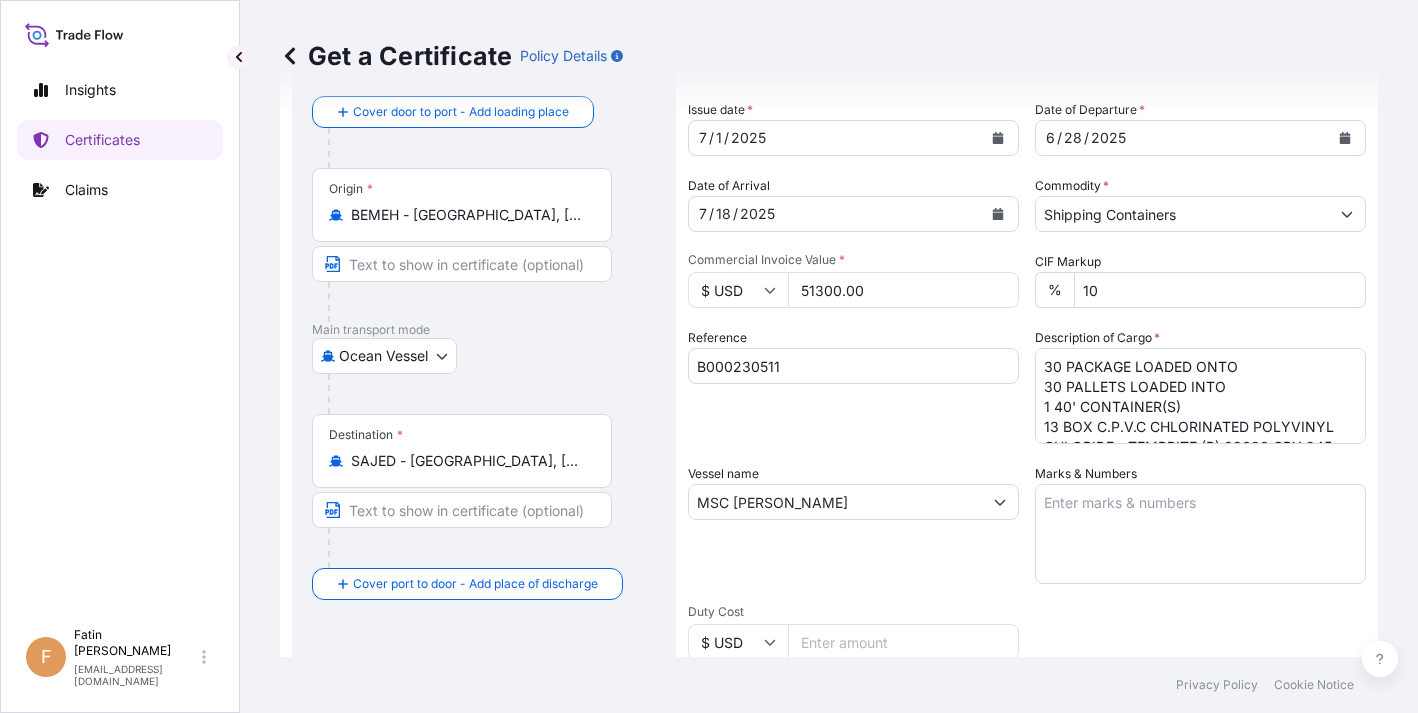 scroll, scrollTop: 0, scrollLeft: 0, axis: both 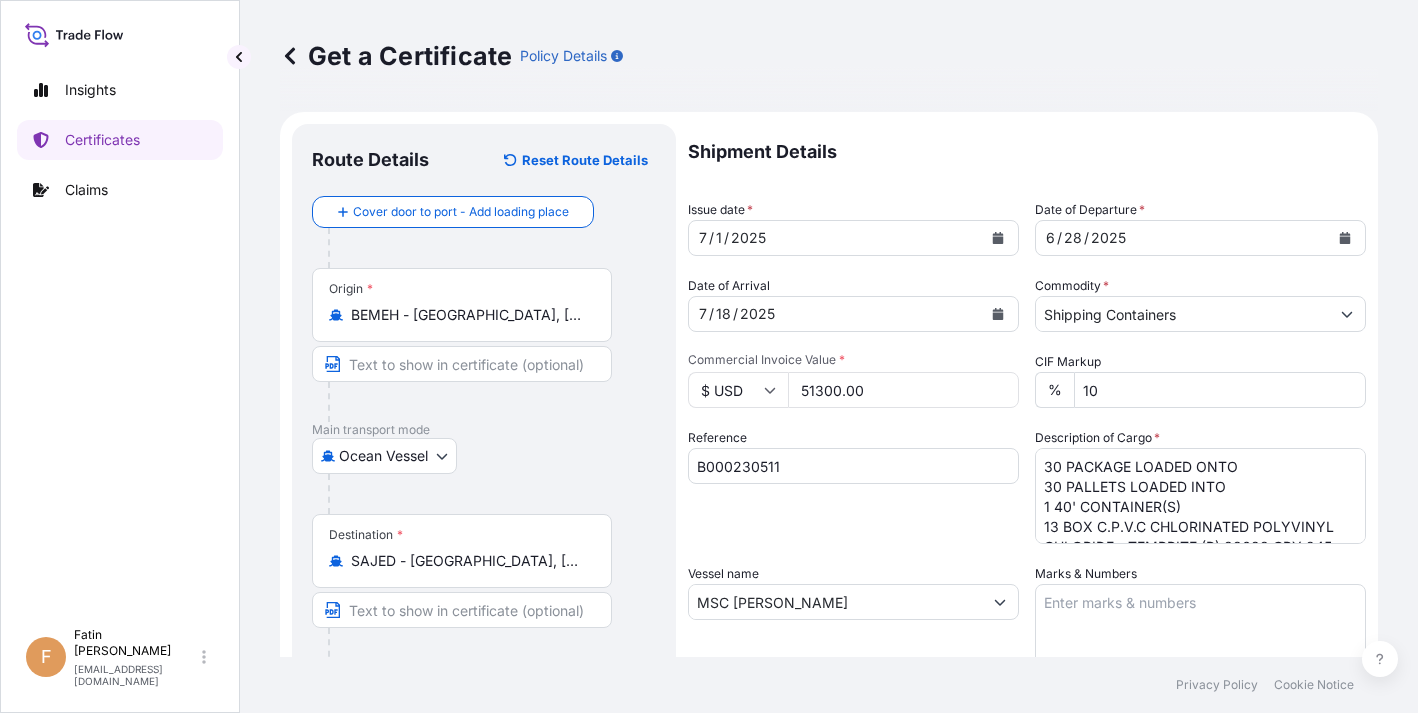 click on "Insights Certificates Claims" at bounding box center (120, 335) 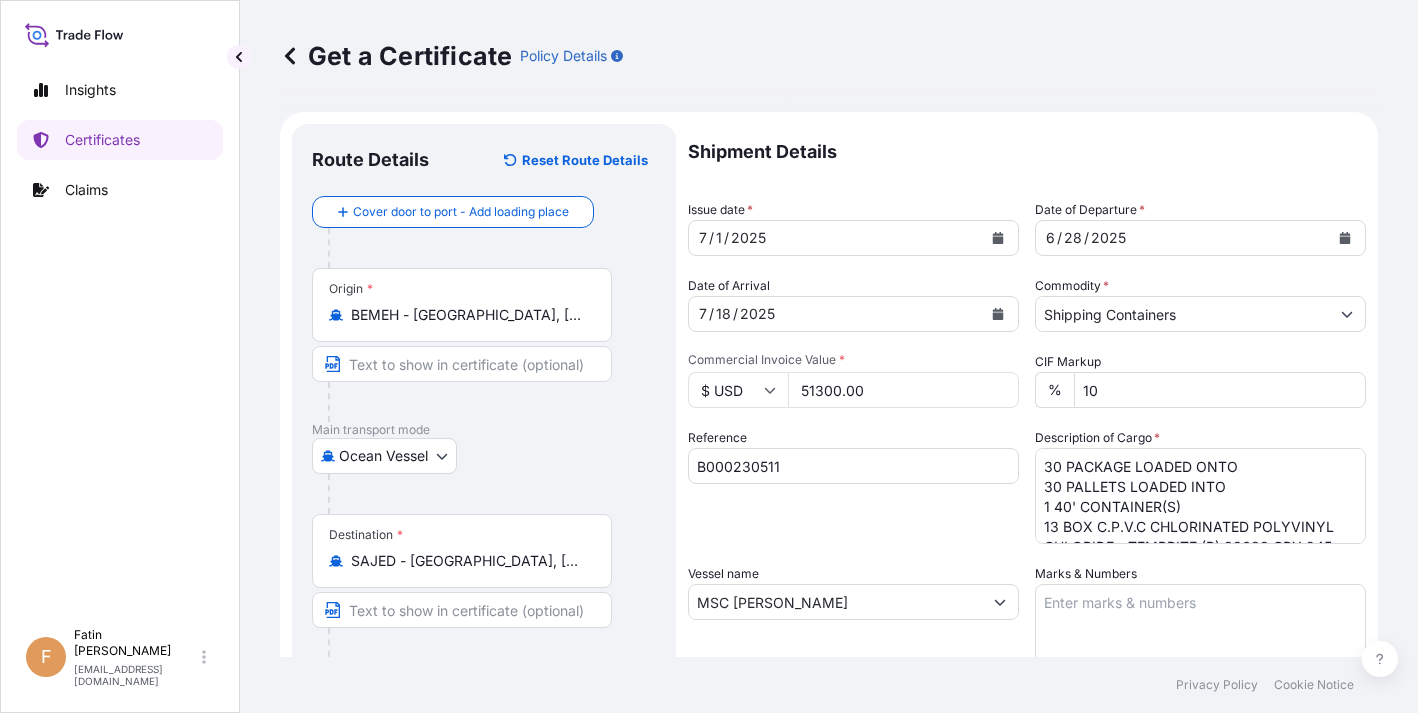 click on "Insights Certificates Claims" at bounding box center [120, 335] 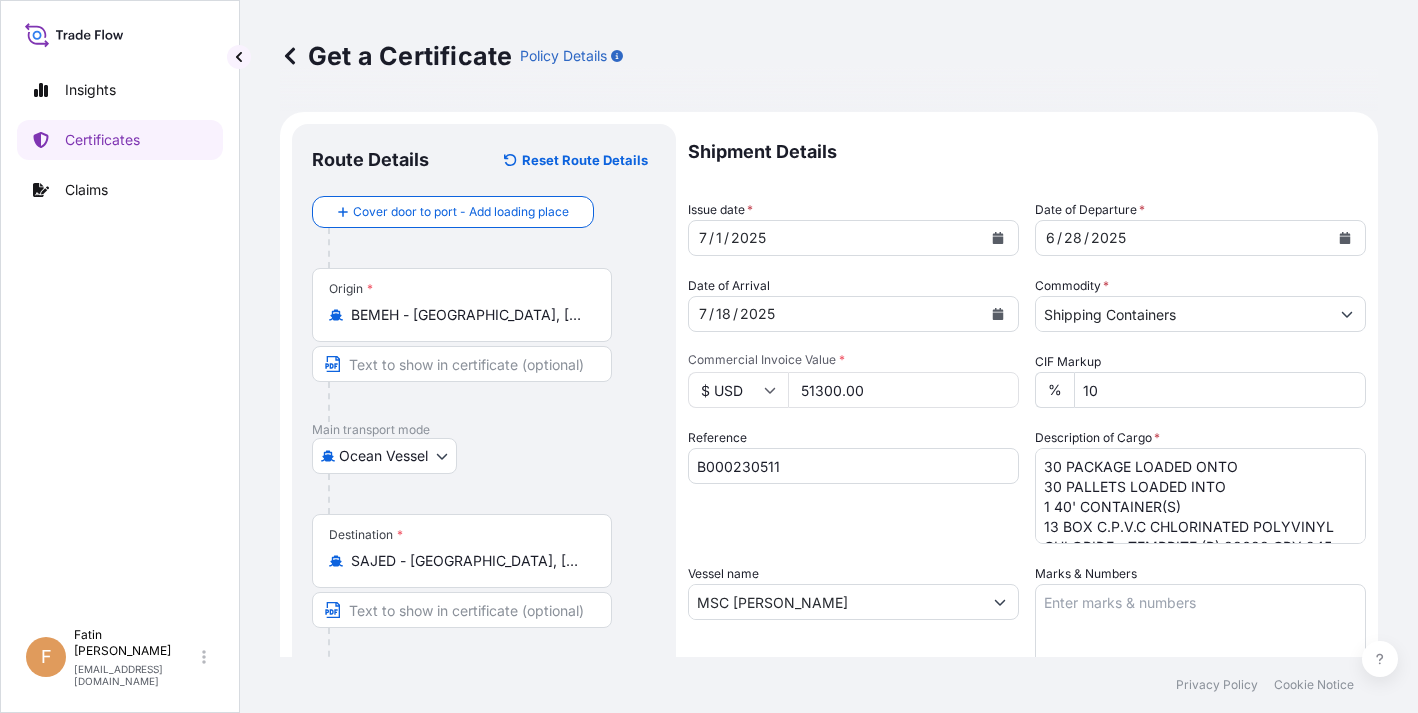 click on "Insights Certificates Claims" at bounding box center (120, 335) 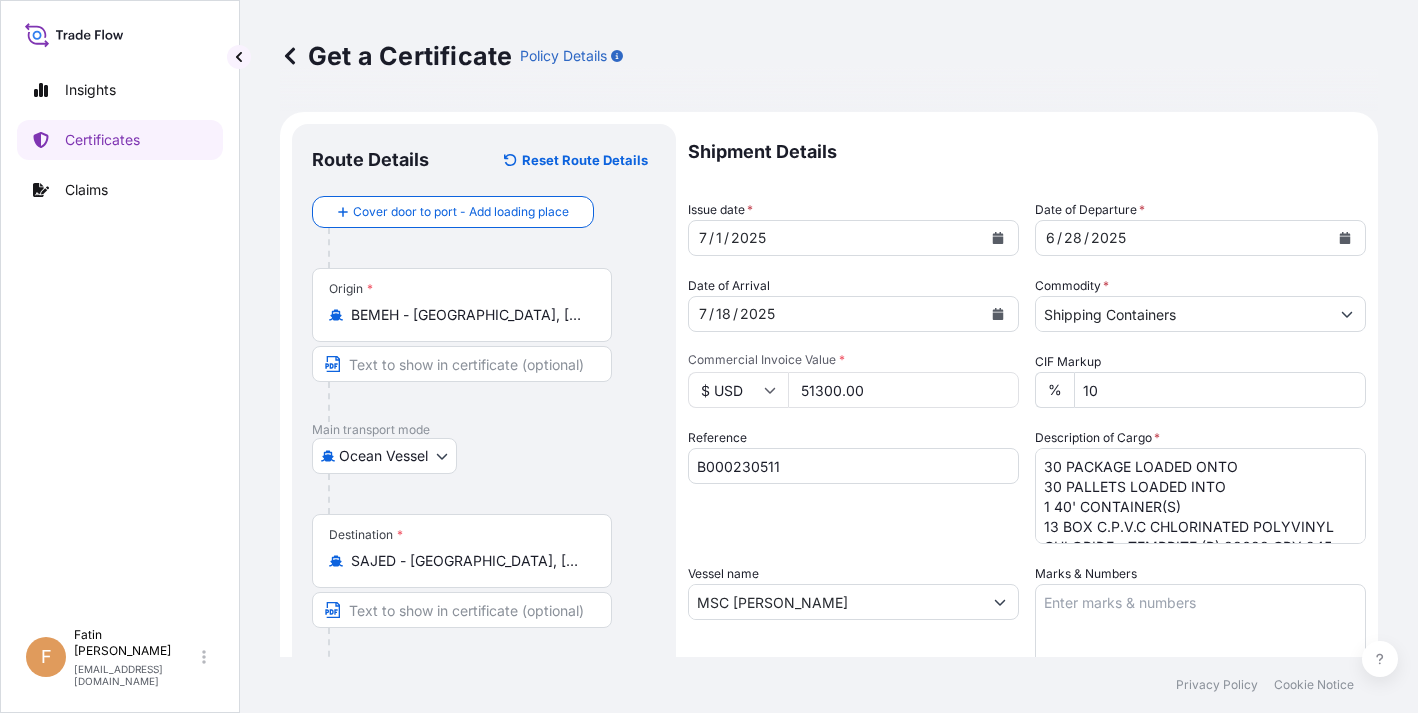 click on "Insights Certificates Claims" at bounding box center (120, 335) 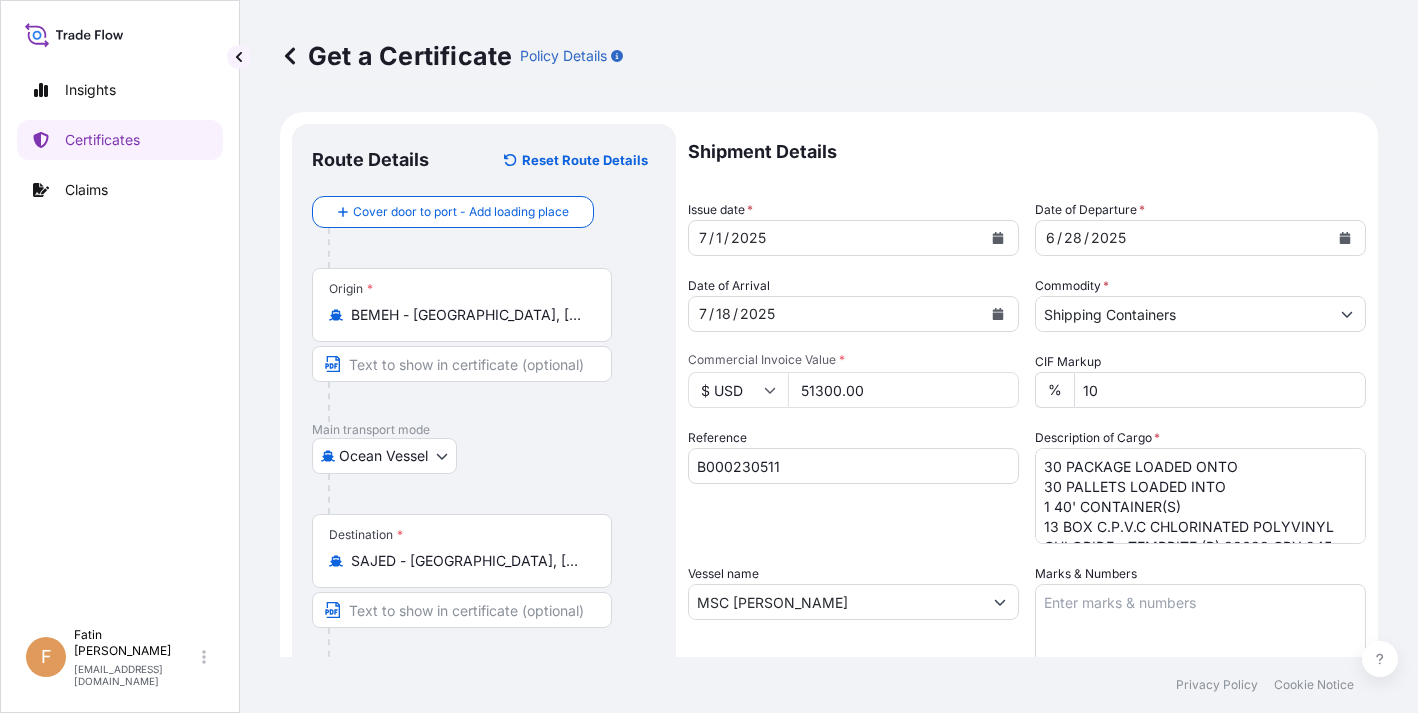 click on "Insights Certificates Claims" at bounding box center [120, 335] 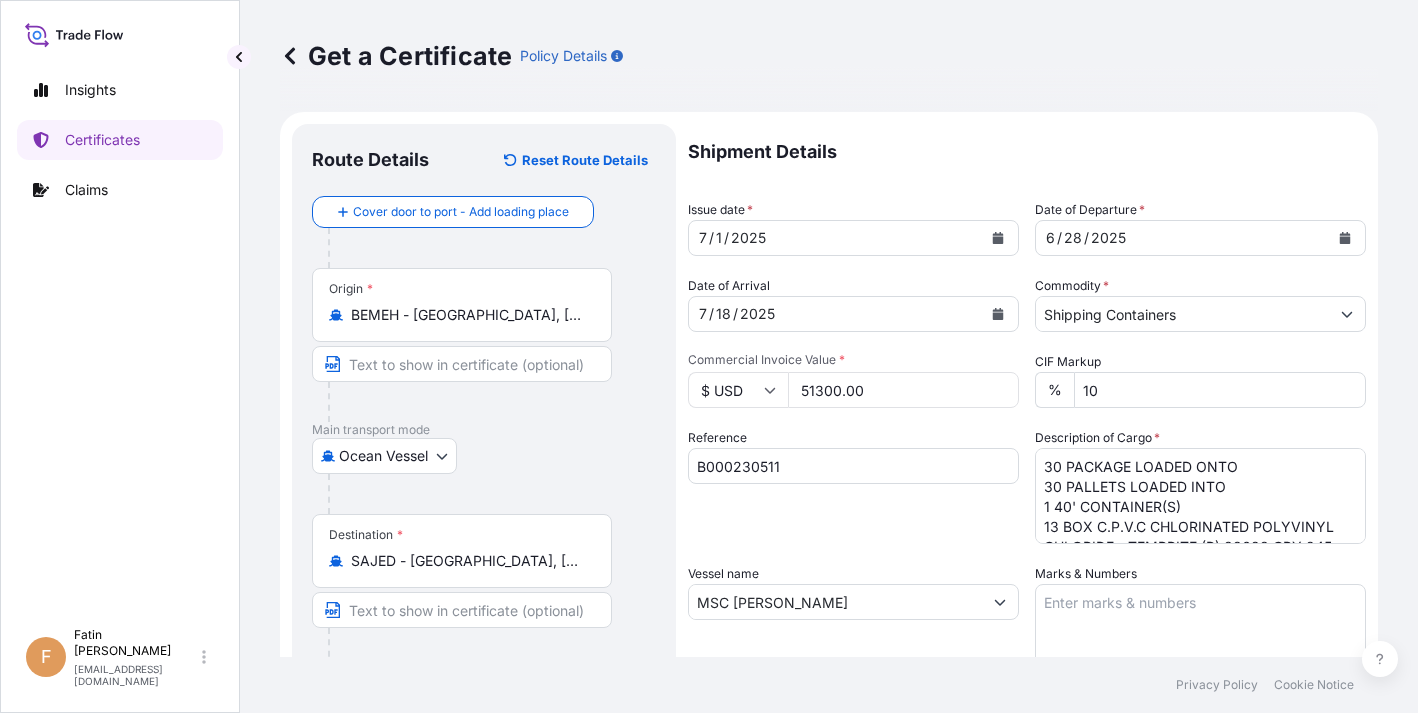 click on "Insights Certificates Claims" at bounding box center [120, 335] 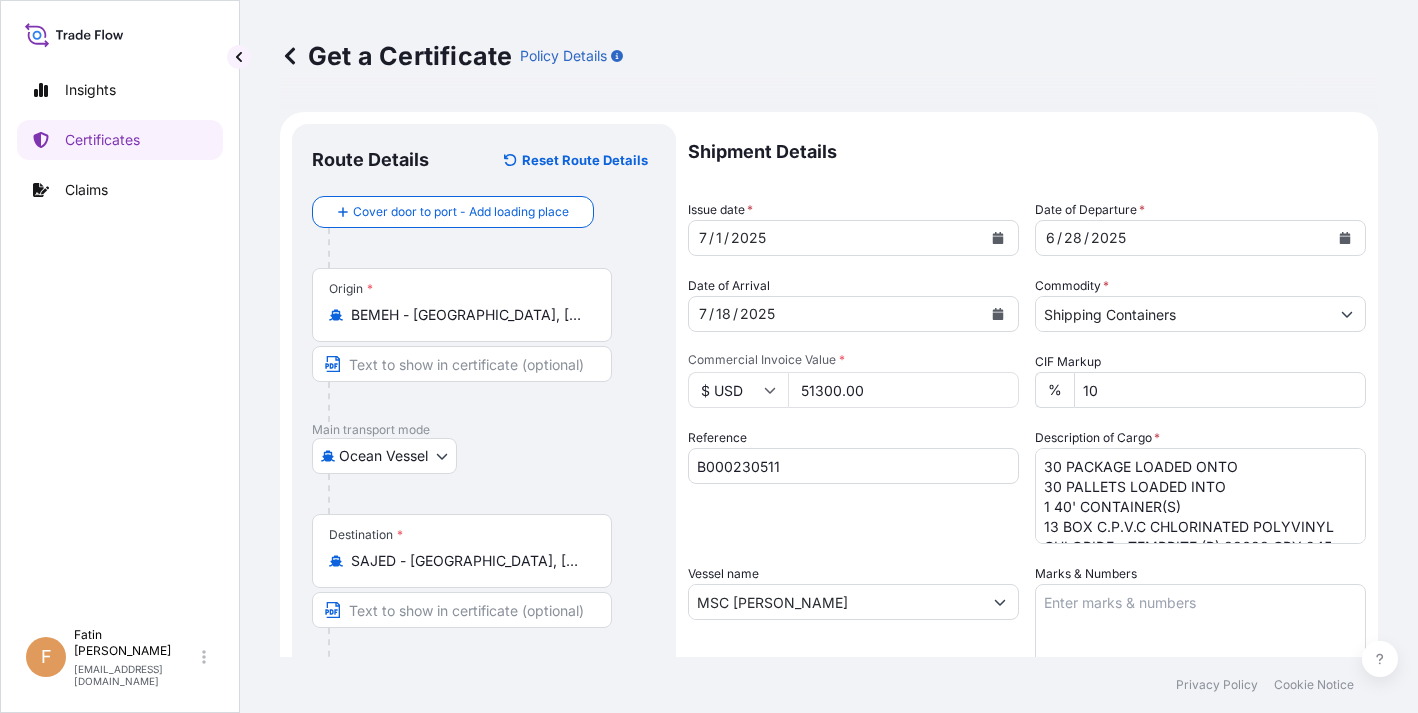 click on "Insights Certificates Claims" at bounding box center [120, 335] 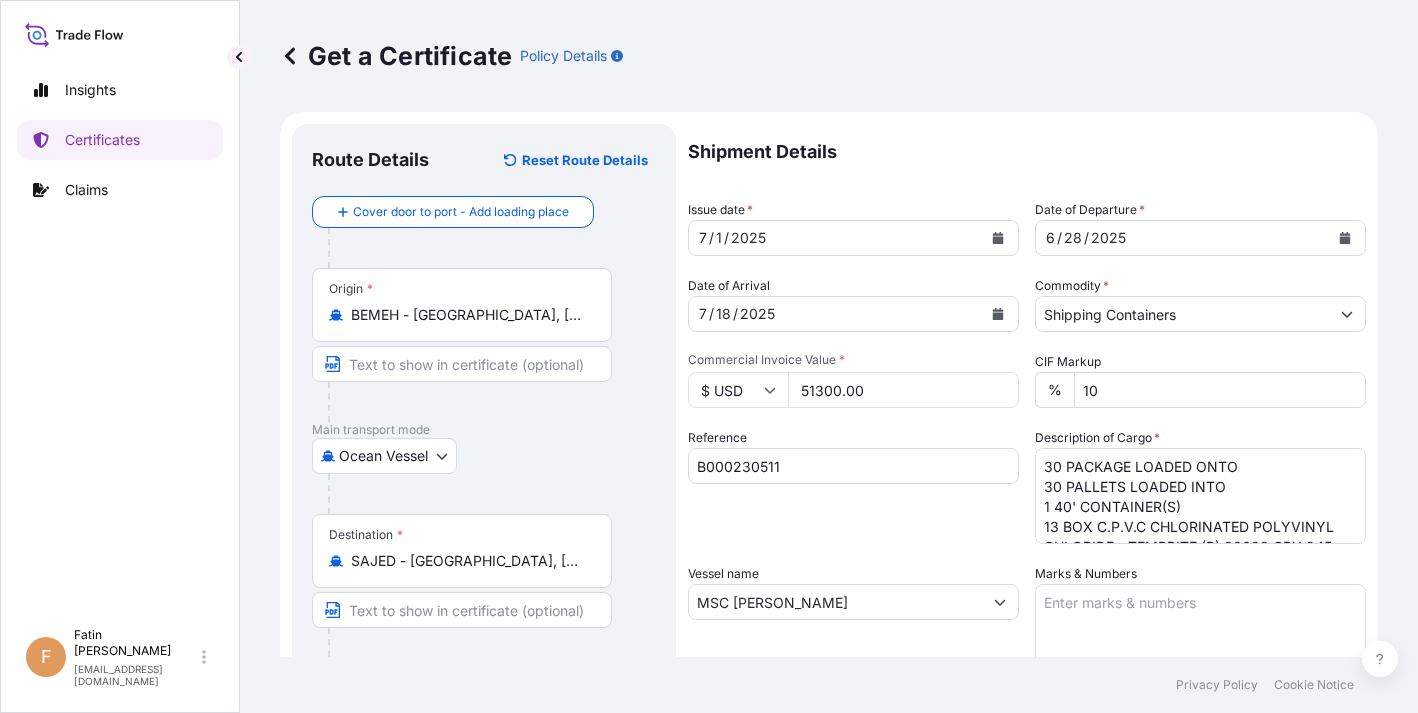 click on "Insights Certificates Claims" at bounding box center (120, 335) 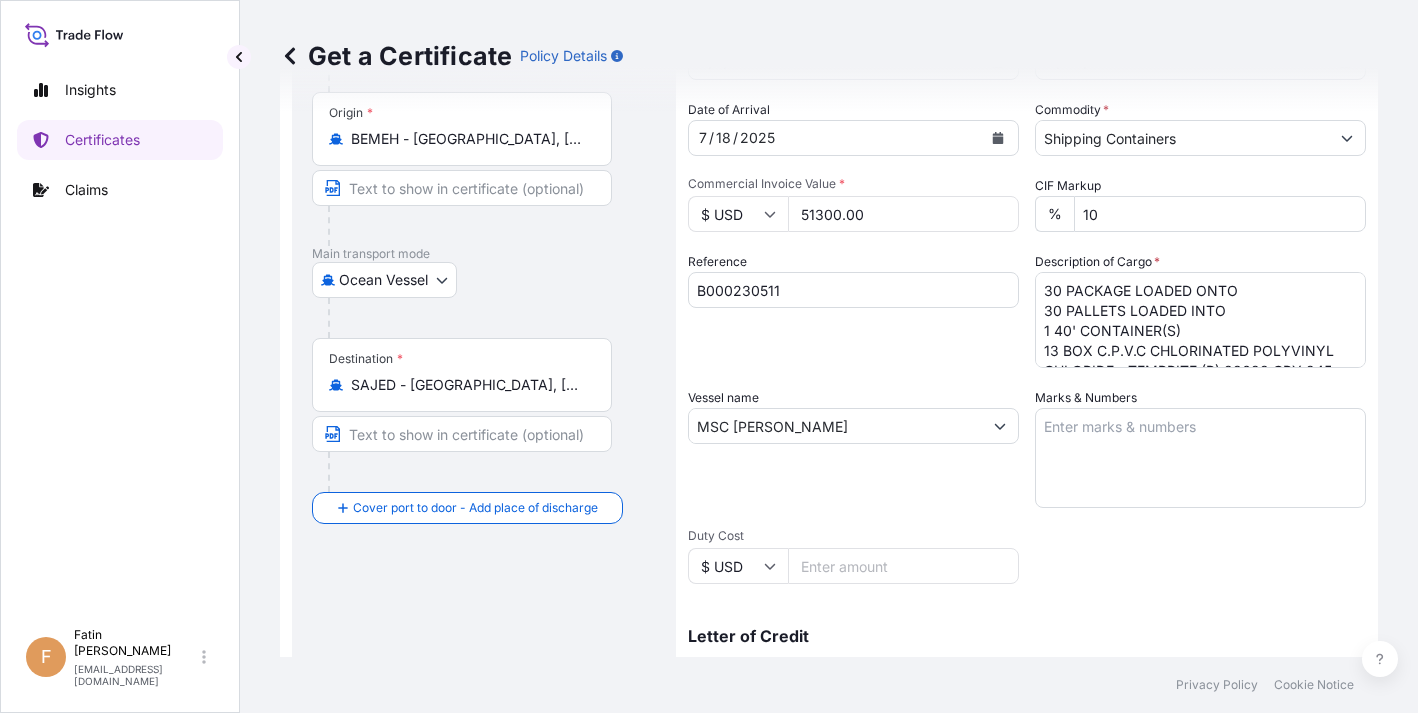scroll, scrollTop: 200, scrollLeft: 0, axis: vertical 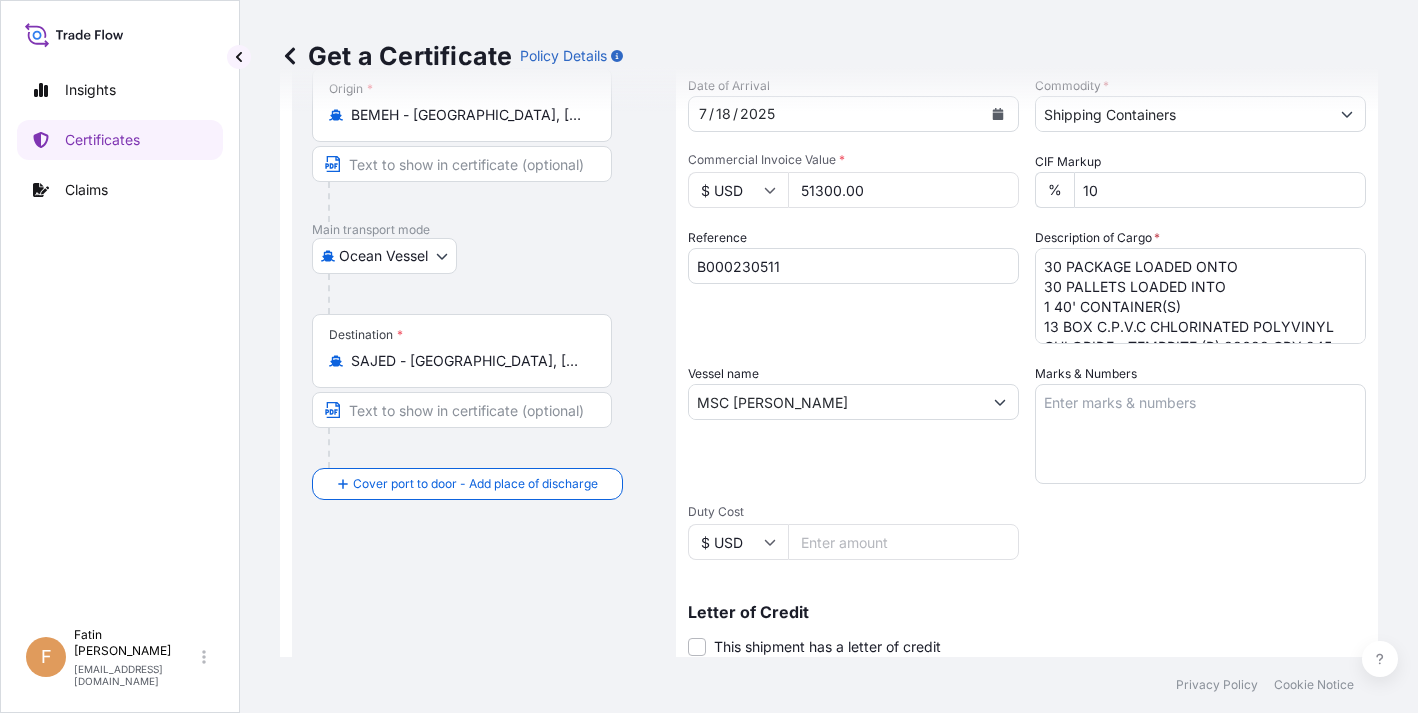 click on "Insights Certificates Claims" at bounding box center [120, 335] 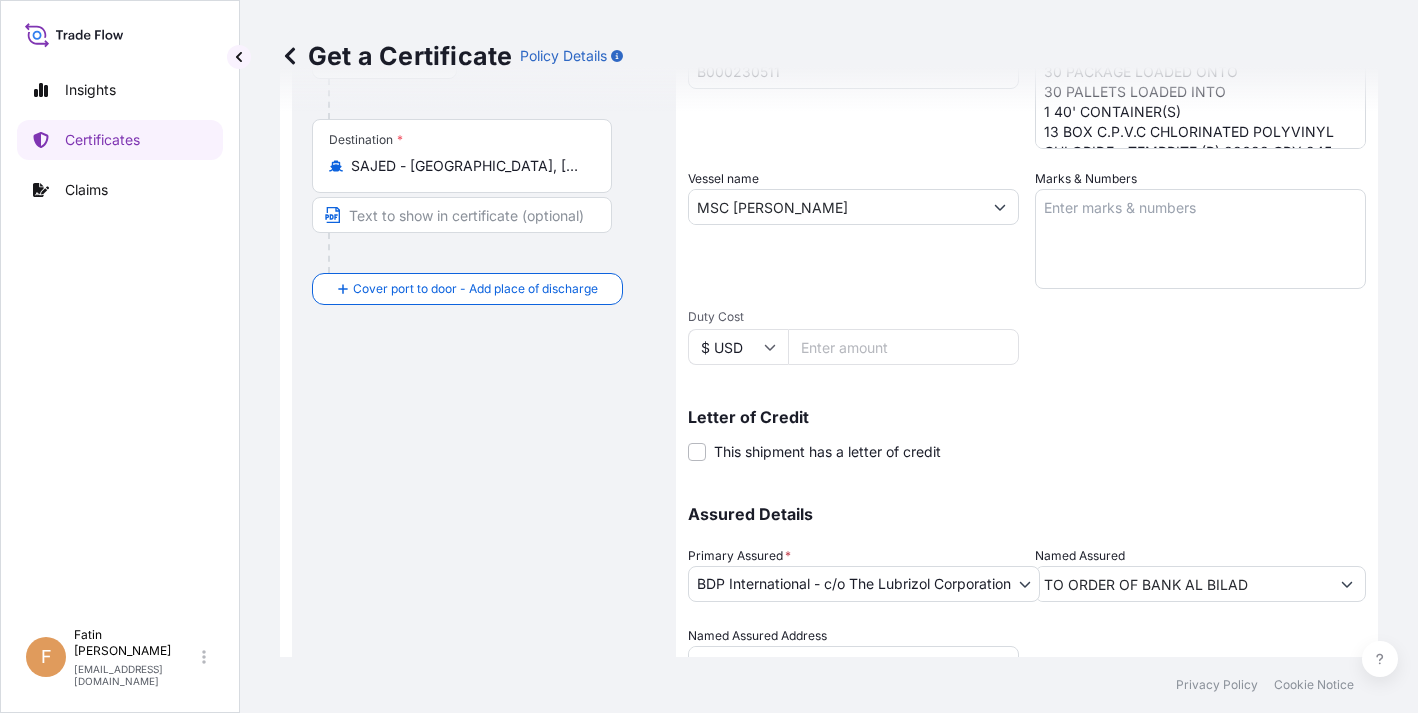 scroll, scrollTop: 400, scrollLeft: 0, axis: vertical 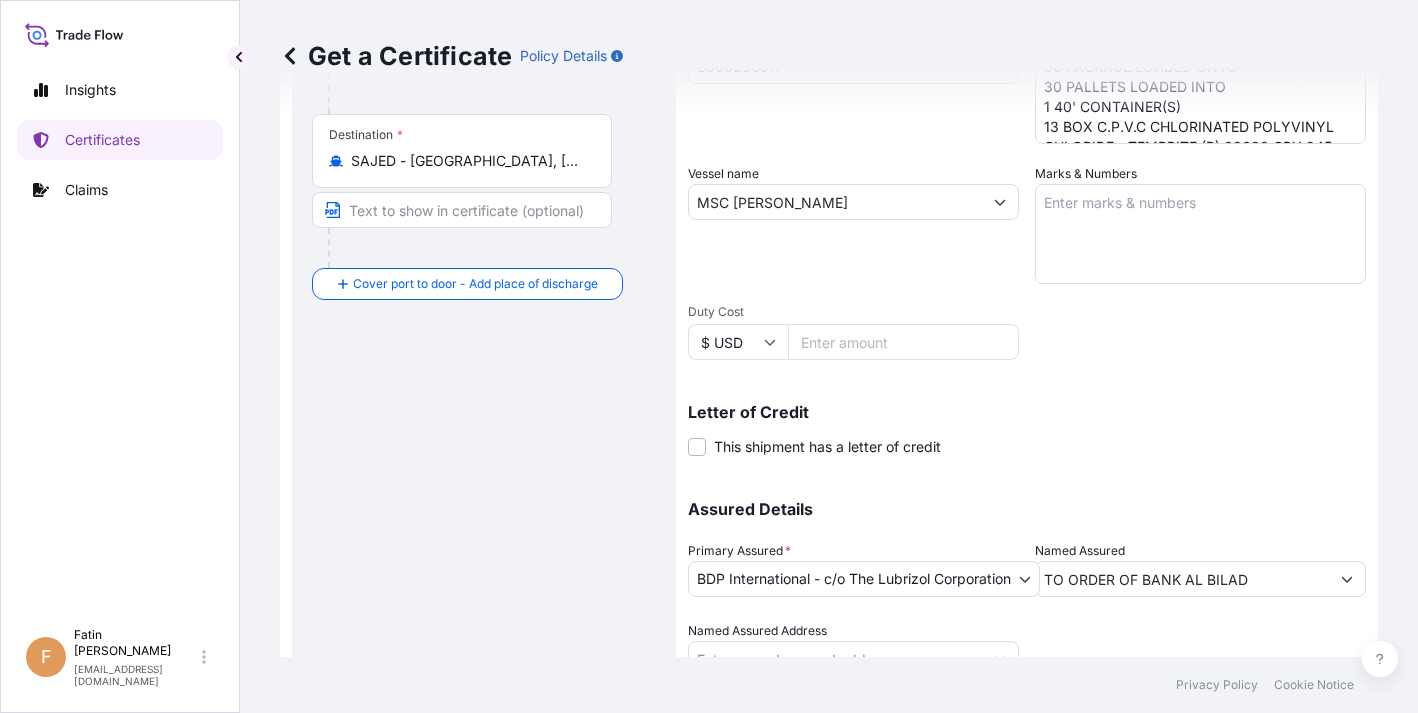drag, startPoint x: 51, startPoint y: 492, endPoint x: 60, endPoint y: 487, distance: 10.29563 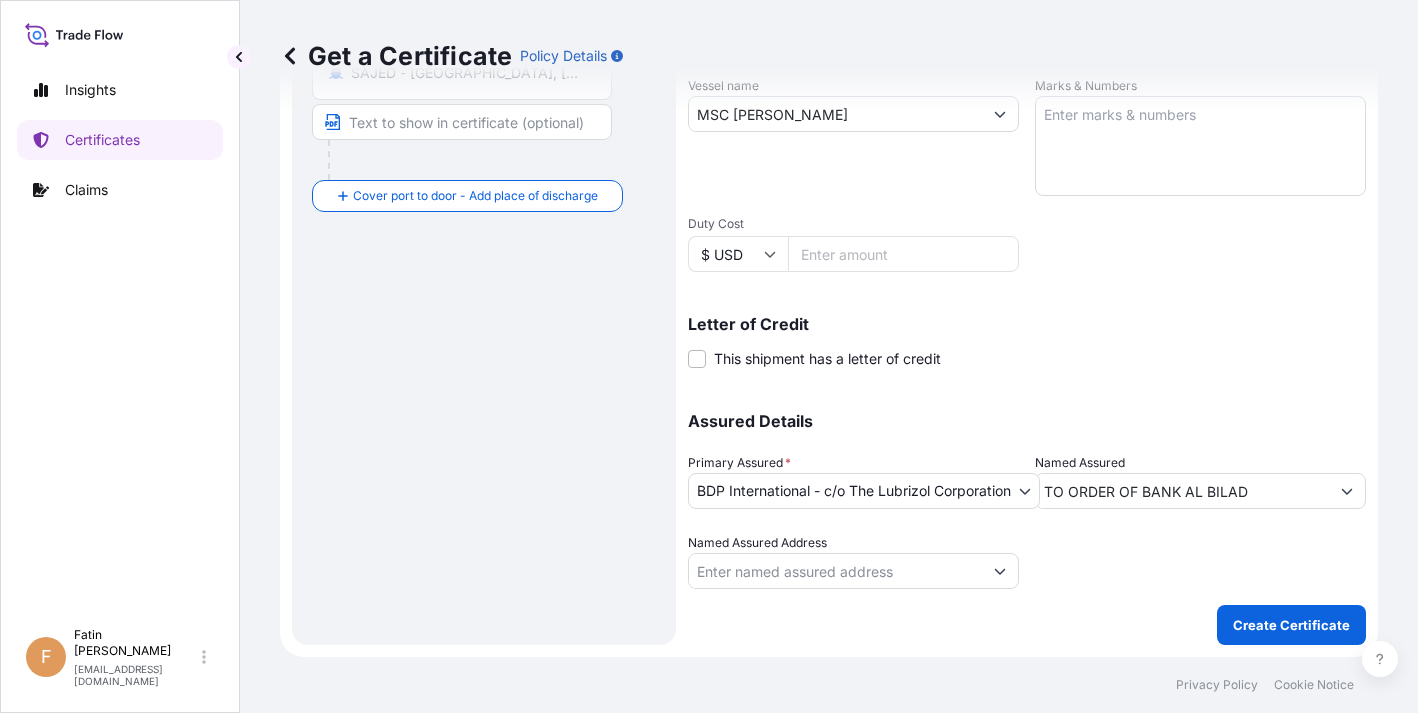 click on "Insights Certificates Claims" at bounding box center (120, 335) 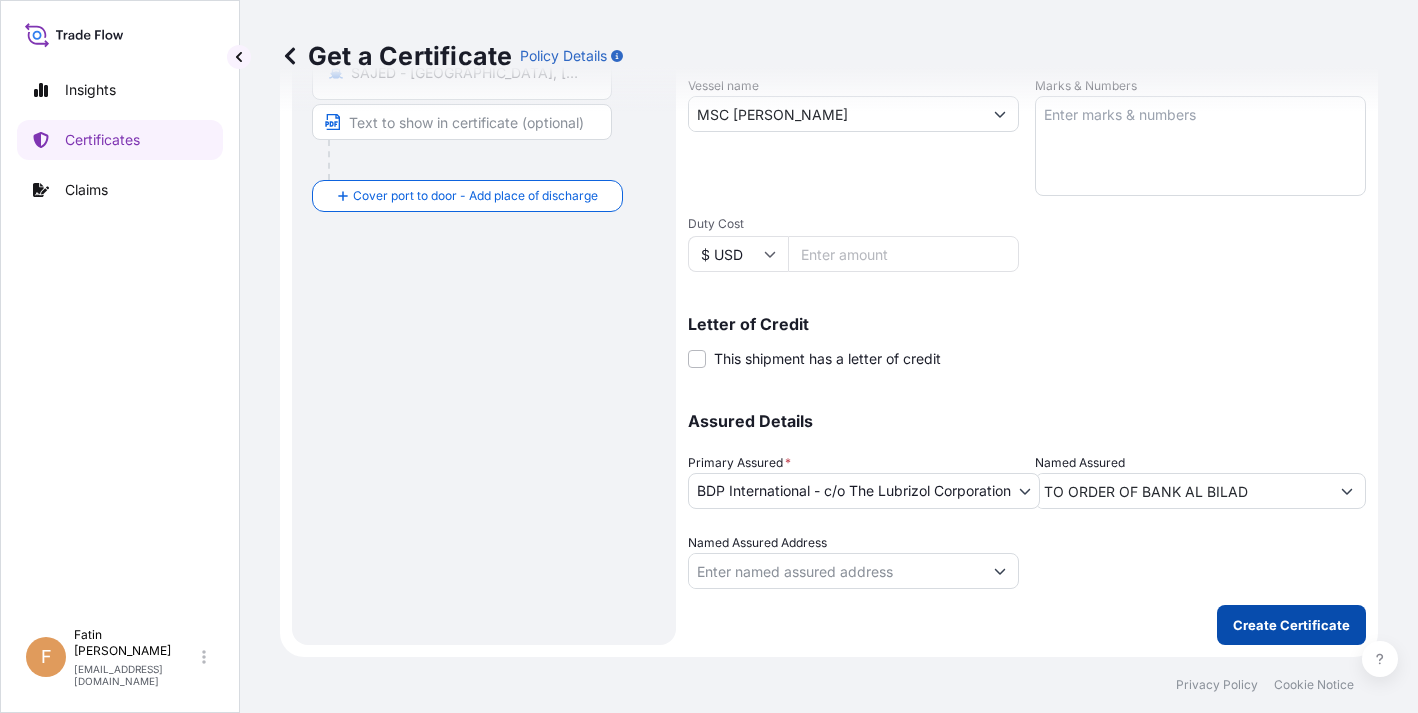 click on "Create Certificate" at bounding box center (1291, 625) 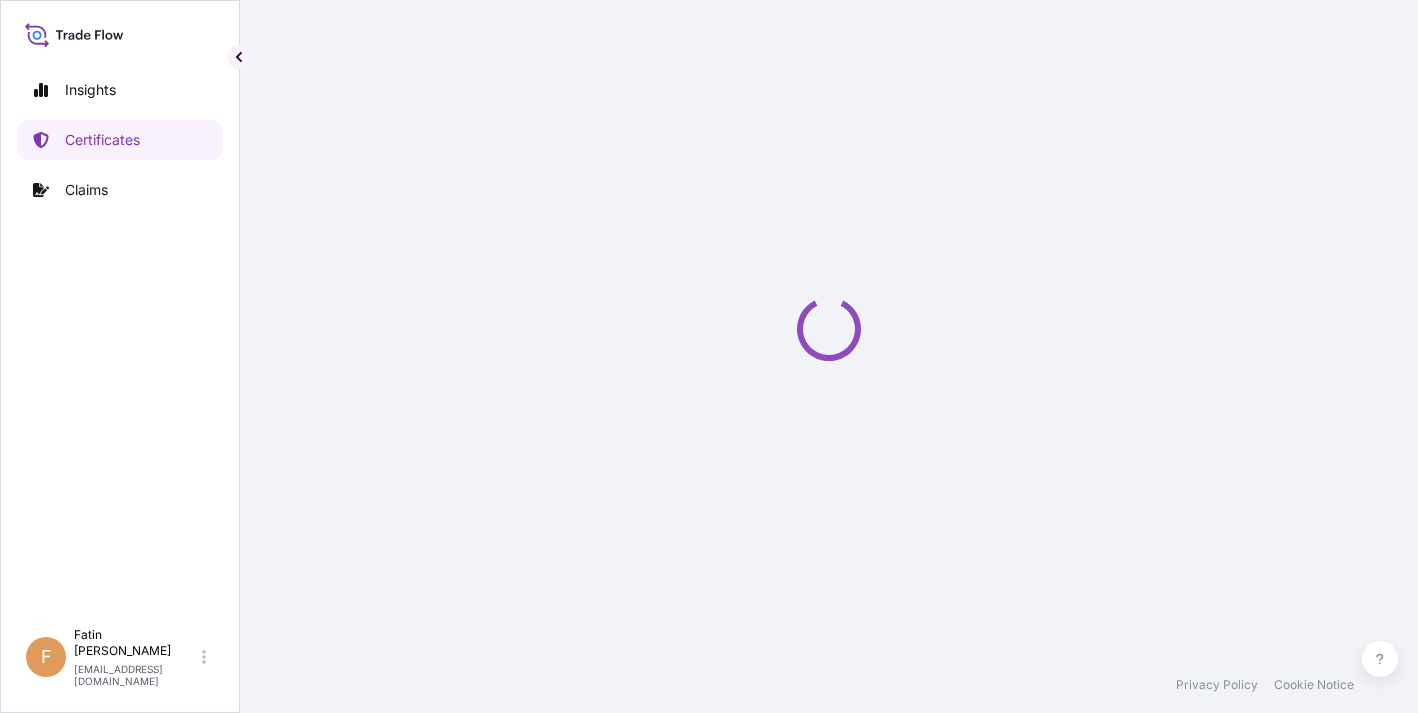scroll, scrollTop: 0, scrollLeft: 0, axis: both 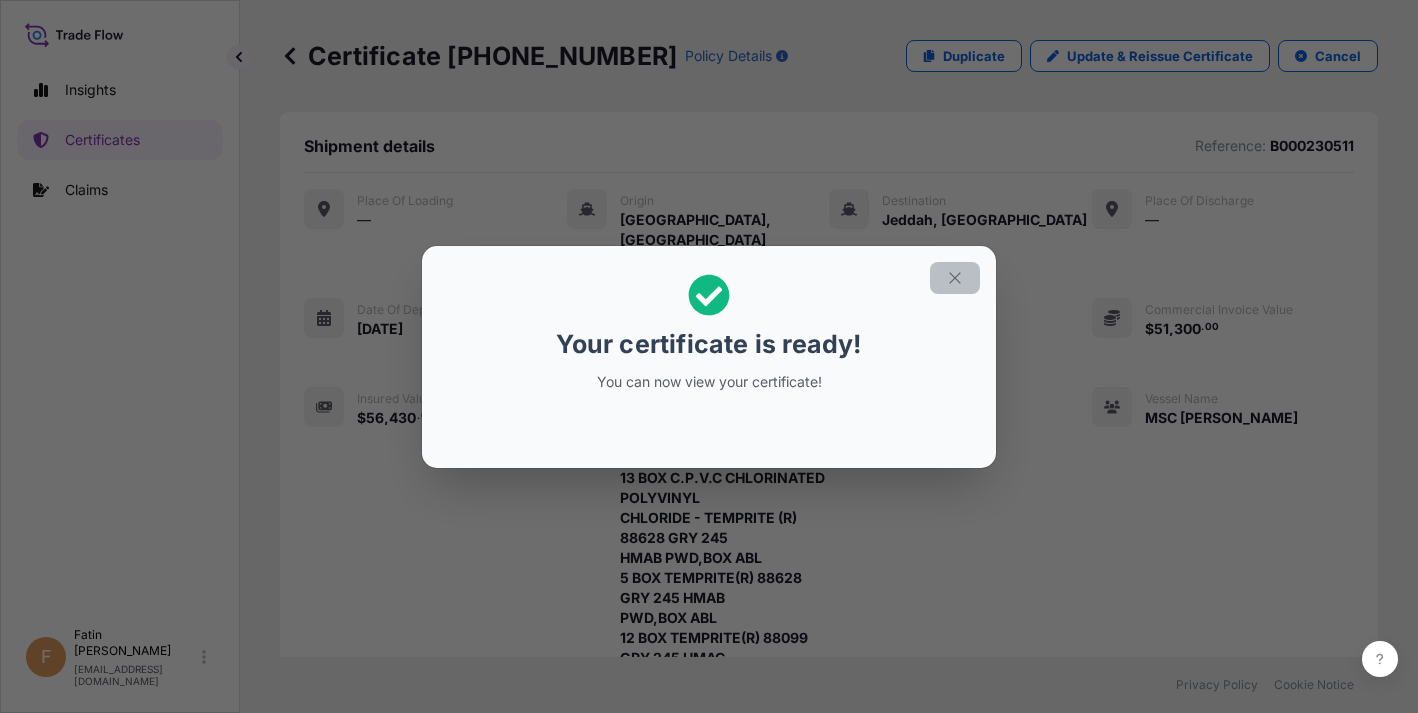 click 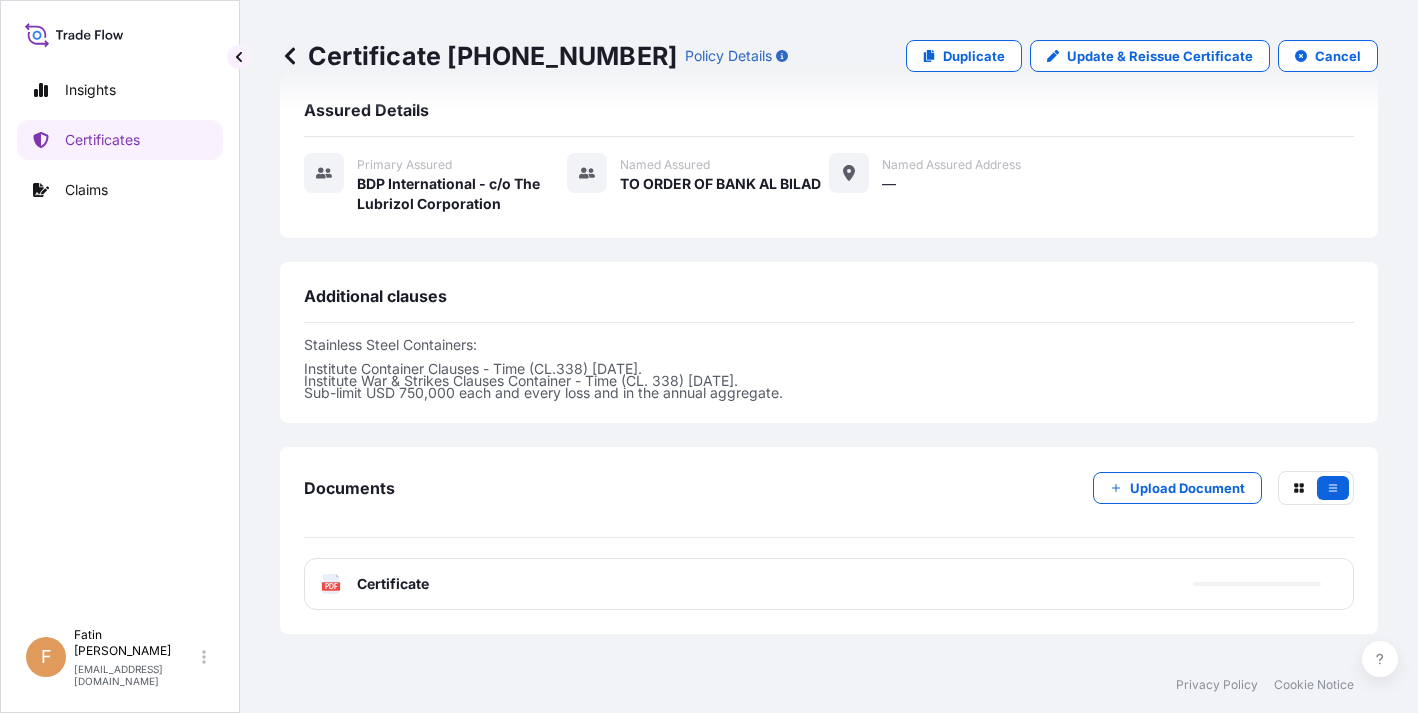 scroll, scrollTop: 891, scrollLeft: 0, axis: vertical 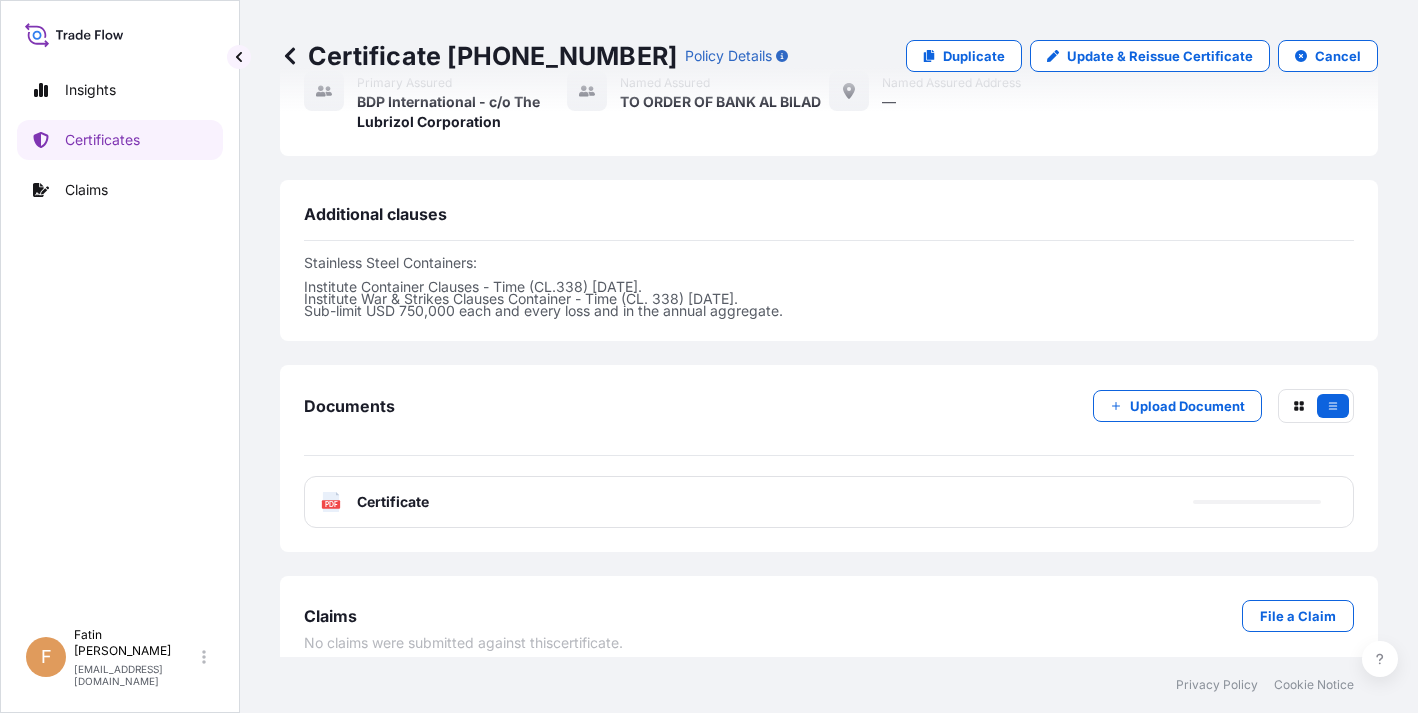 click on "Certificate" at bounding box center (393, 502) 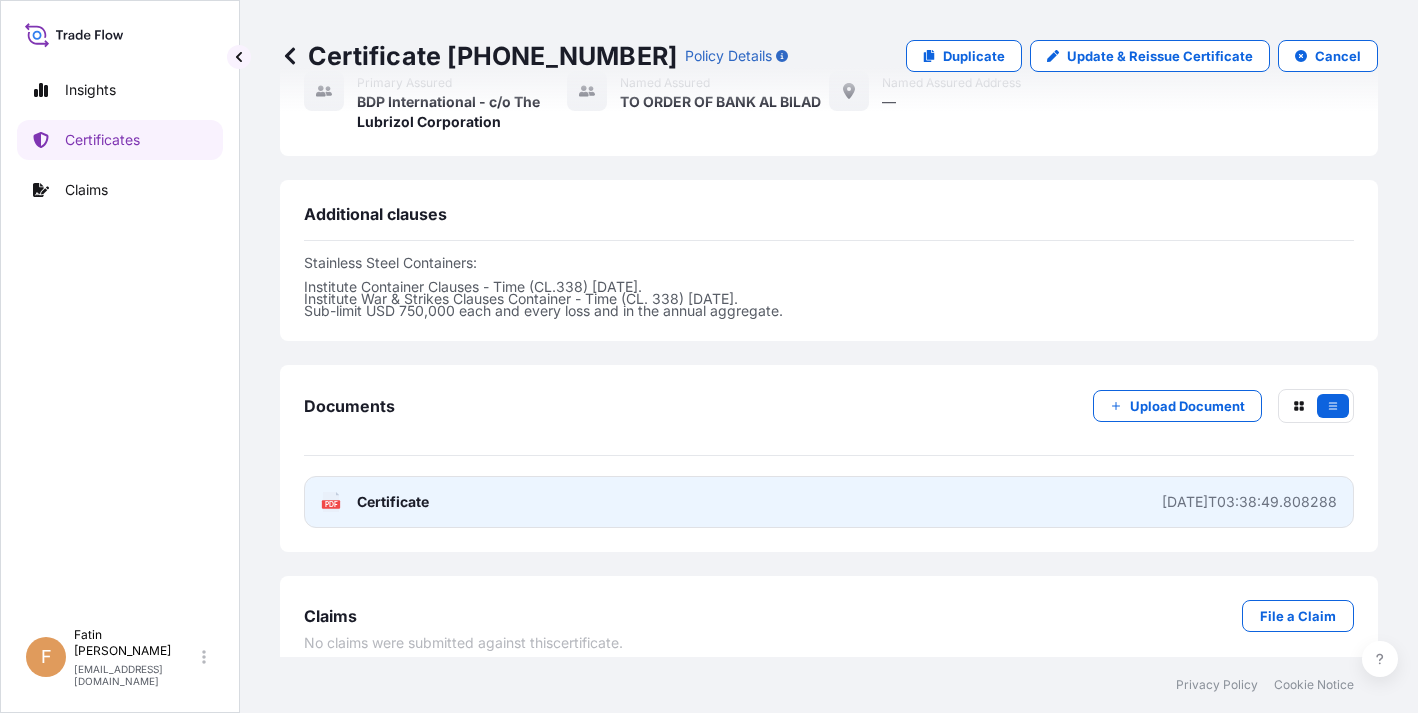 click on "PDF Certificate" at bounding box center [375, 502] 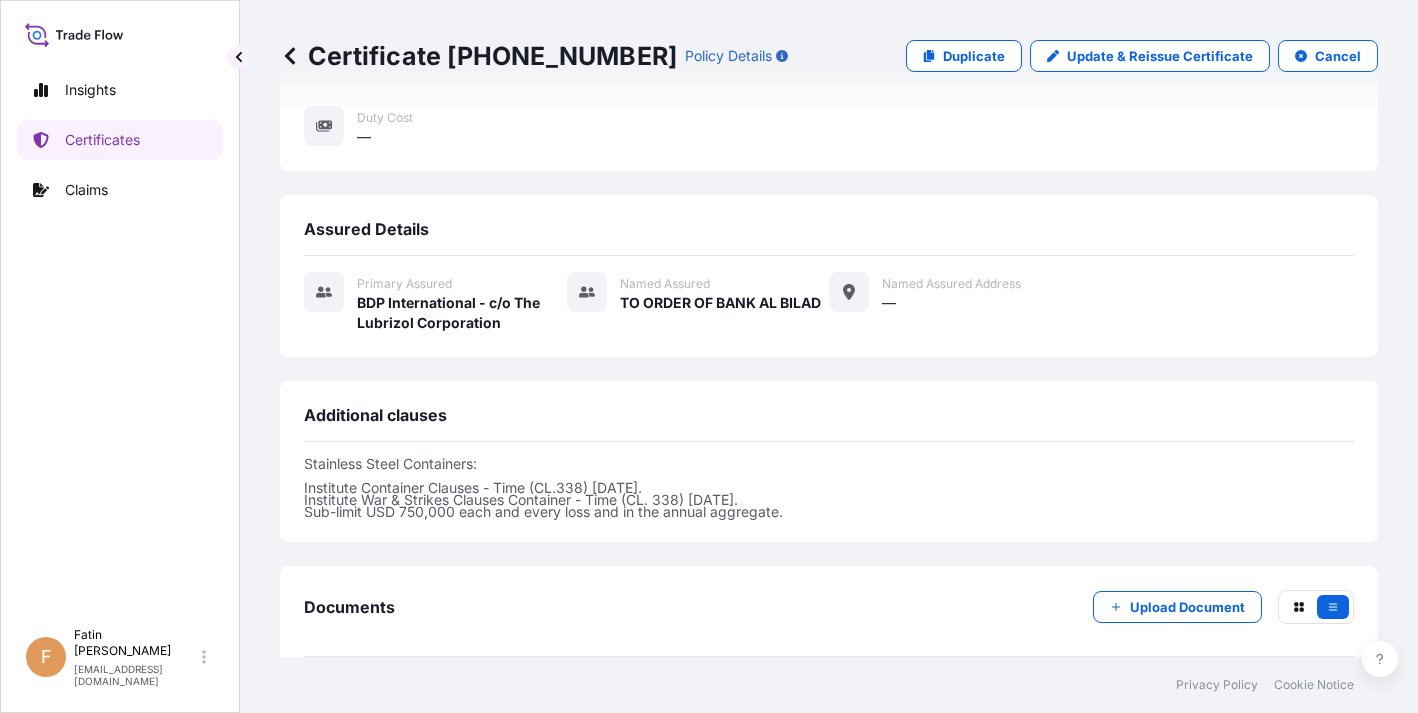 scroll, scrollTop: 591, scrollLeft: 0, axis: vertical 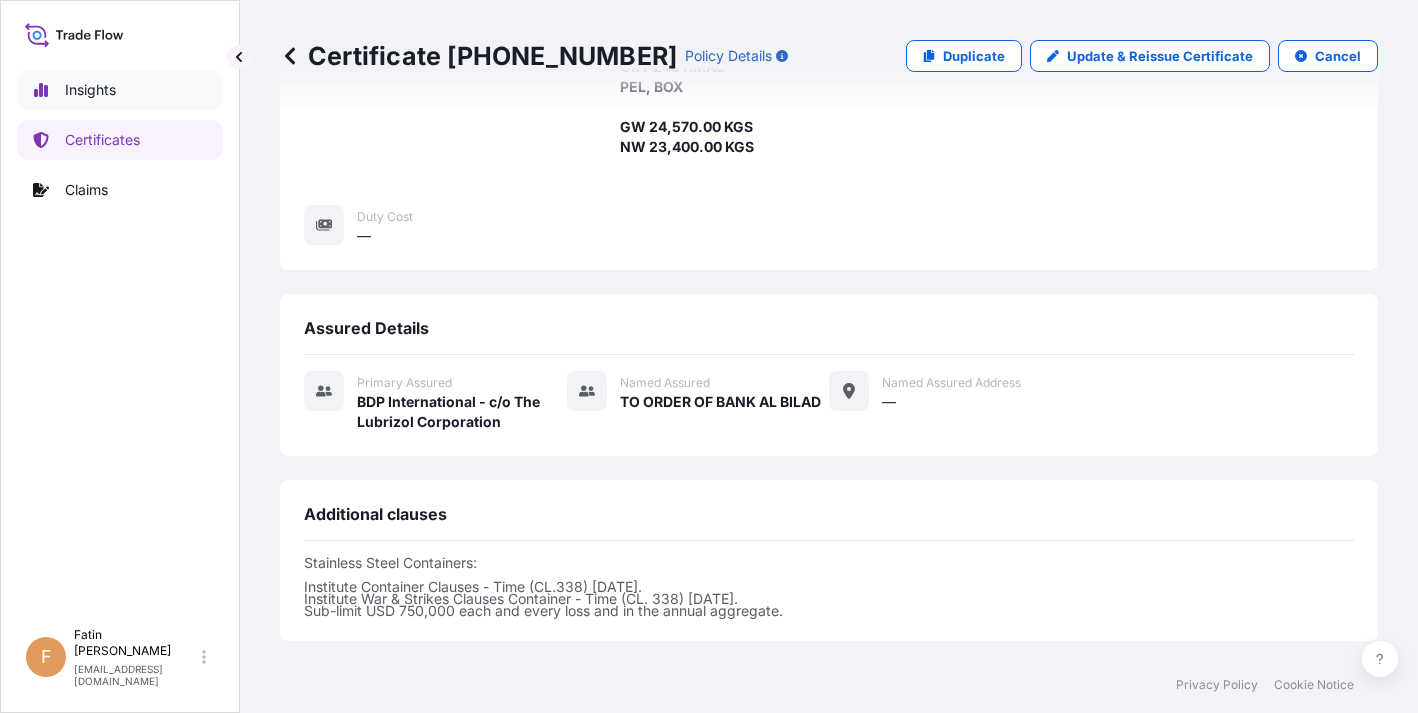 click on "Insights" at bounding box center (120, 90) 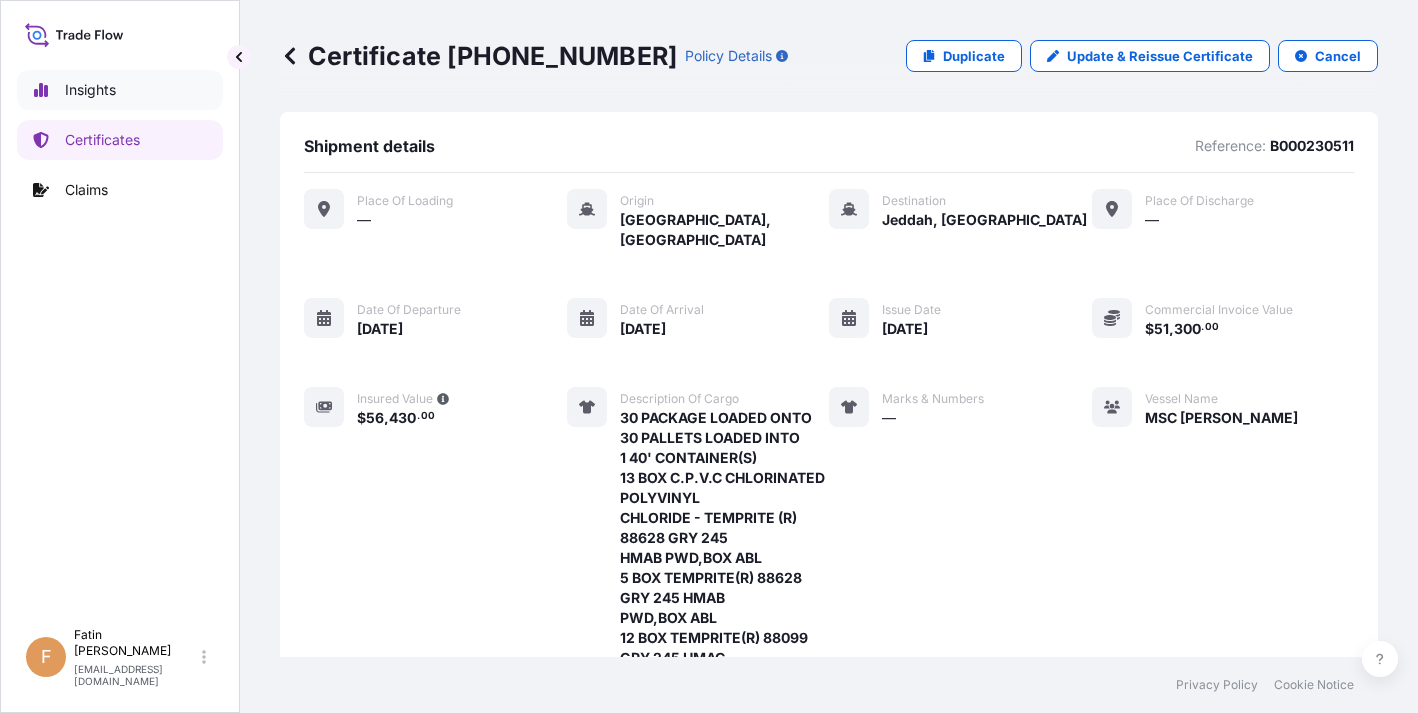 select on "2025" 